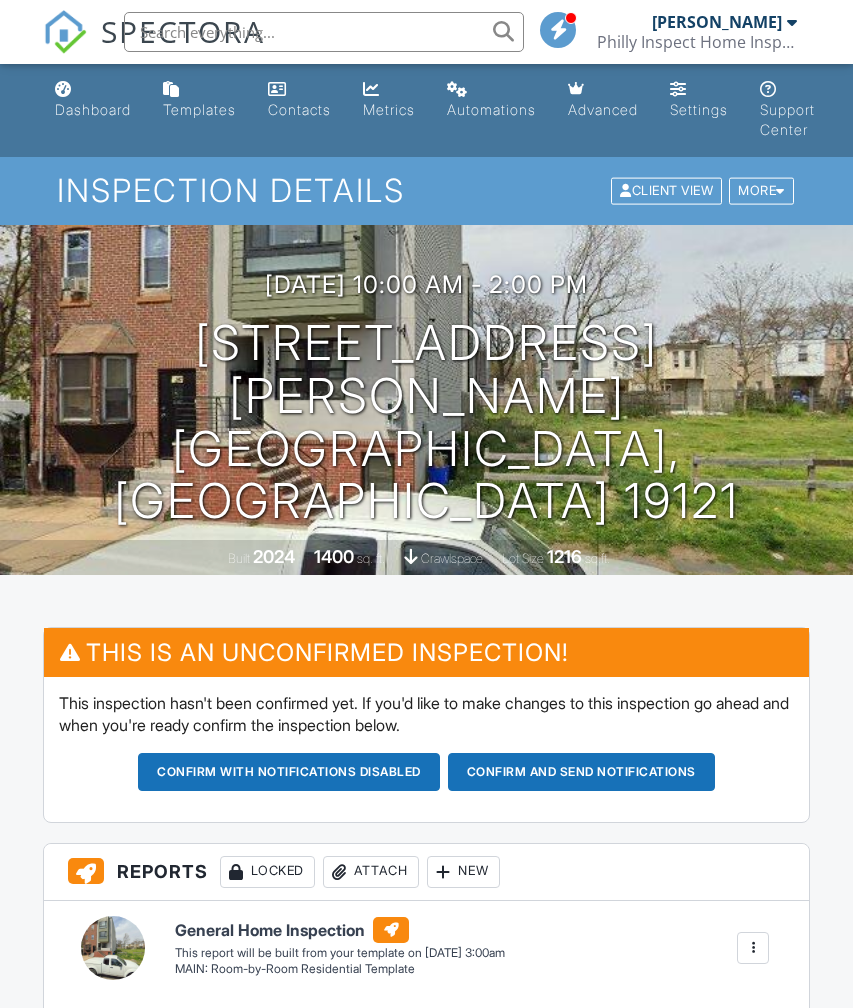 scroll, scrollTop: 0, scrollLeft: 0, axis: both 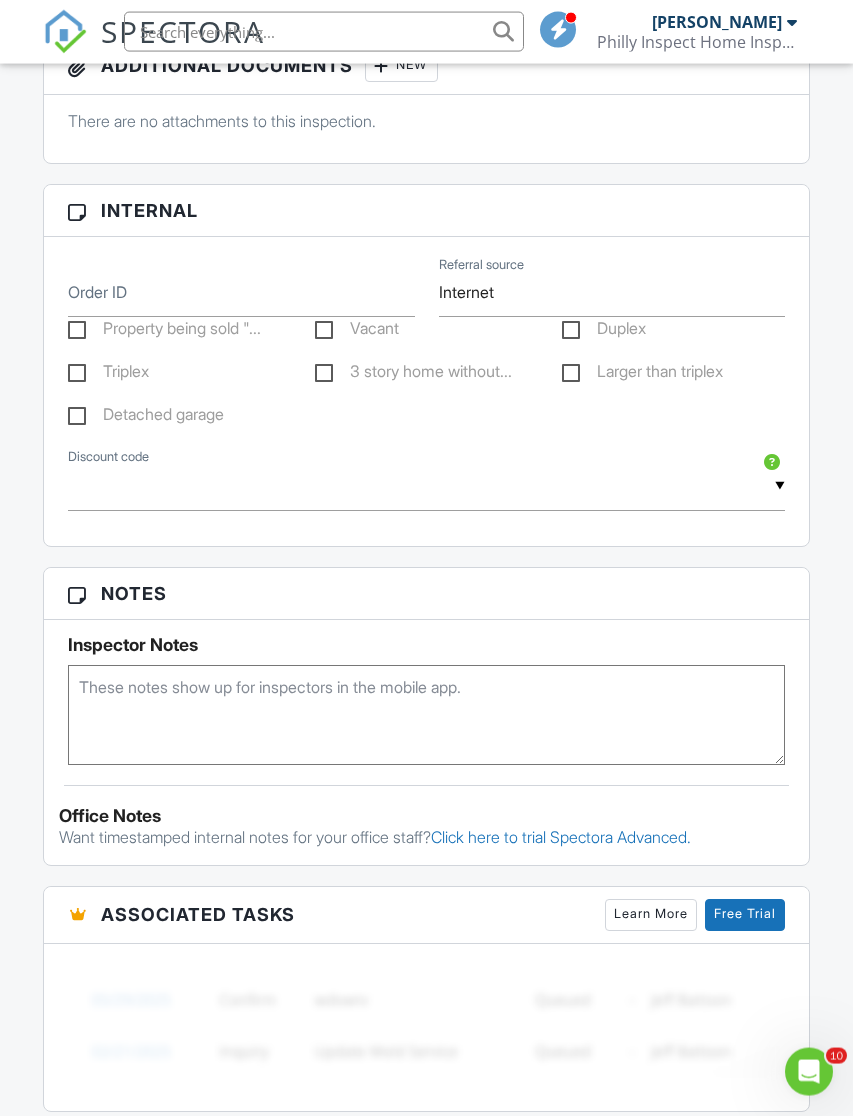 click on "3 story home without..." at bounding box center [413, 374] 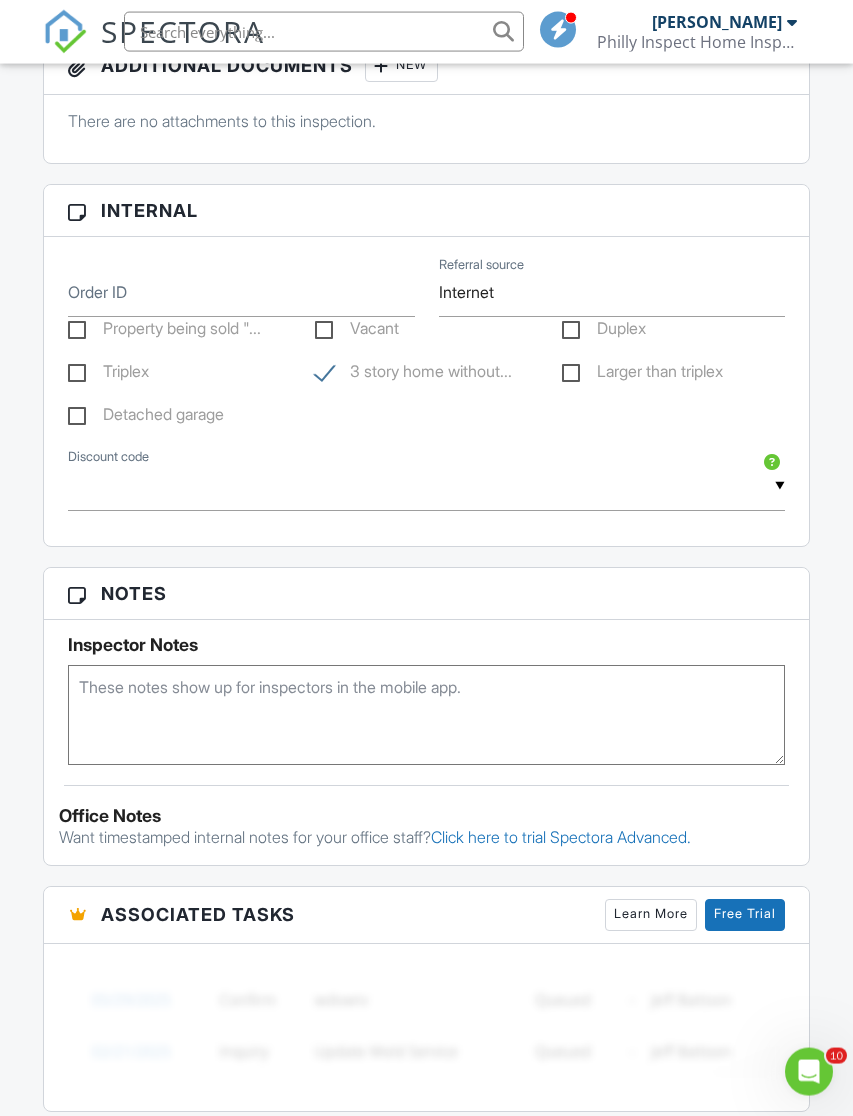 scroll, scrollTop: 1082, scrollLeft: 0, axis: vertical 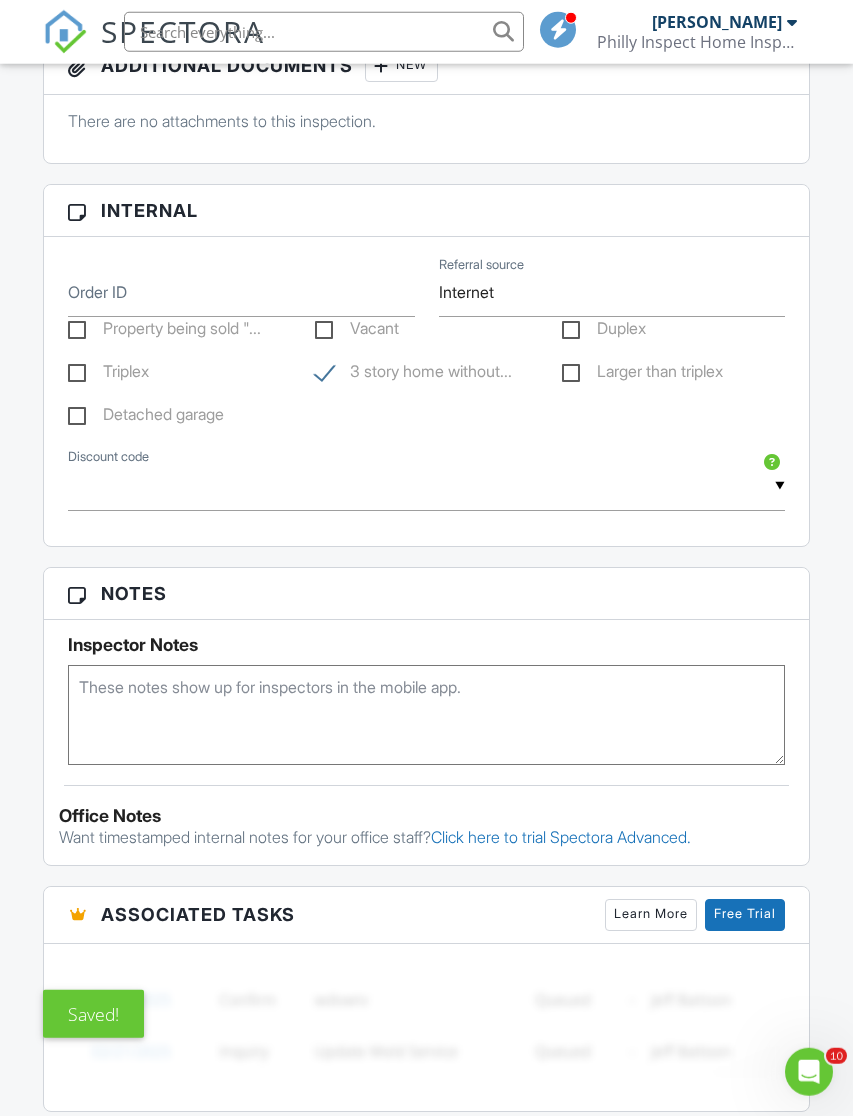 click at bounding box center (427, 715) 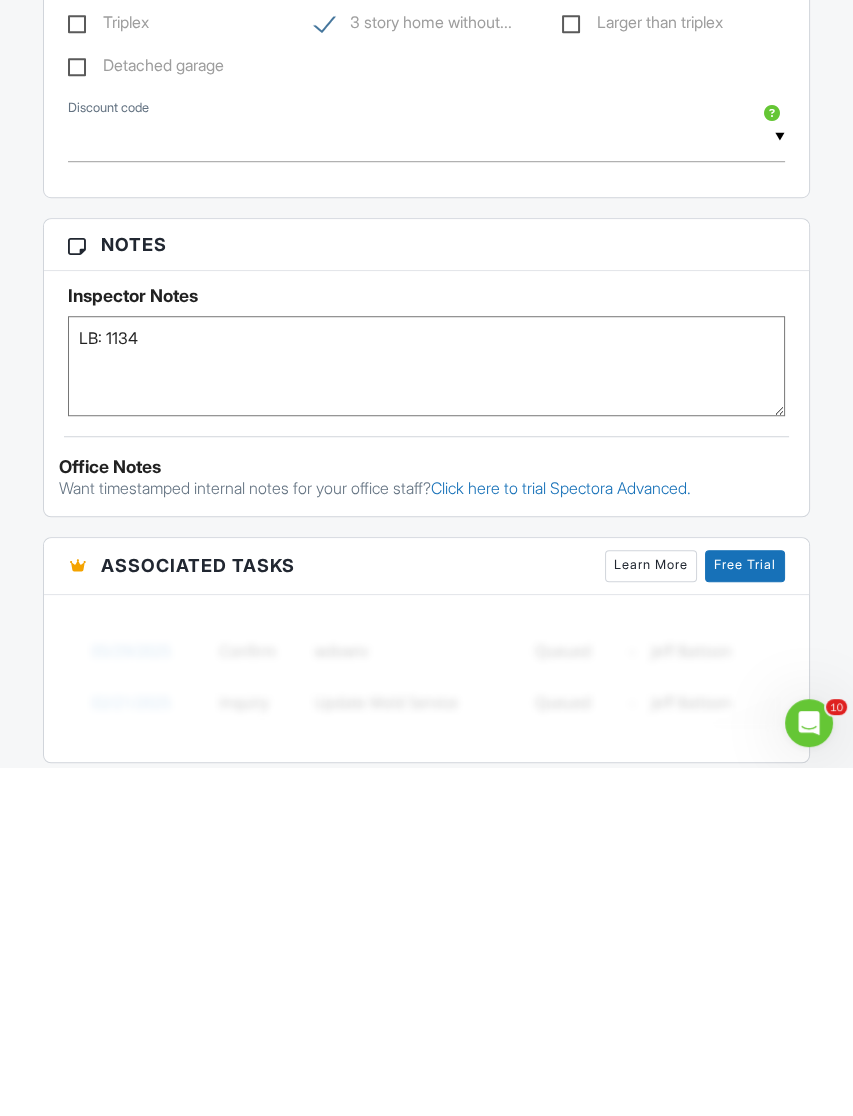 type on "LB: 1134" 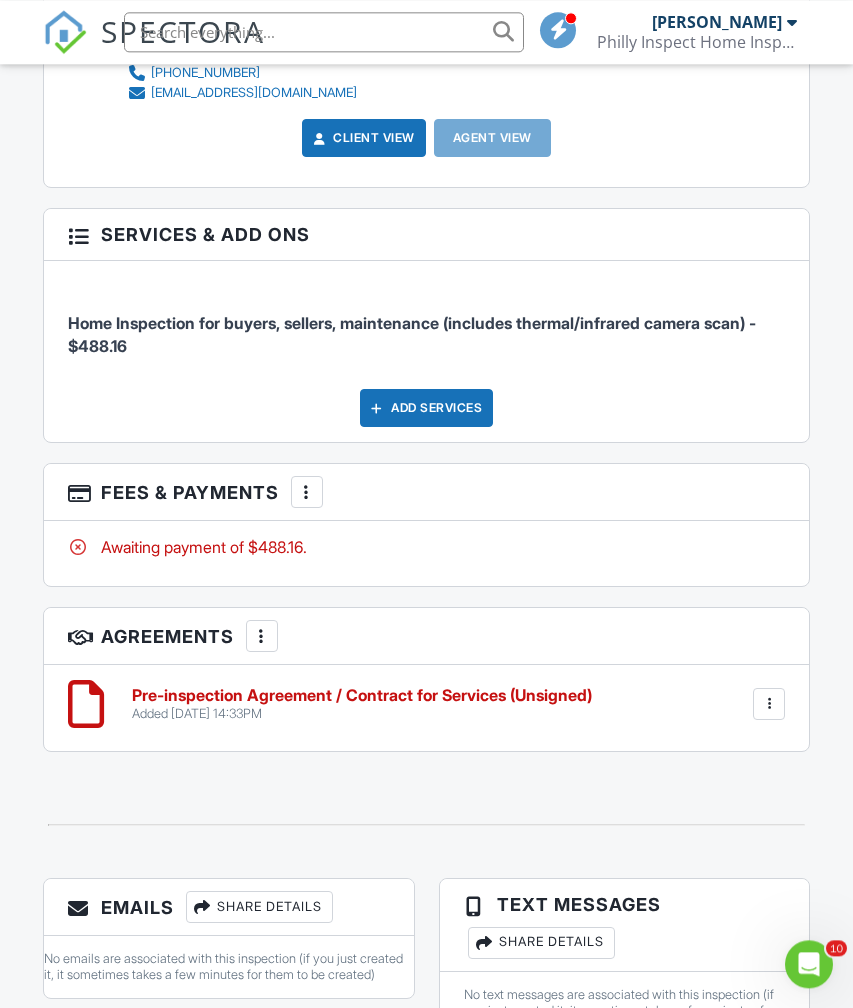scroll, scrollTop: 2701, scrollLeft: 0, axis: vertical 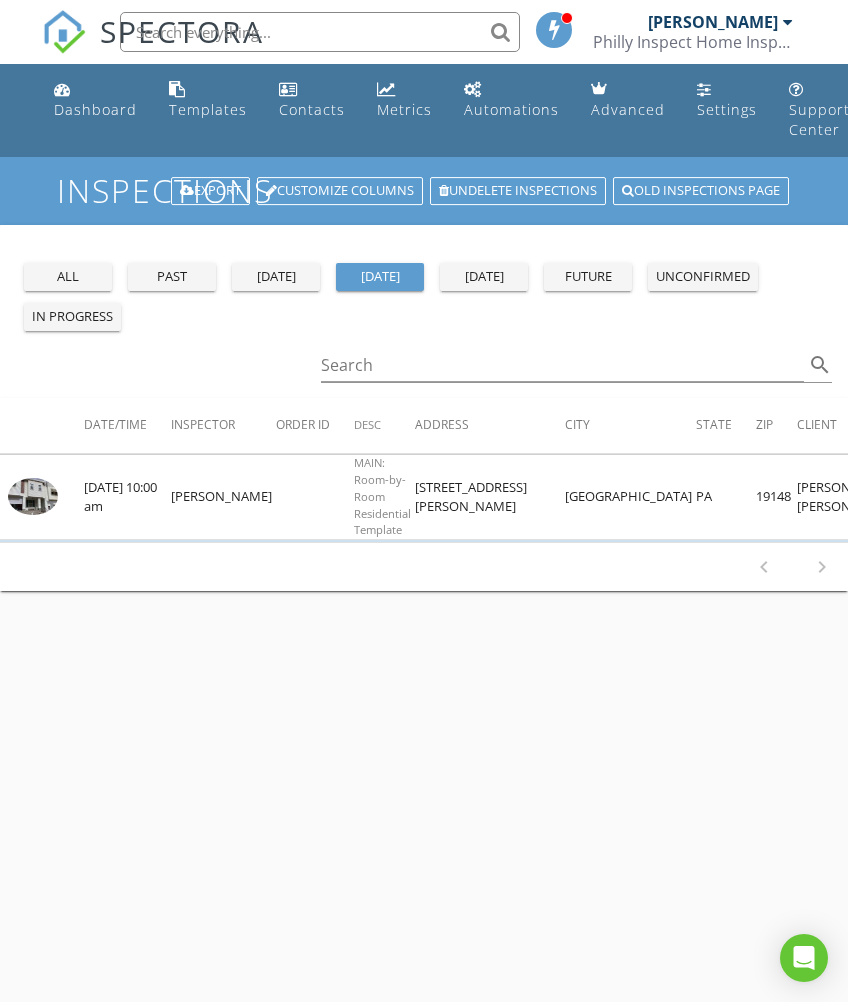 click on "Templates" at bounding box center [208, 109] 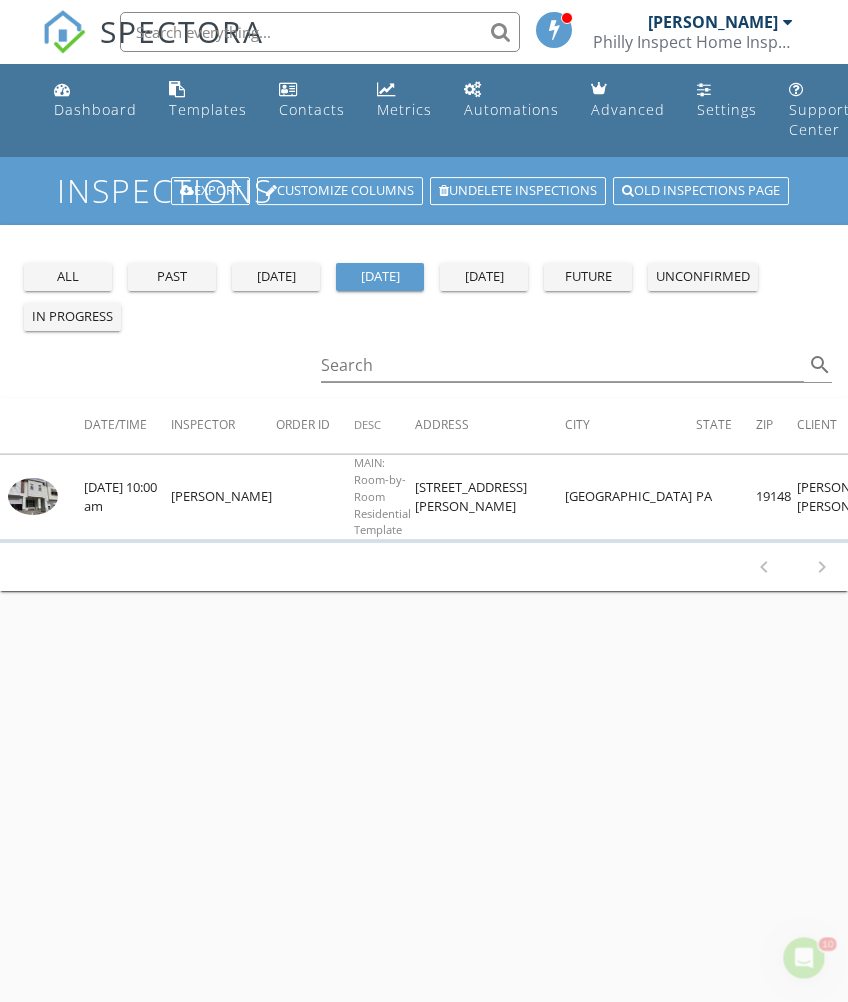 scroll, scrollTop: 0, scrollLeft: 0, axis: both 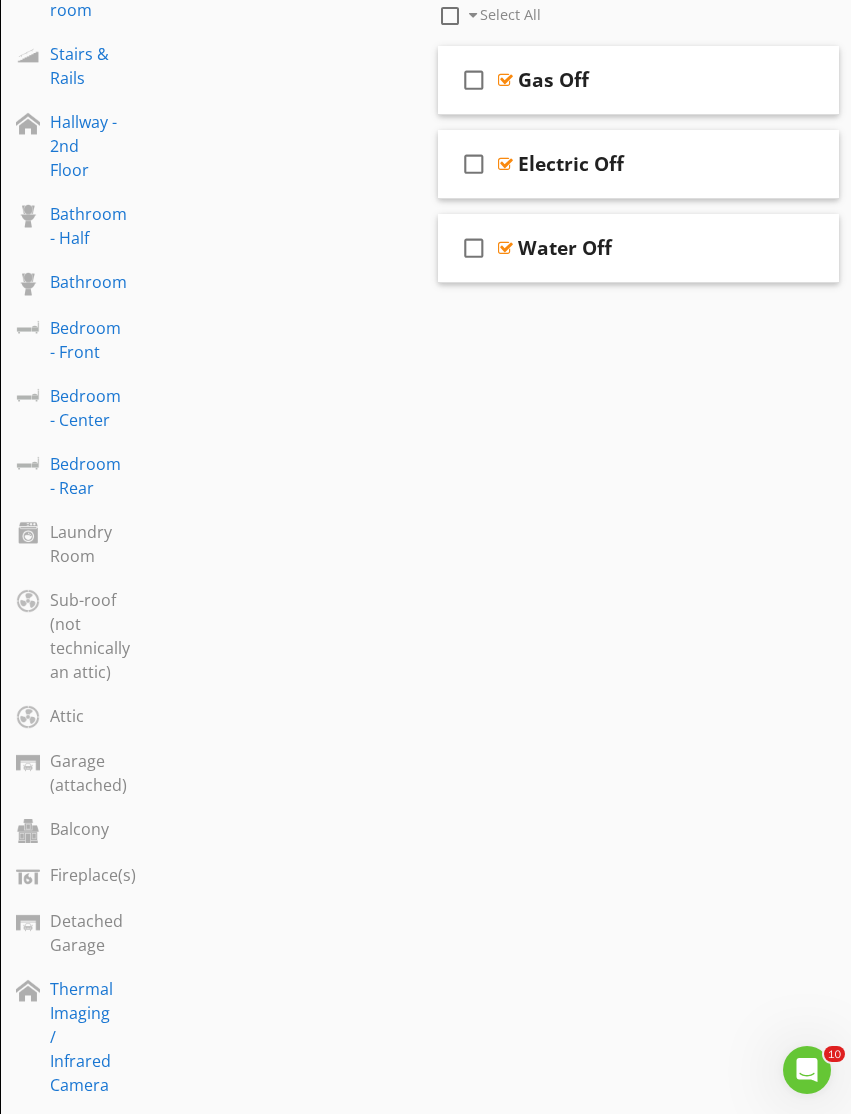 click on "Attic" at bounding box center [84, 716] 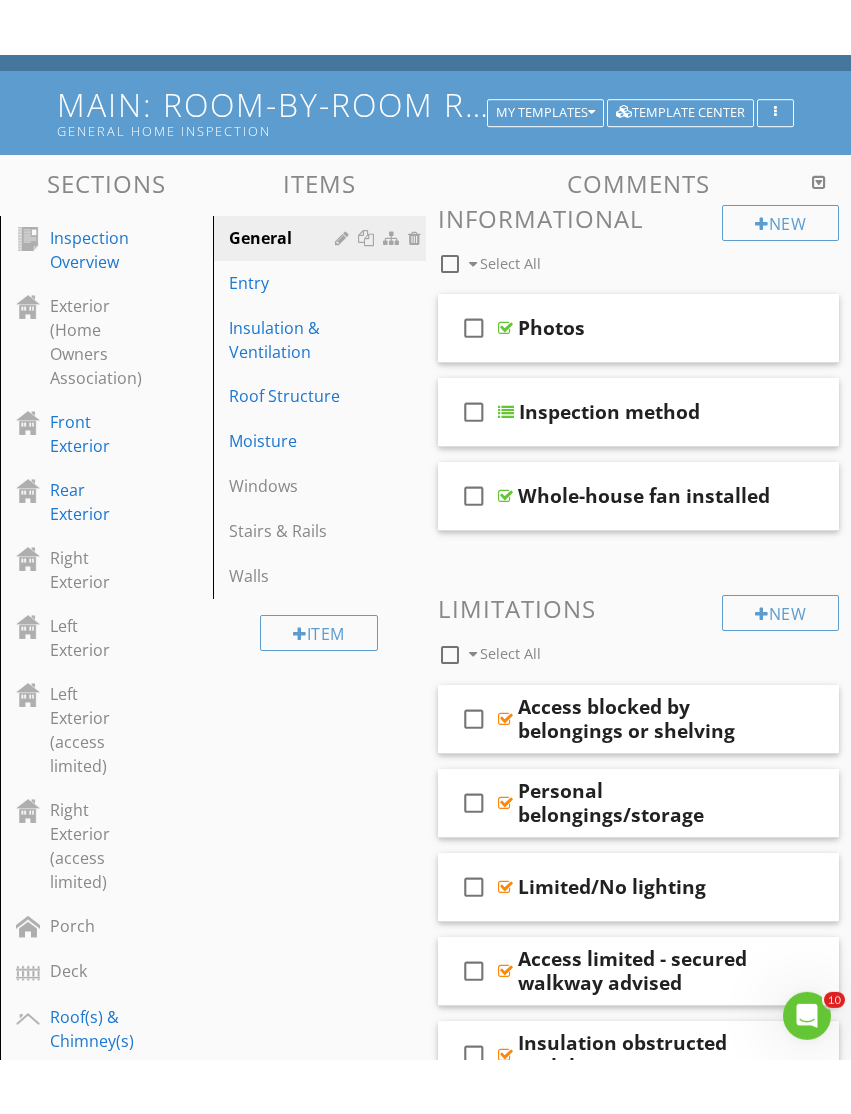 scroll, scrollTop: 142, scrollLeft: 0, axis: vertical 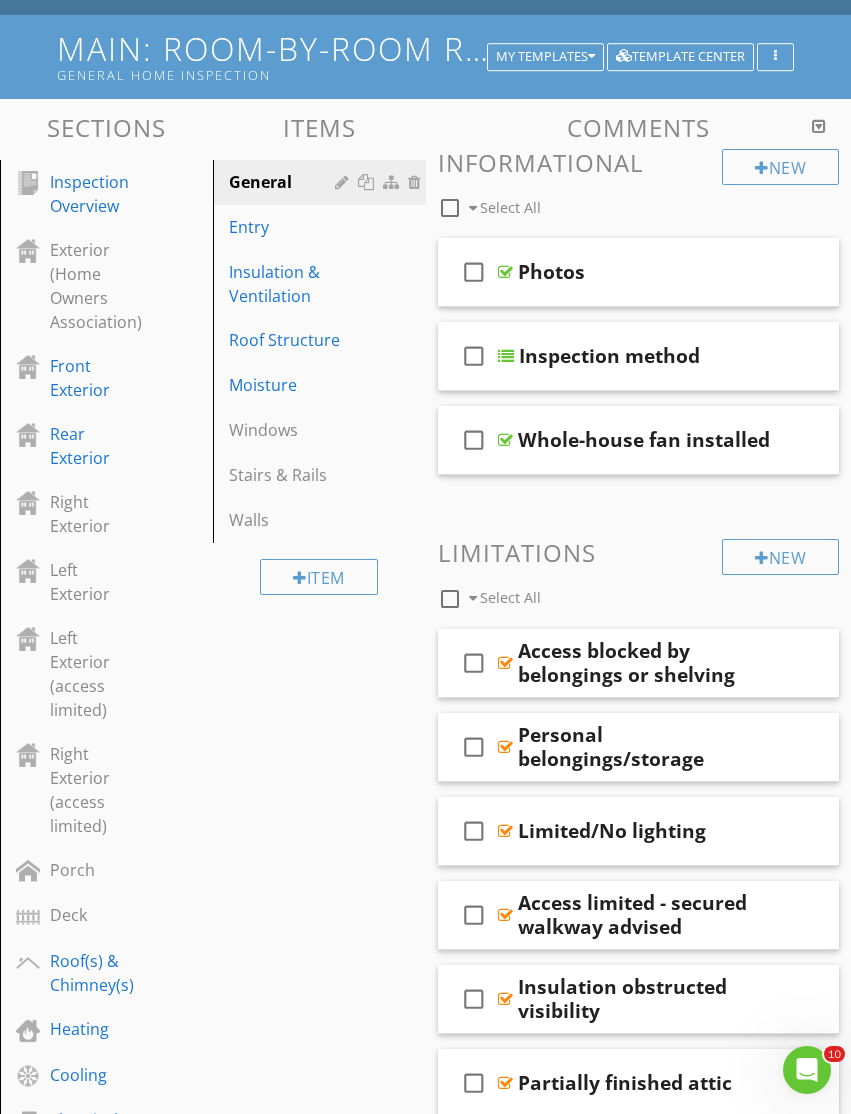 click on "Roof Structure" at bounding box center (285, 340) 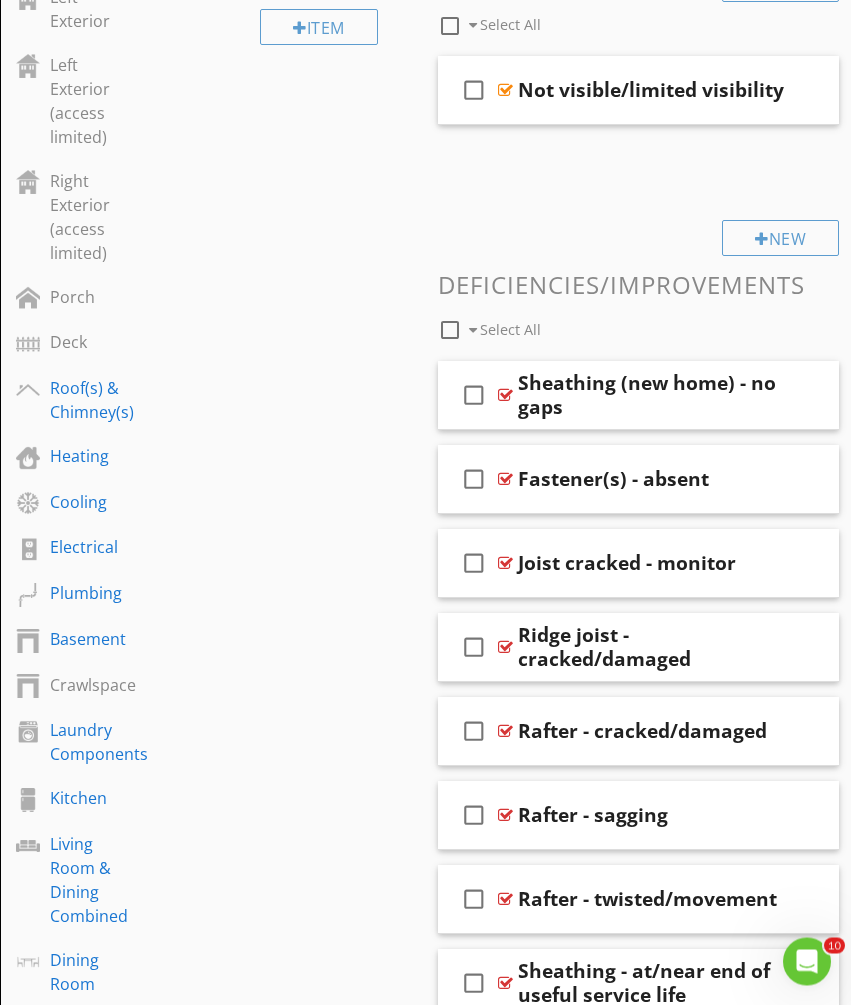 scroll, scrollTop: 679, scrollLeft: 0, axis: vertical 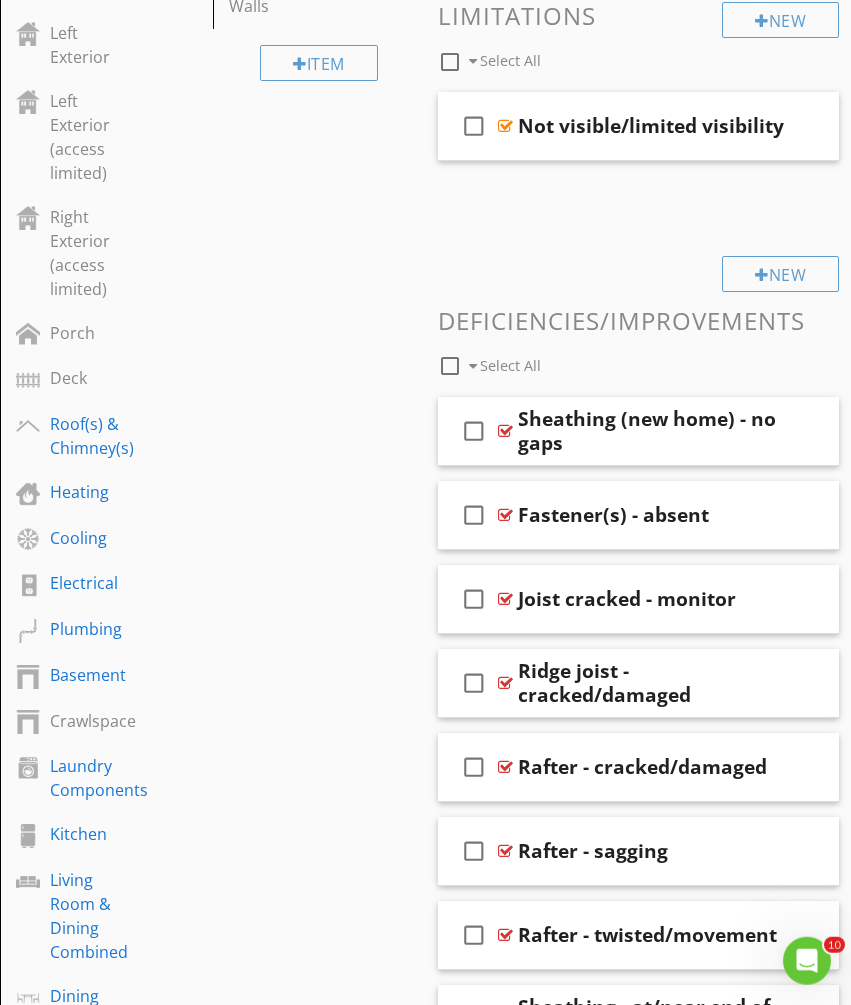 click on "New" at bounding box center (780, 274) 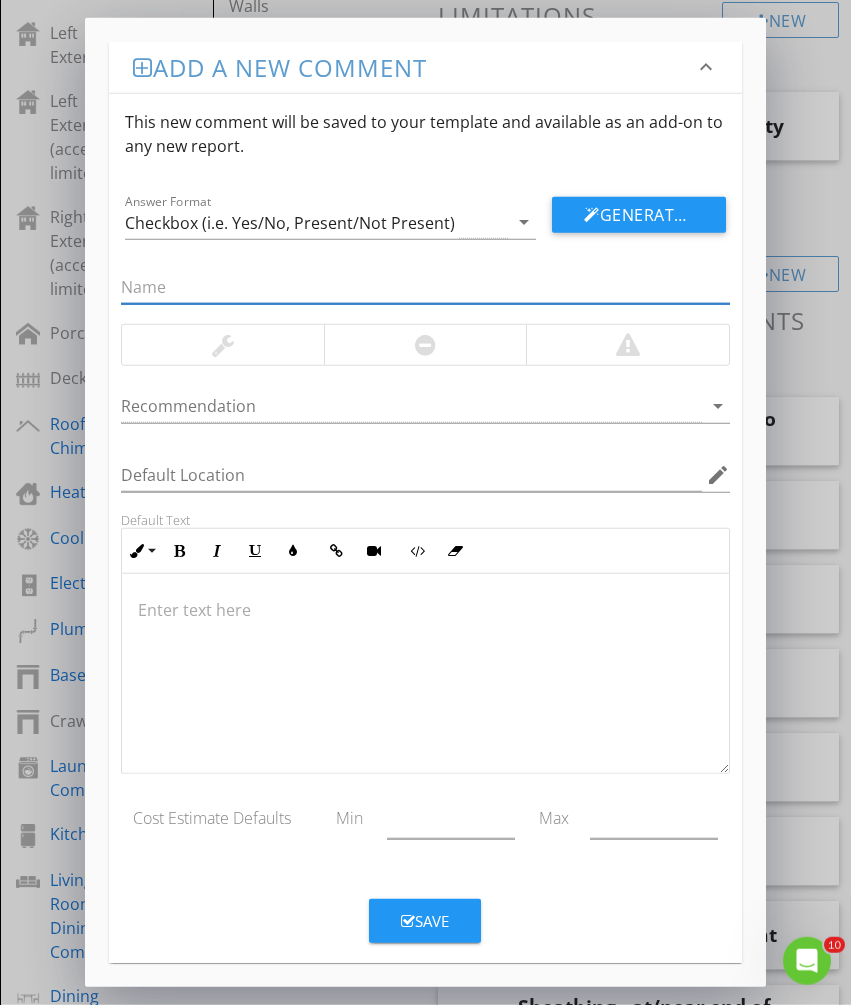 click at bounding box center (425, 345) 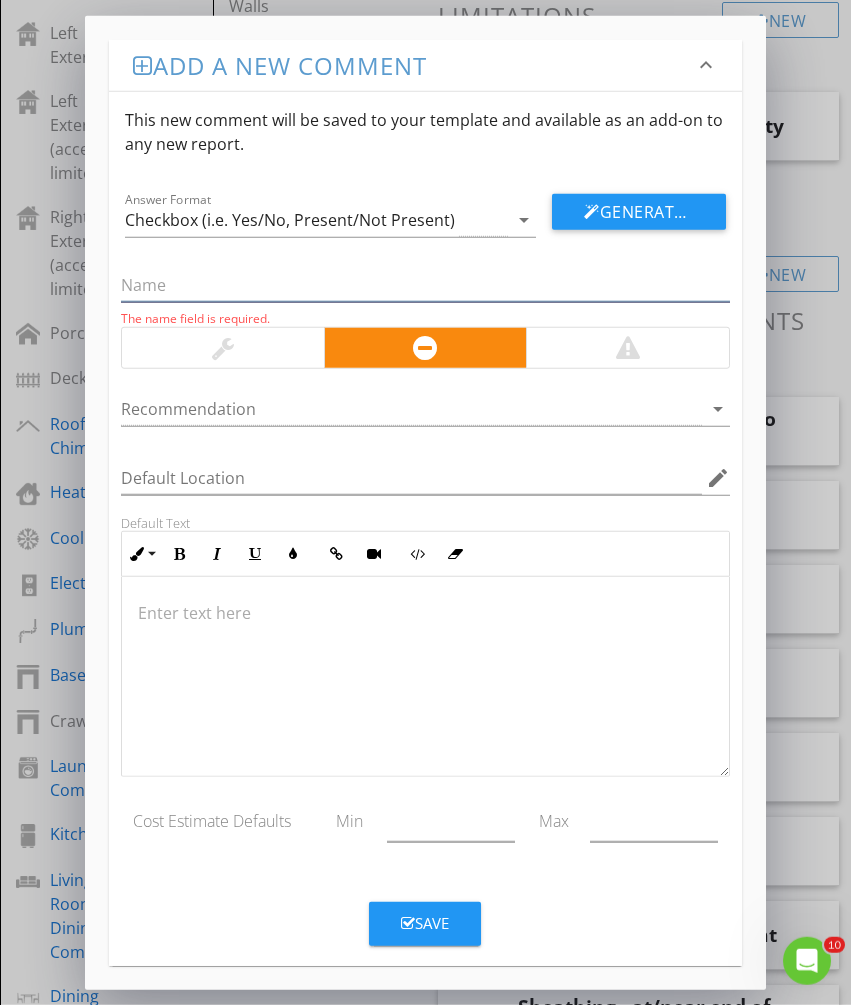 click at bounding box center (425, 285) 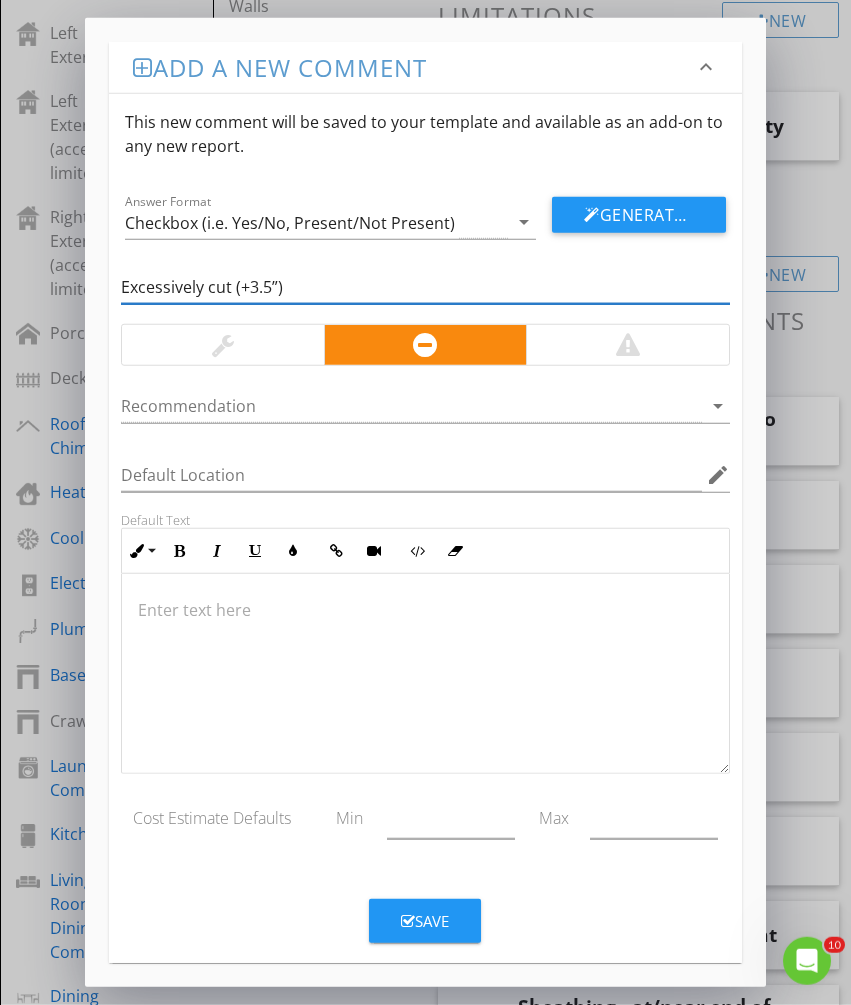 type on "Excessively cut (+3.5”)" 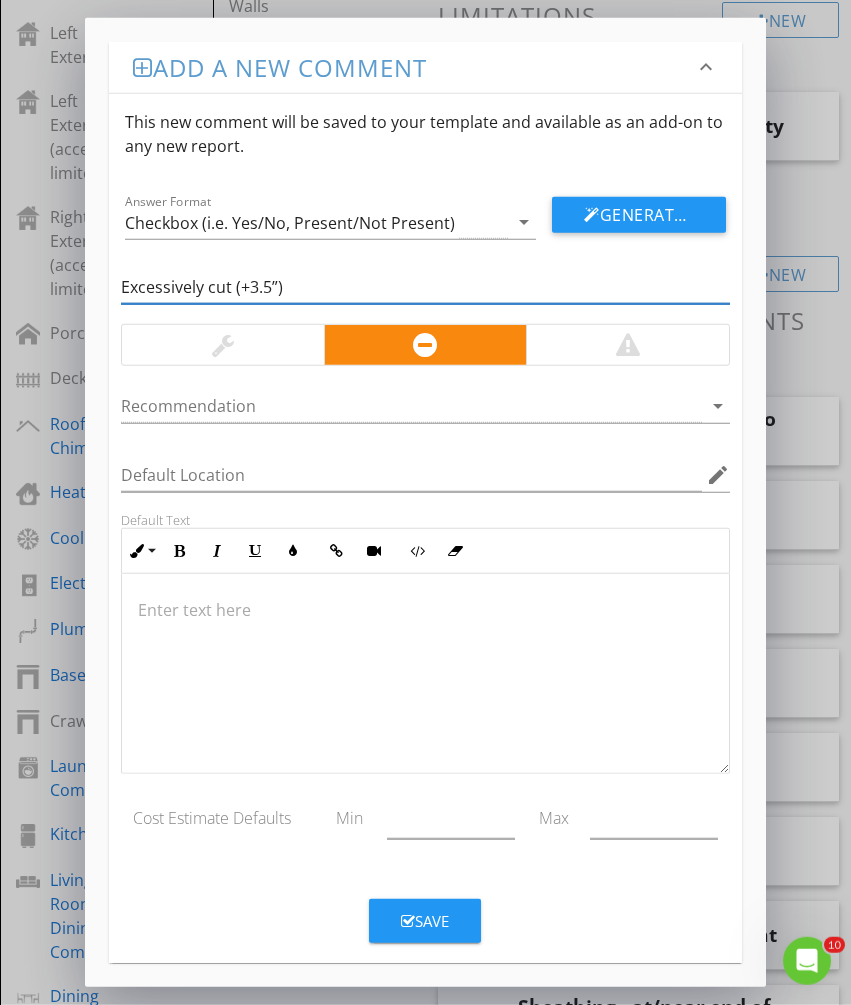click on "arrow_drop_down" at bounding box center (718, 406) 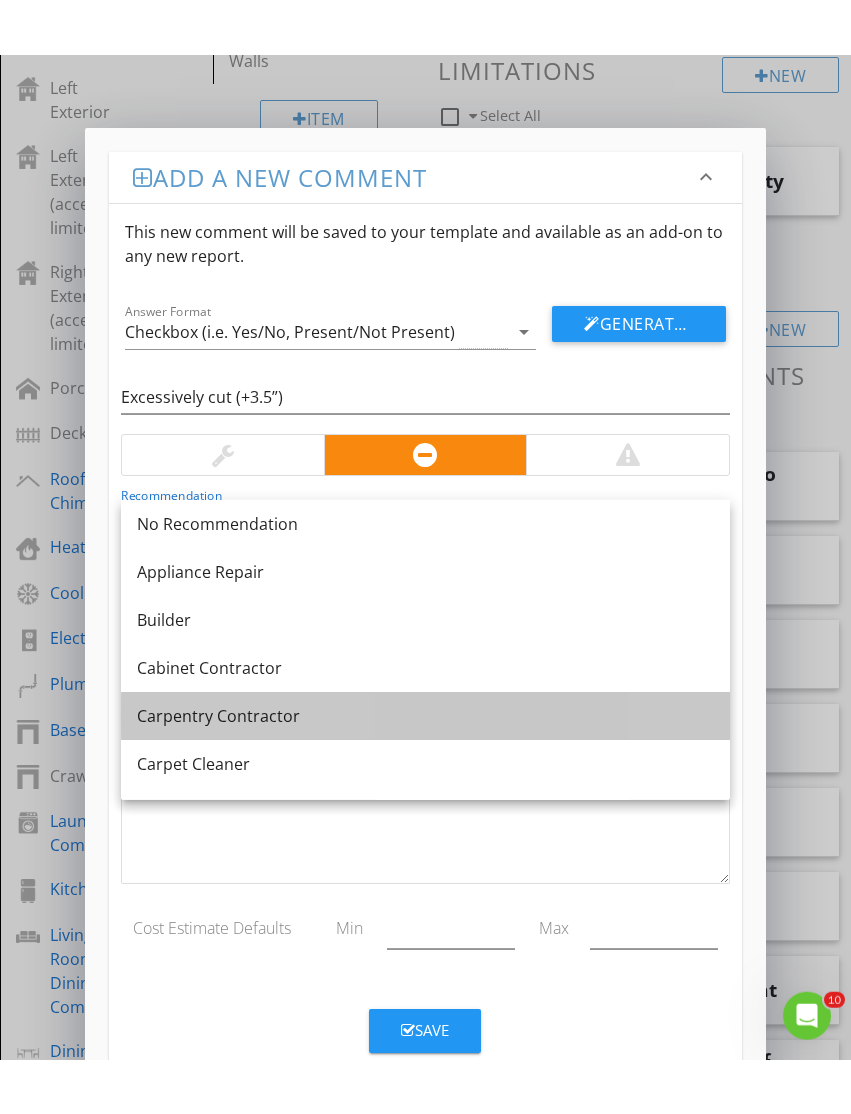 scroll, scrollTop: 584, scrollLeft: 0, axis: vertical 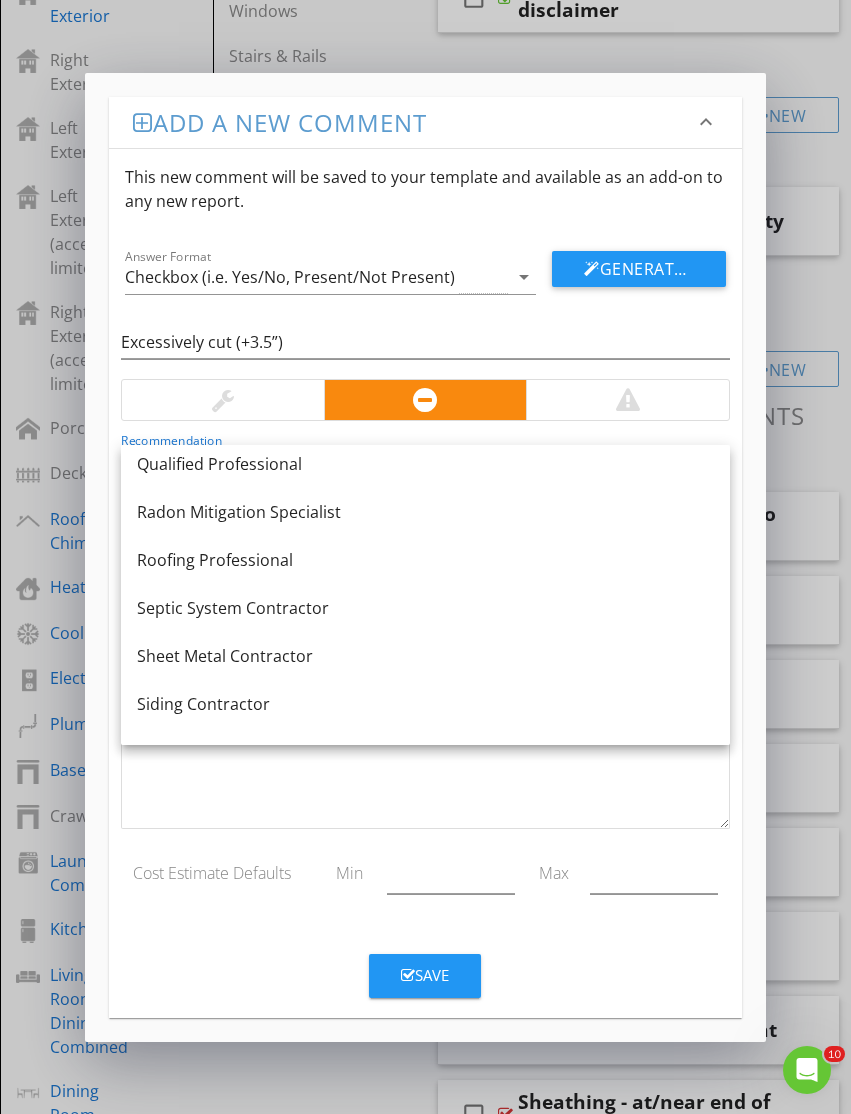 click on "Qualified Professional" at bounding box center [425, 464] 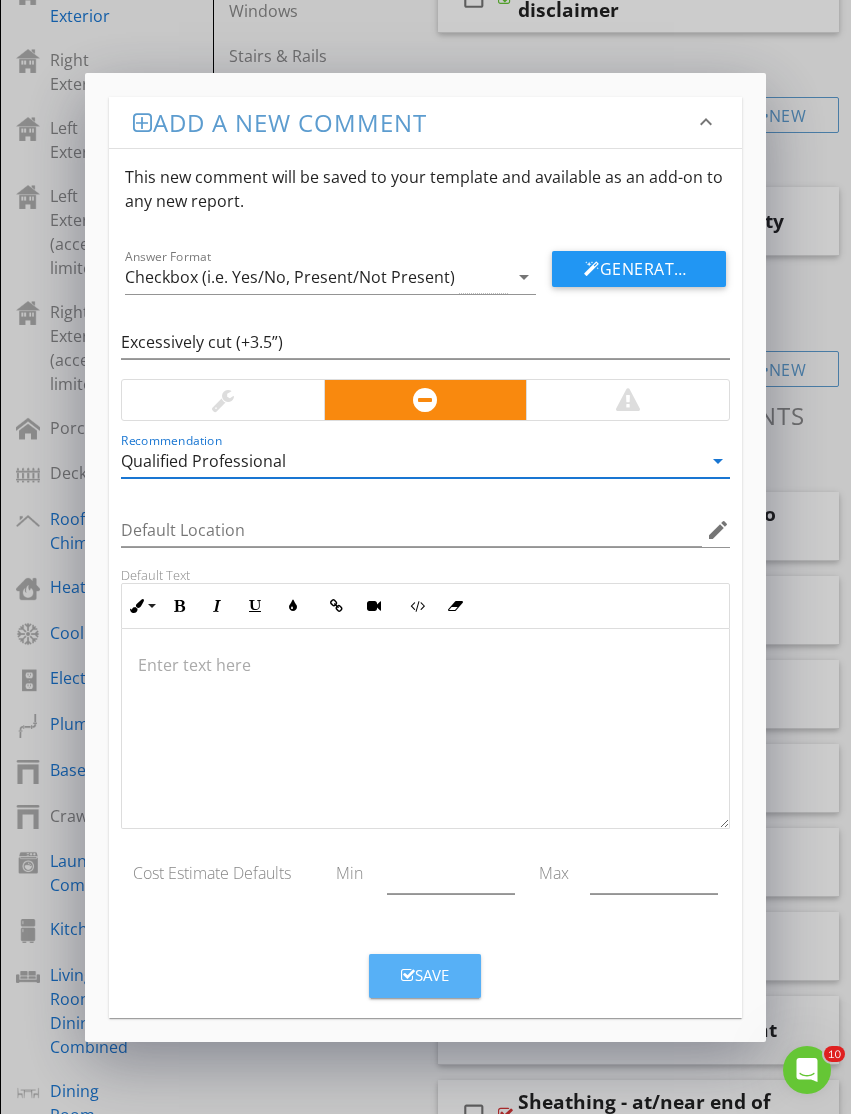 click on "Save" at bounding box center (425, 975) 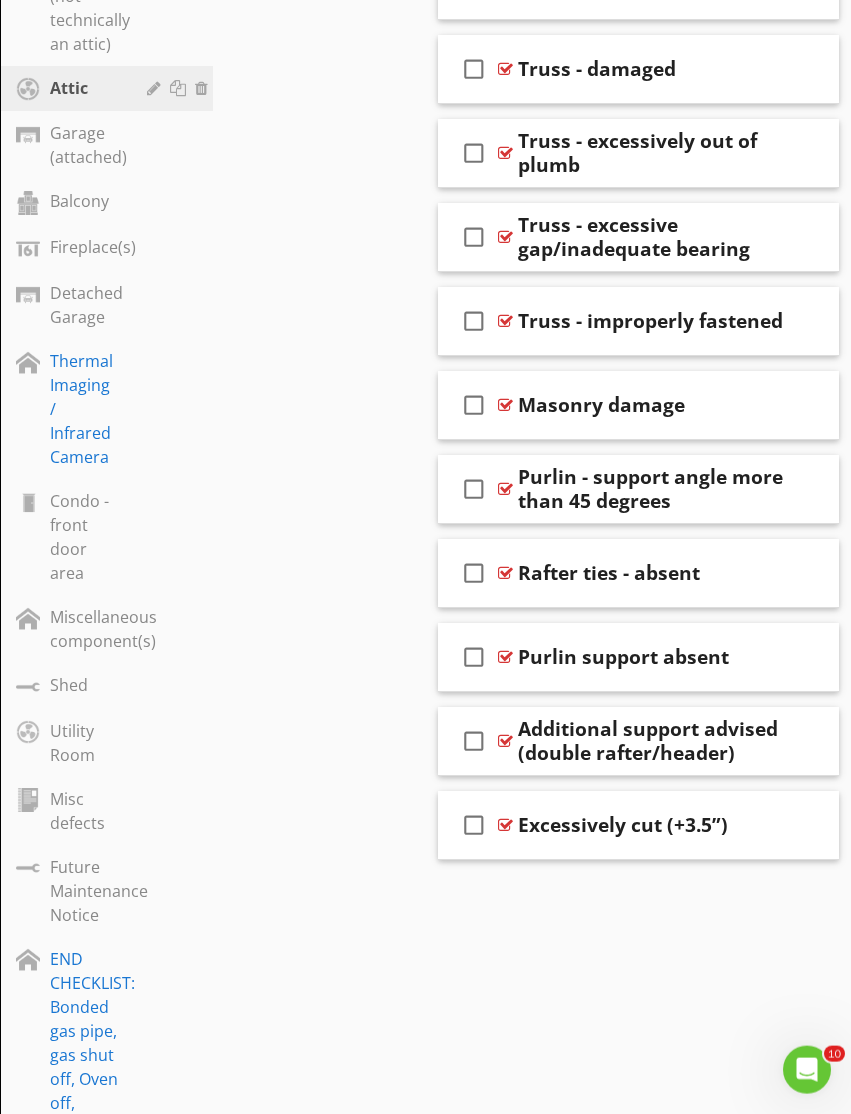 scroll, scrollTop: 2386, scrollLeft: 0, axis: vertical 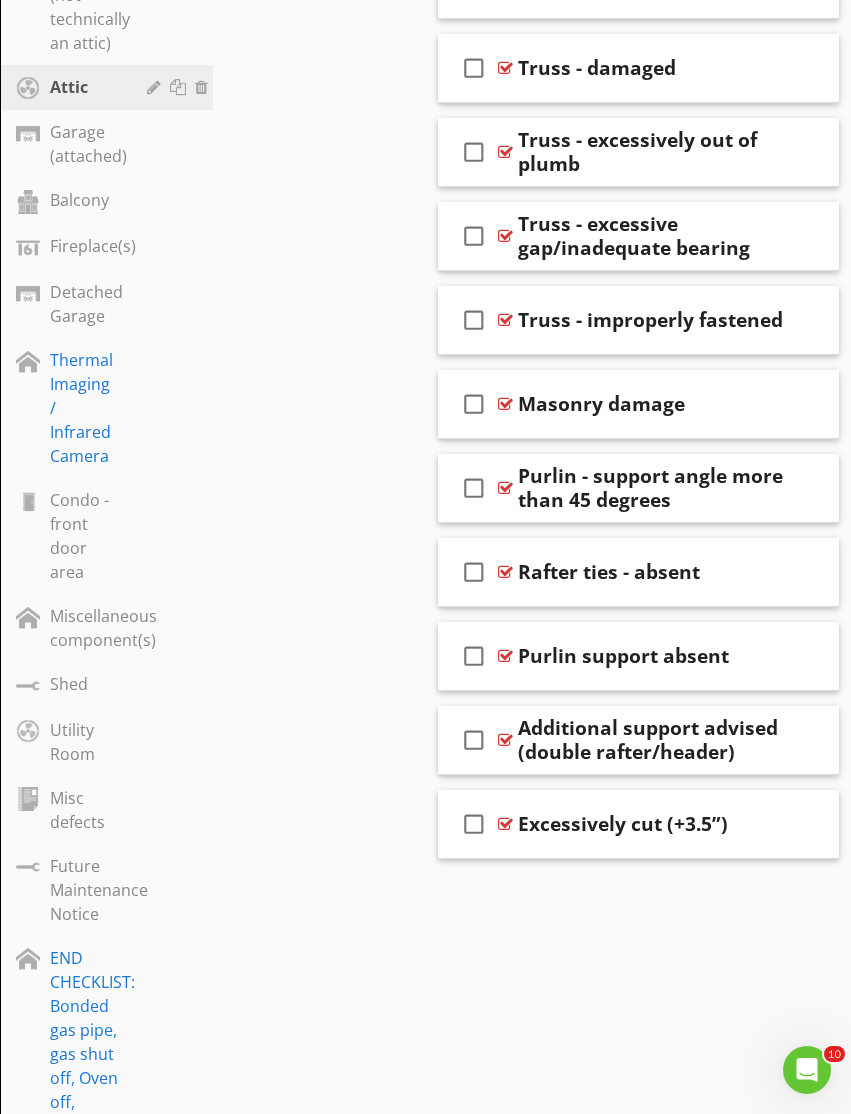 type 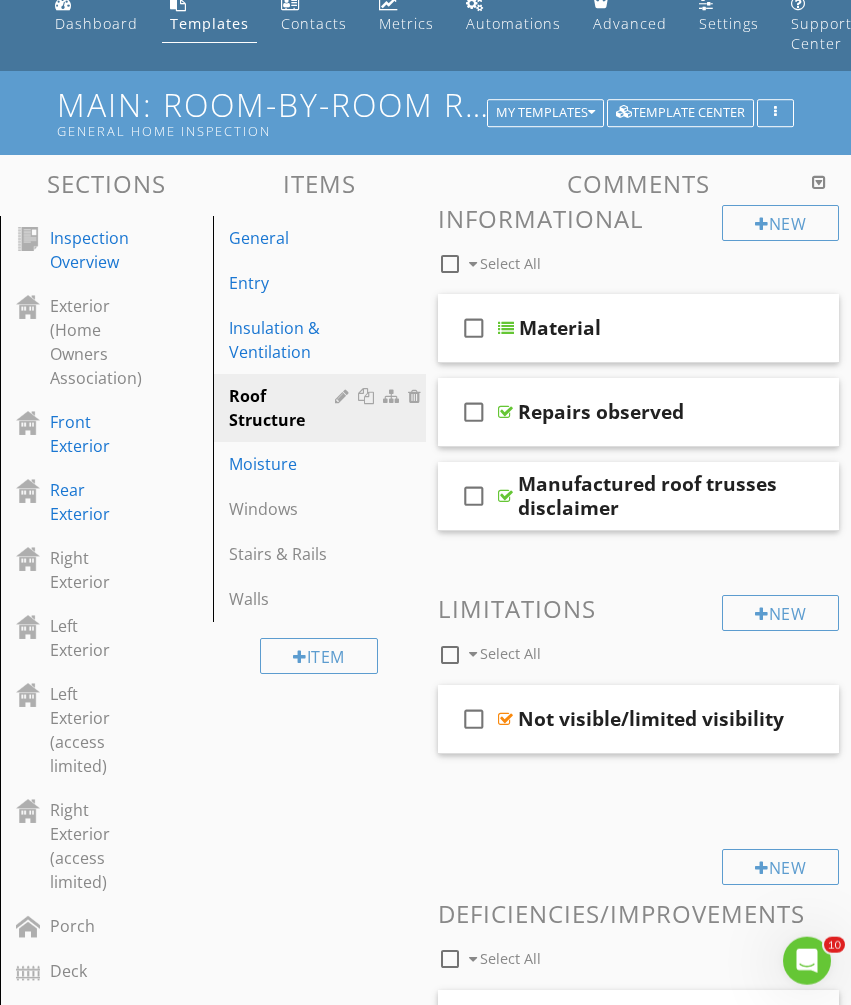 scroll, scrollTop: 0, scrollLeft: 0, axis: both 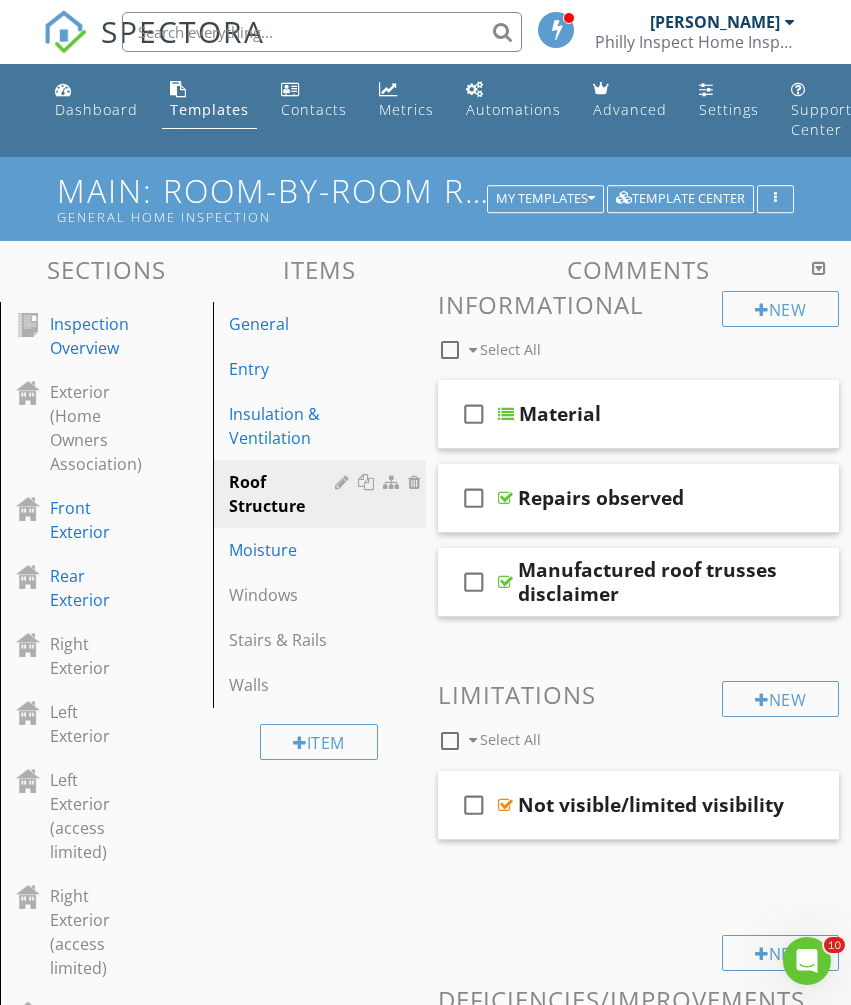 click on "General" at bounding box center [285, 324] 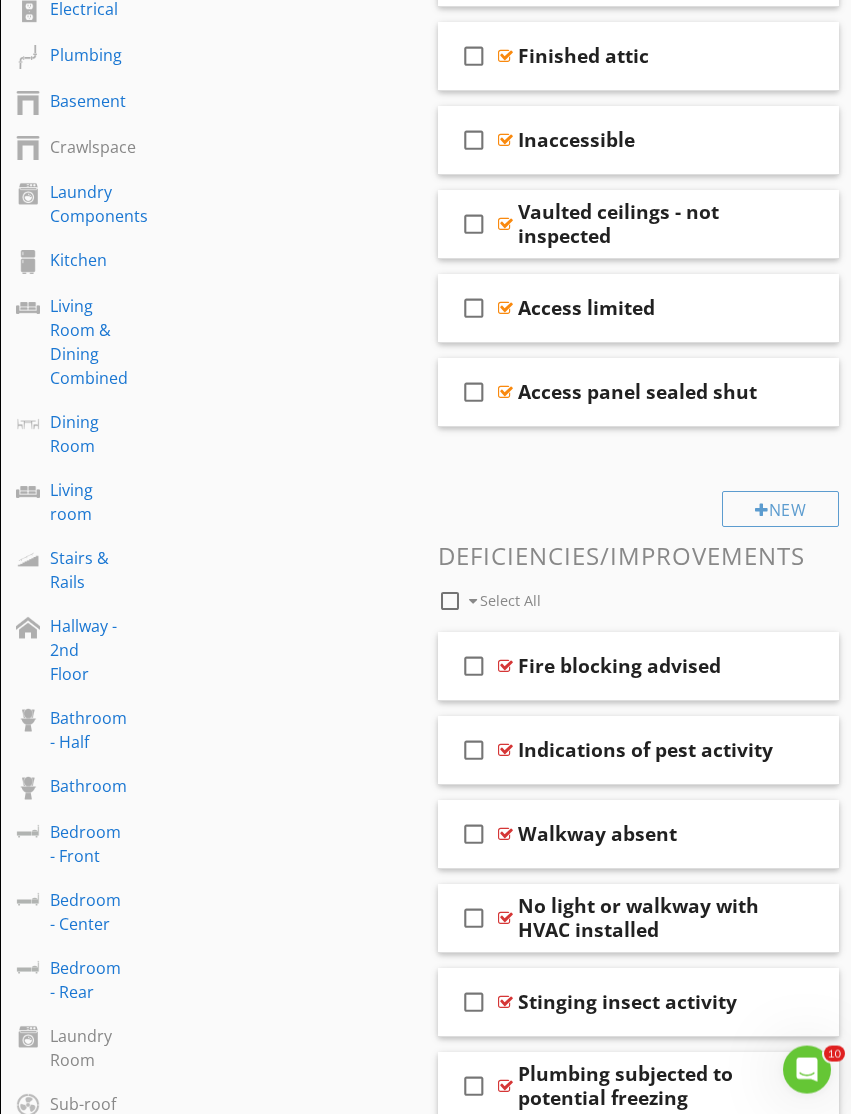 scroll, scrollTop: 1254, scrollLeft: 0, axis: vertical 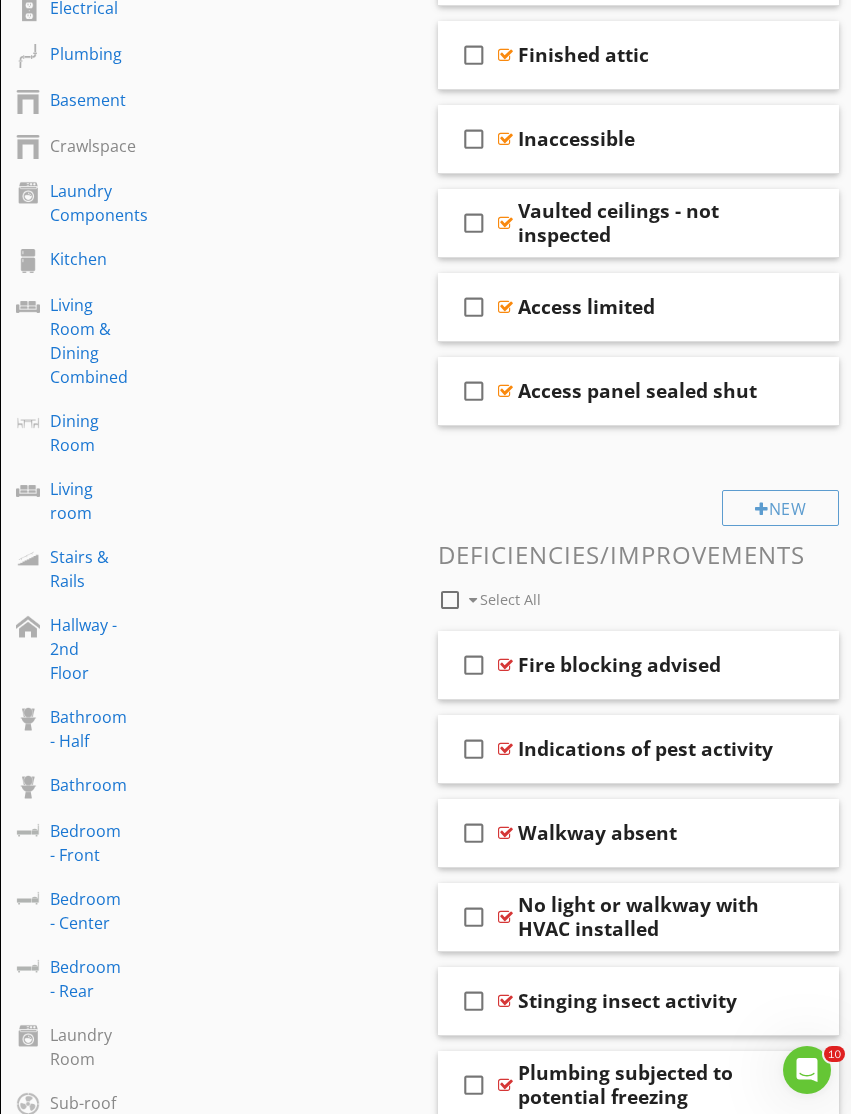 click at bounding box center (505, 665) 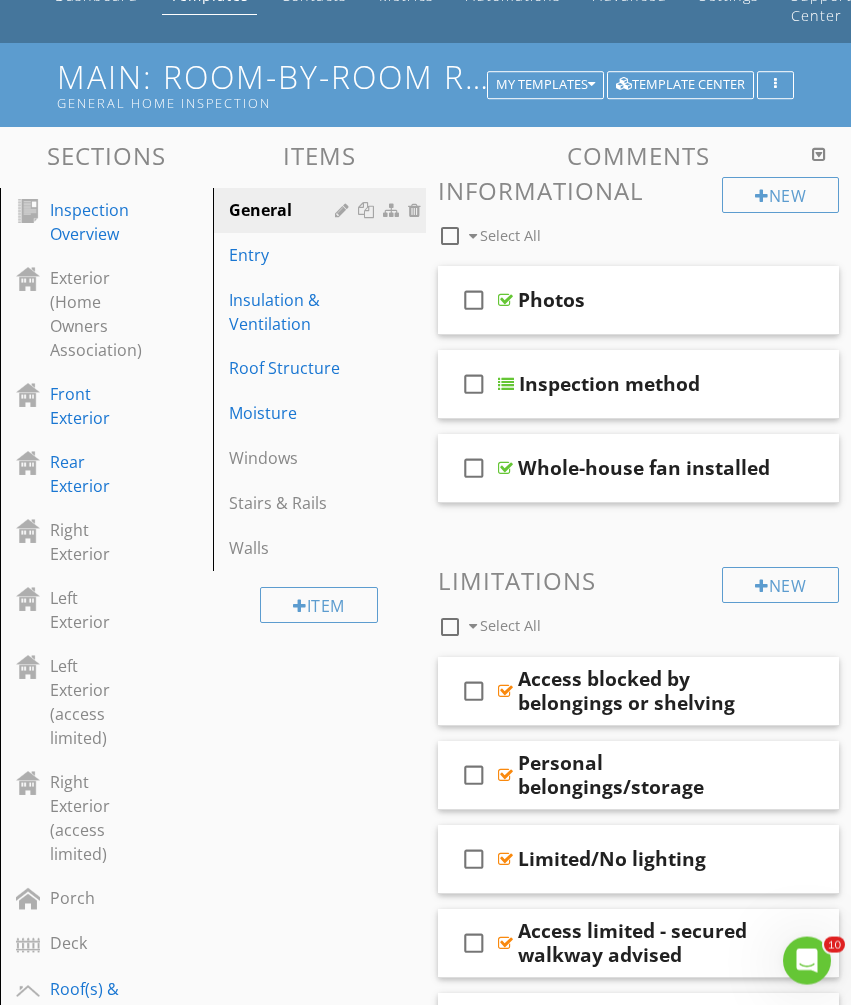 scroll, scrollTop: 0, scrollLeft: 0, axis: both 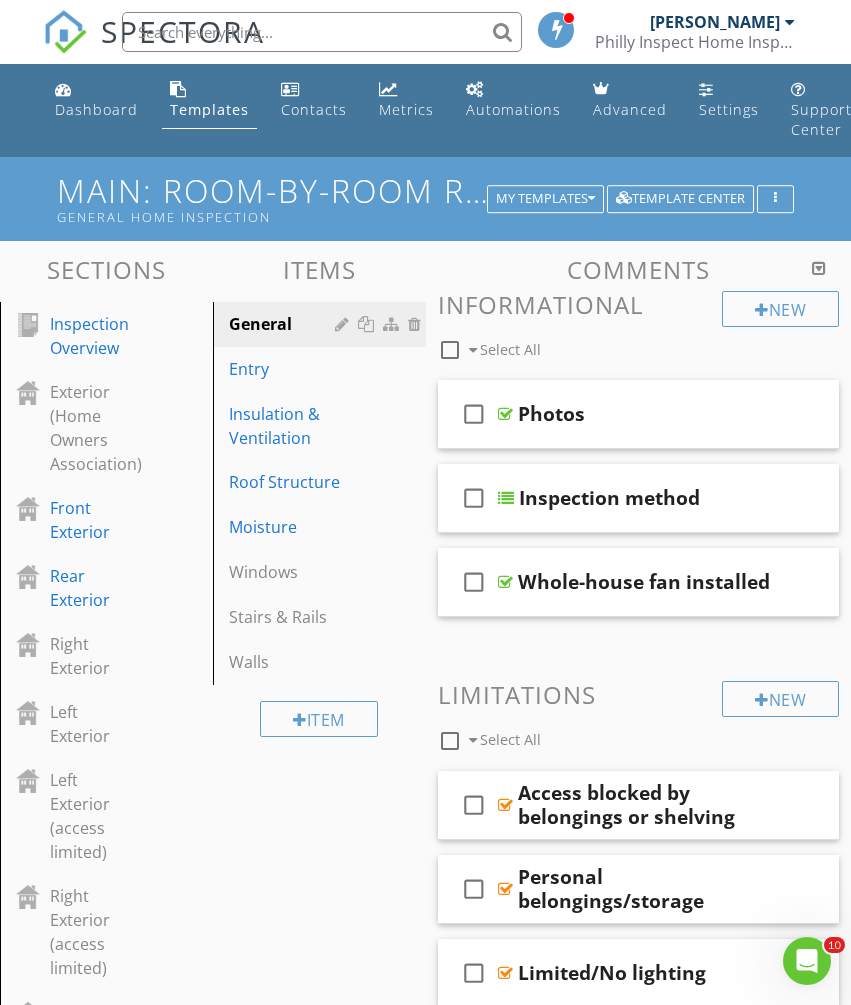 click on "Roof Structure" at bounding box center [285, 482] 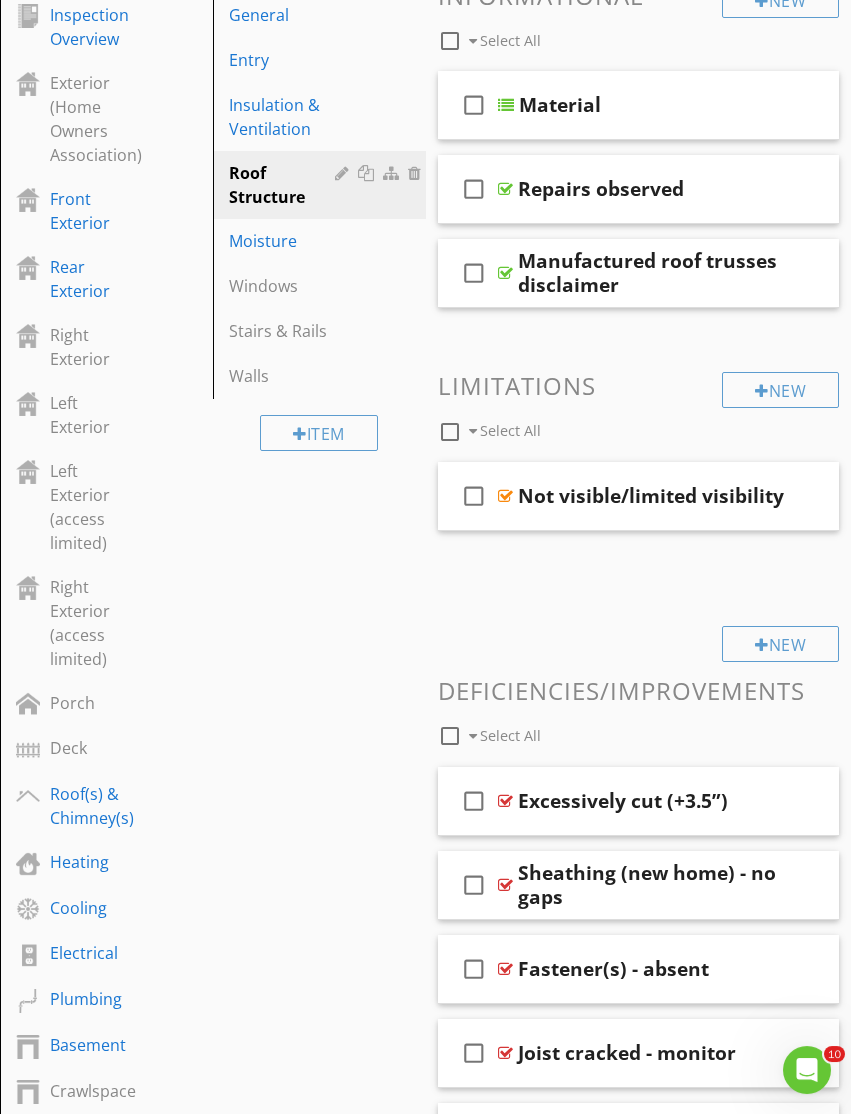 scroll, scrollTop: 373, scrollLeft: 0, axis: vertical 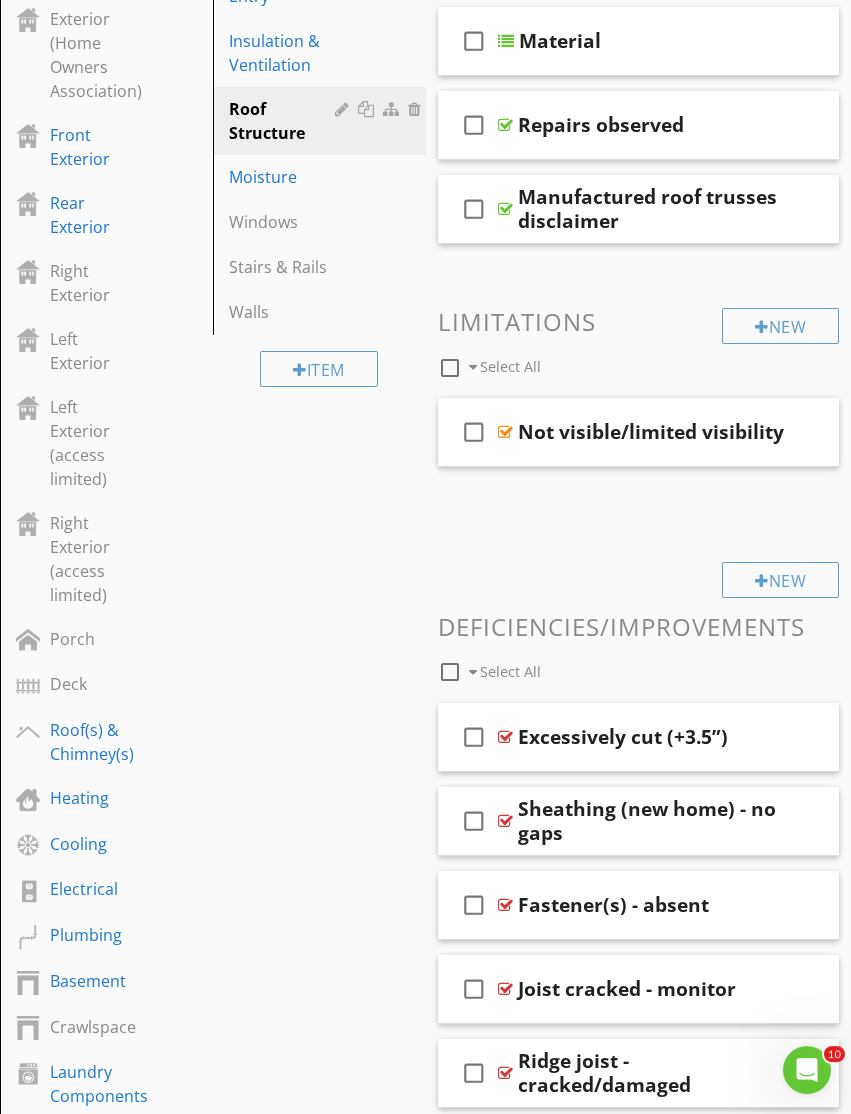 click on "Excessively cut (+3.5”)" at bounding box center (623, 737) 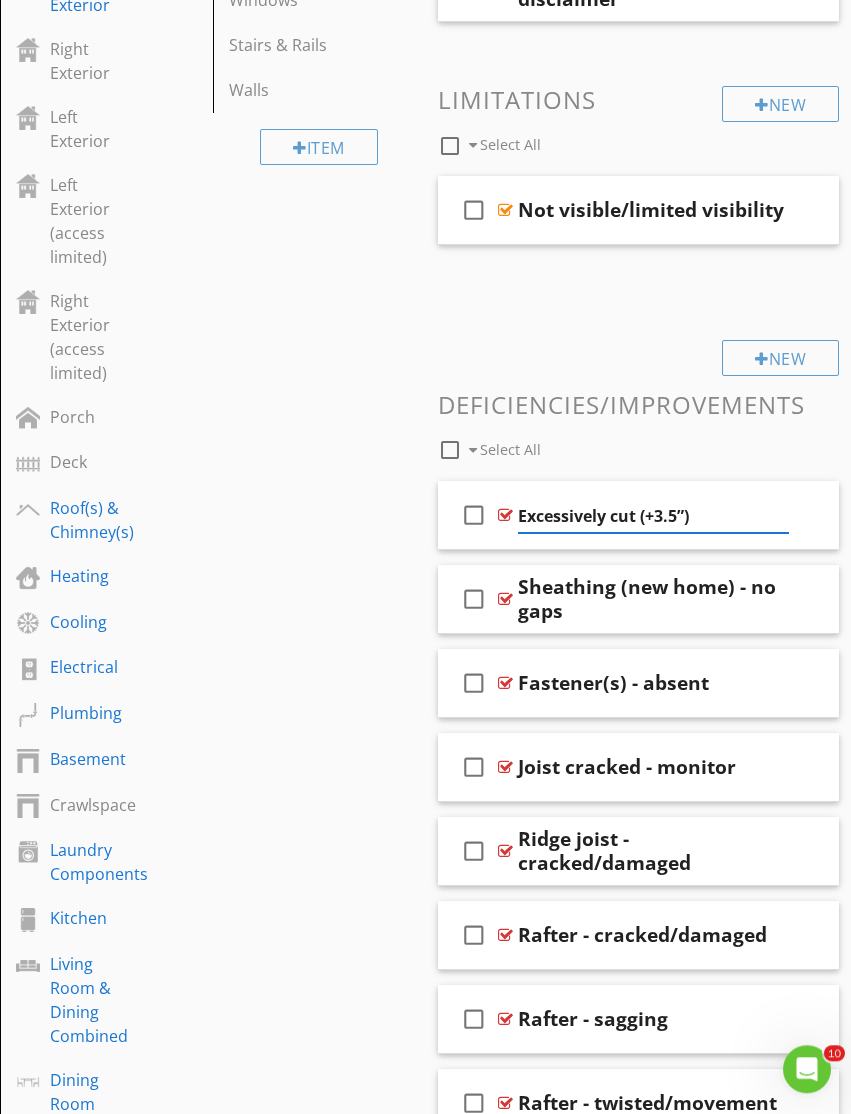 scroll, scrollTop: 596, scrollLeft: 0, axis: vertical 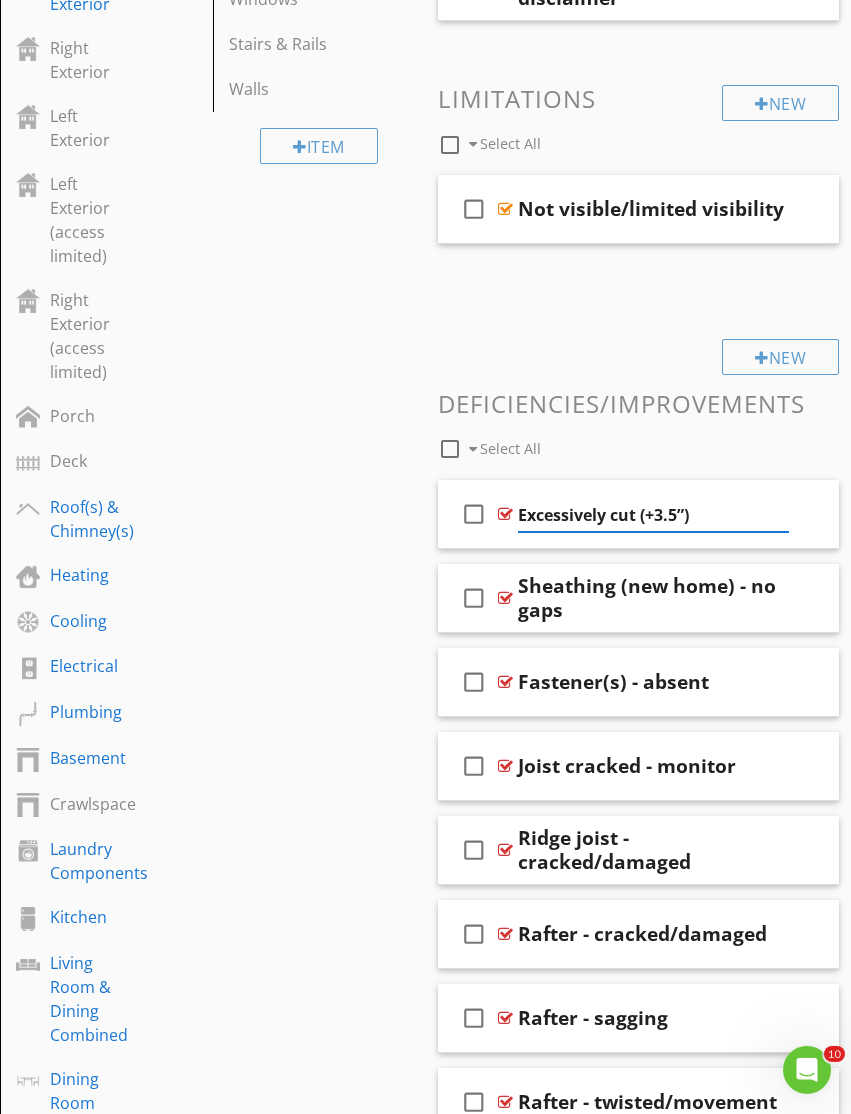 click at bounding box center (505, 514) 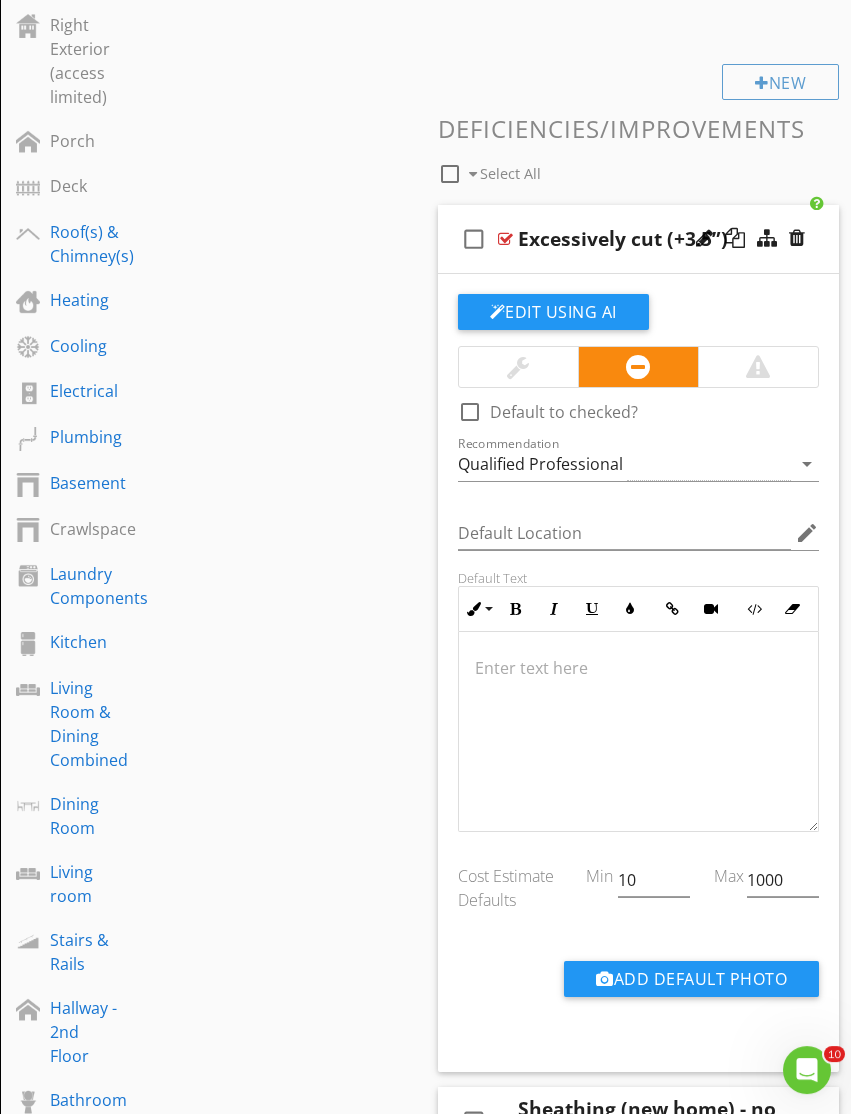 scroll, scrollTop: 939, scrollLeft: 0, axis: vertical 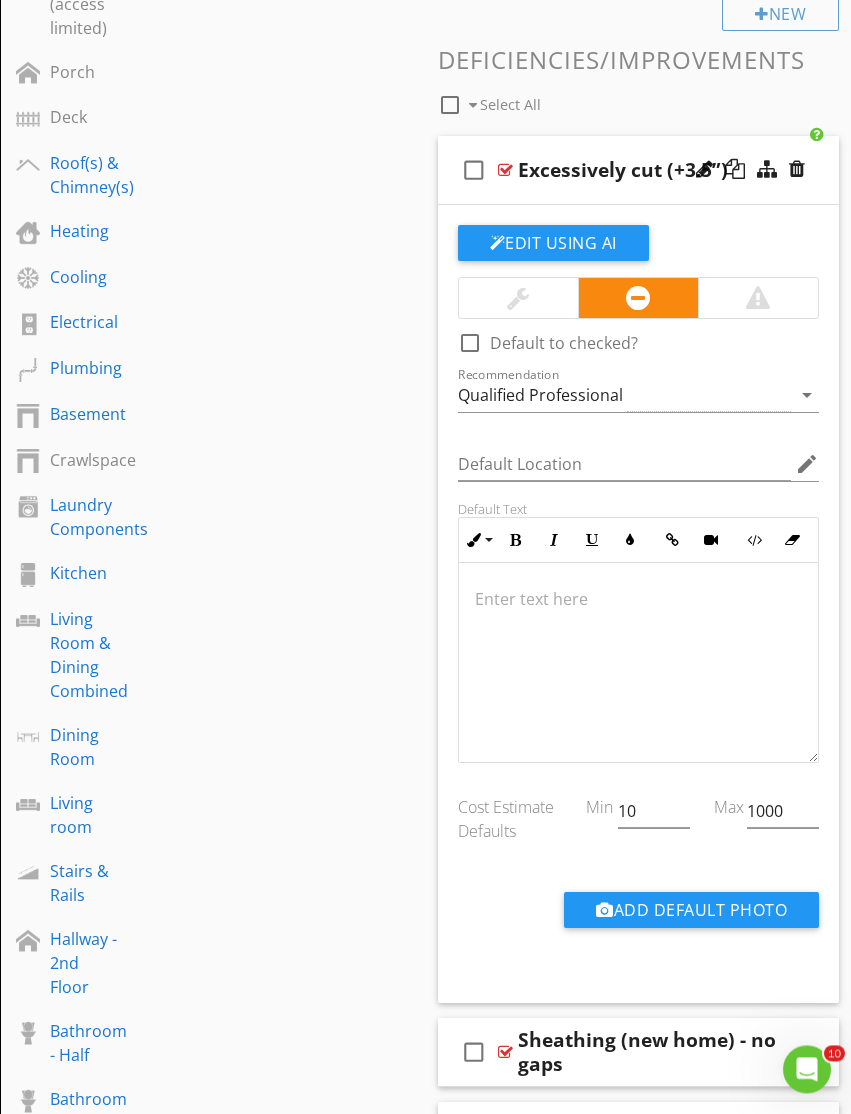 click on "arrow_drop_down" at bounding box center (807, 396) 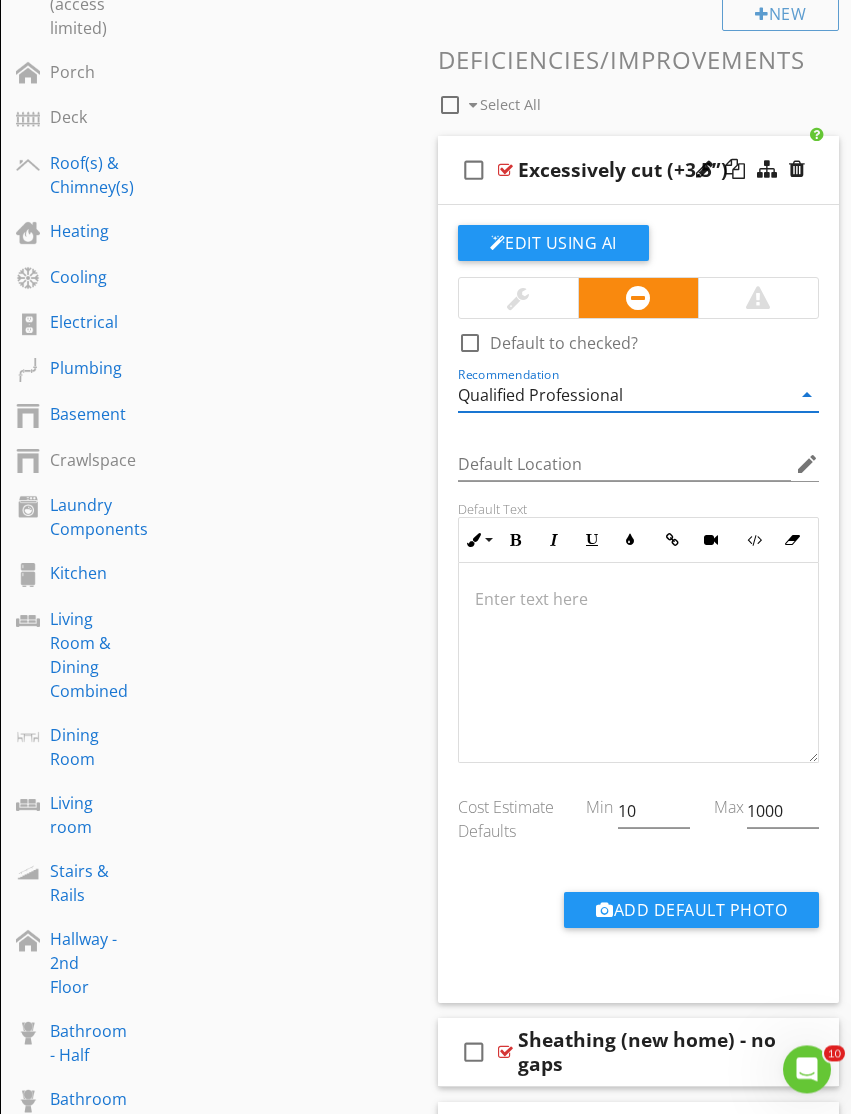 scroll, scrollTop: 940, scrollLeft: 0, axis: vertical 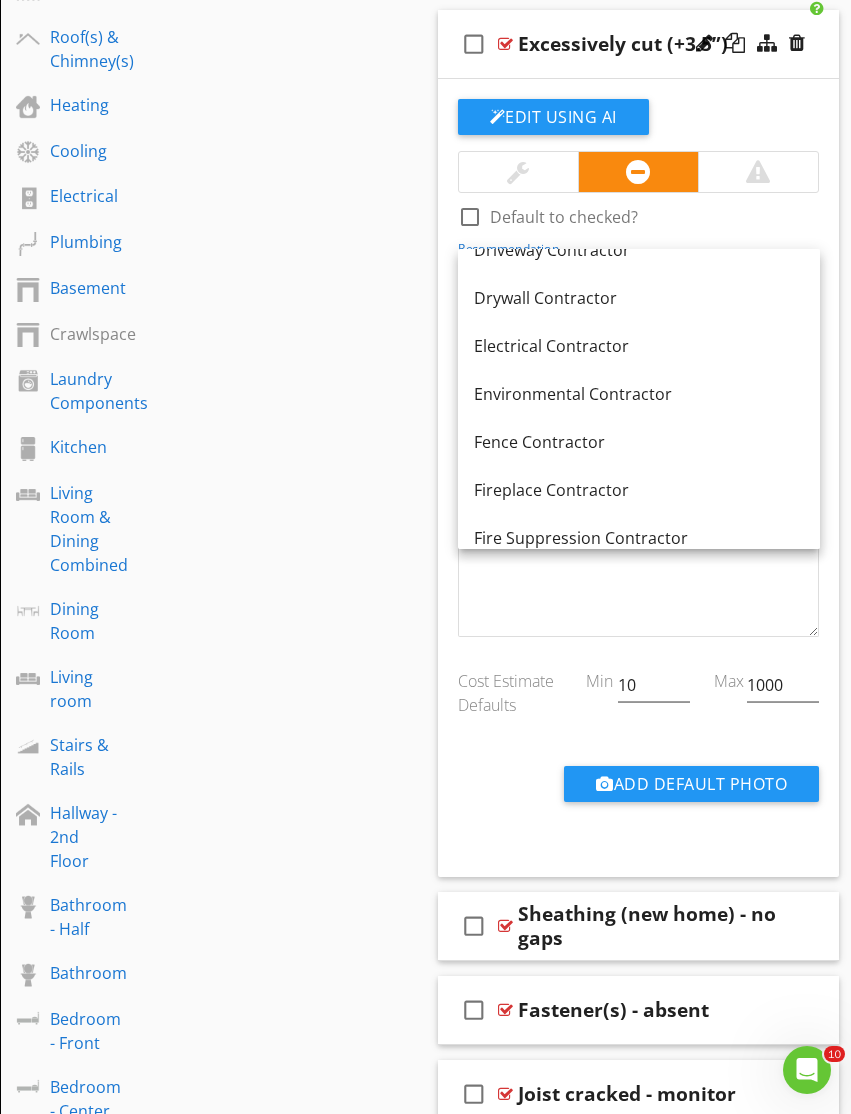 click on "Sections
Inspection Overview           Exterior (Home Owners Association)           Front Exterior           Rear Exterior           Right Exterior           Left Exterior           Left Exterior (access limited)           Right Exterior (access limited)           Porch           Deck           Roof(s) & Chimney(s)           Heating           Cooling           Electrical           Plumbing           Basement           Crawlspace           Laundry Components           Kitchen           Living Room & Dining Combined           Dining Room           Living room           Stairs & Rails           Hallway - 2nd Floor           Bathroom - Half           Bathroom           Bedroom - Front           Bedroom - Center           Bedroom - Rear           Laundry Room           Sub-roof (not technically an attic)           Attic           Garage (attached)           Balcony           Fireplace(s)           Detached Garage           Thermal Imaging / Infrared Camera" at bounding box center (425, 1108) 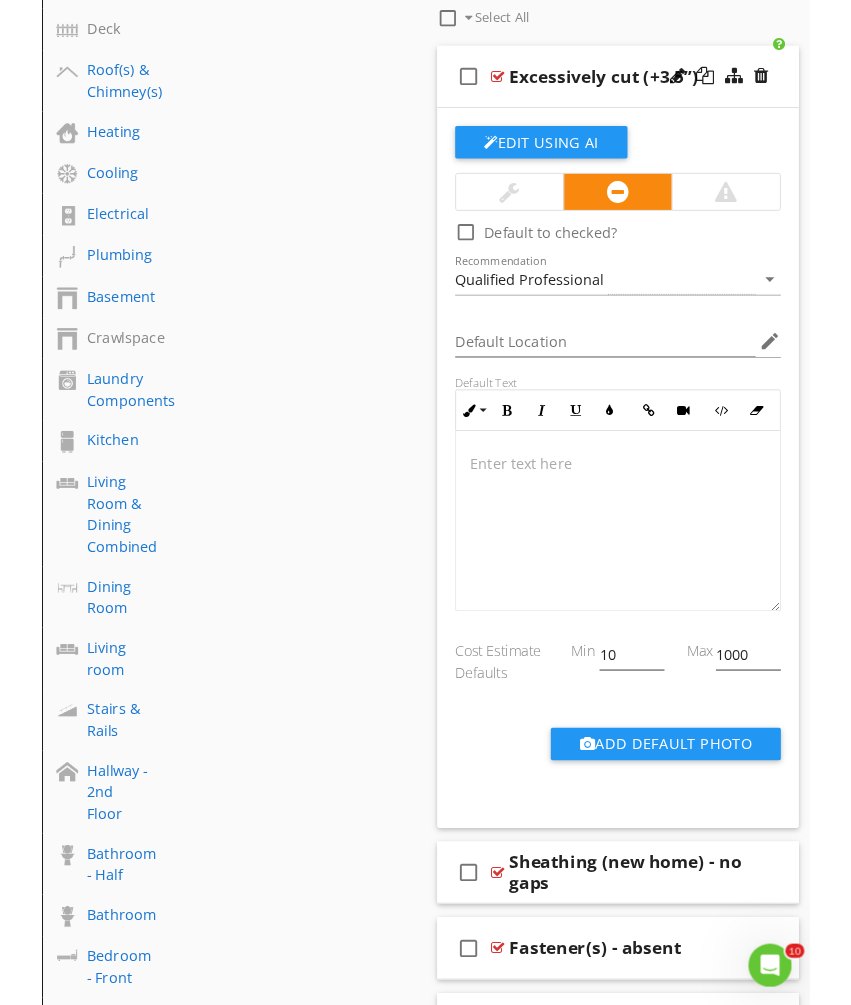 scroll, scrollTop: 940, scrollLeft: 0, axis: vertical 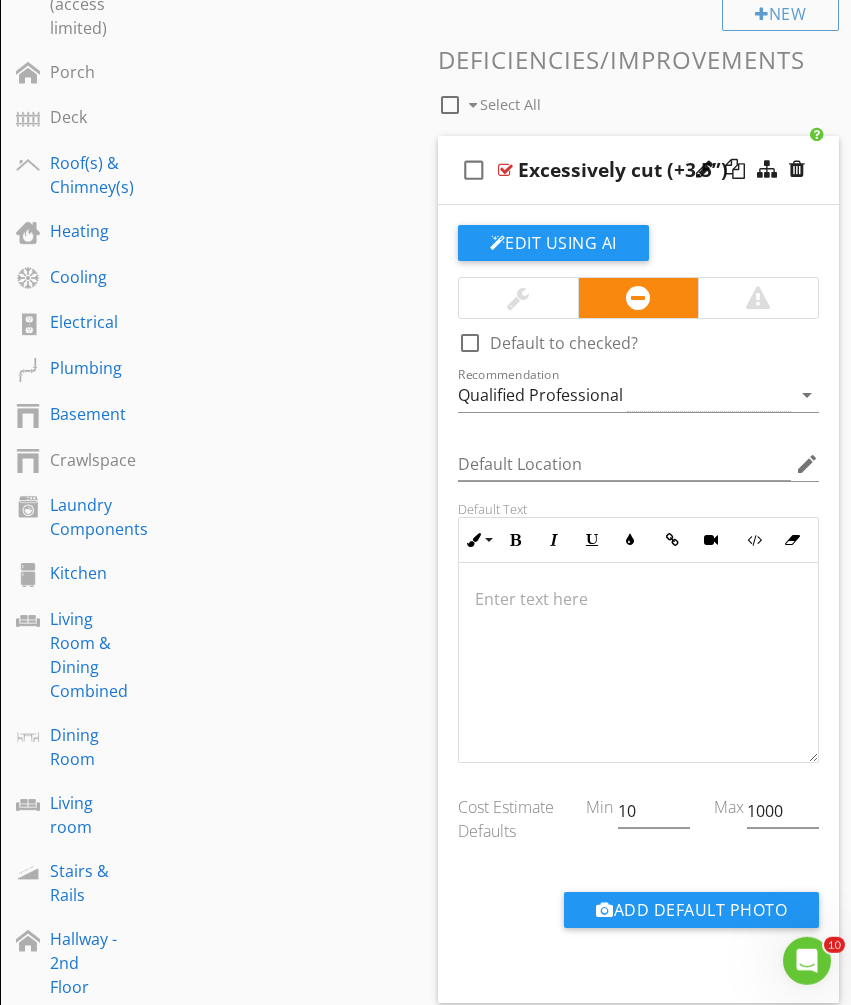 click on "Qualified Professional" at bounding box center [625, 395] 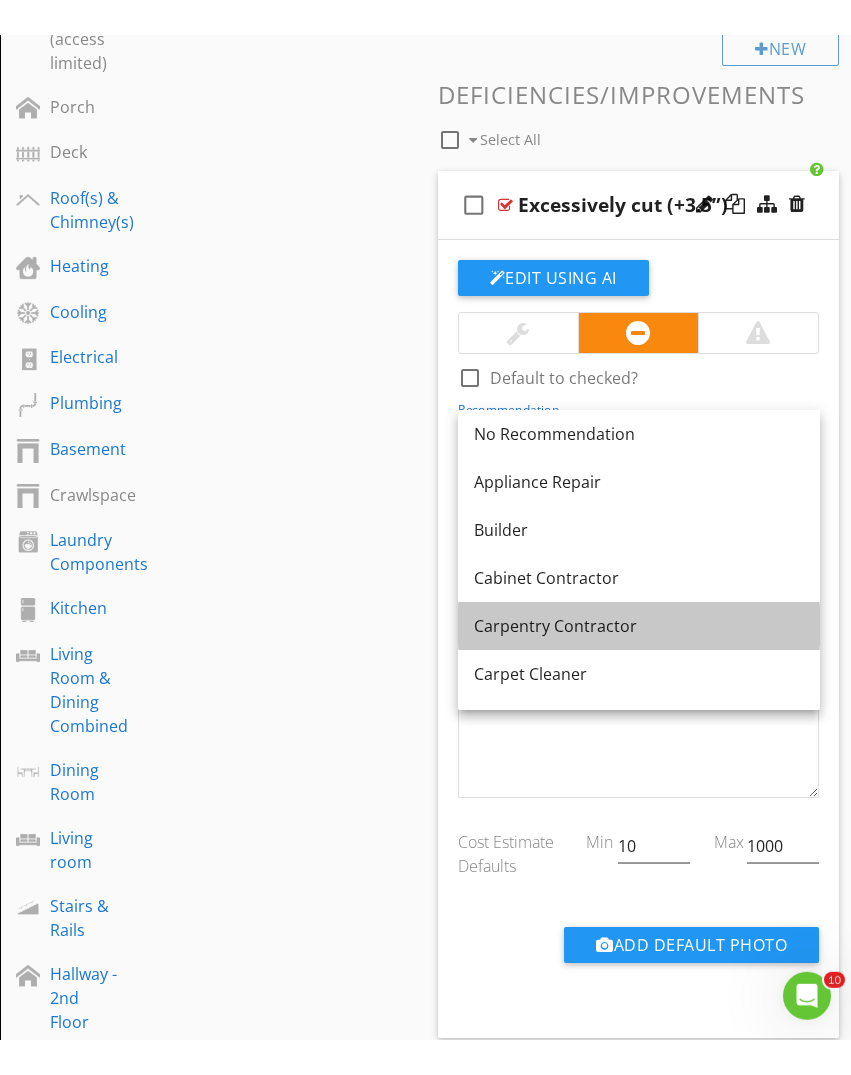 scroll, scrollTop: 871, scrollLeft: 0, axis: vertical 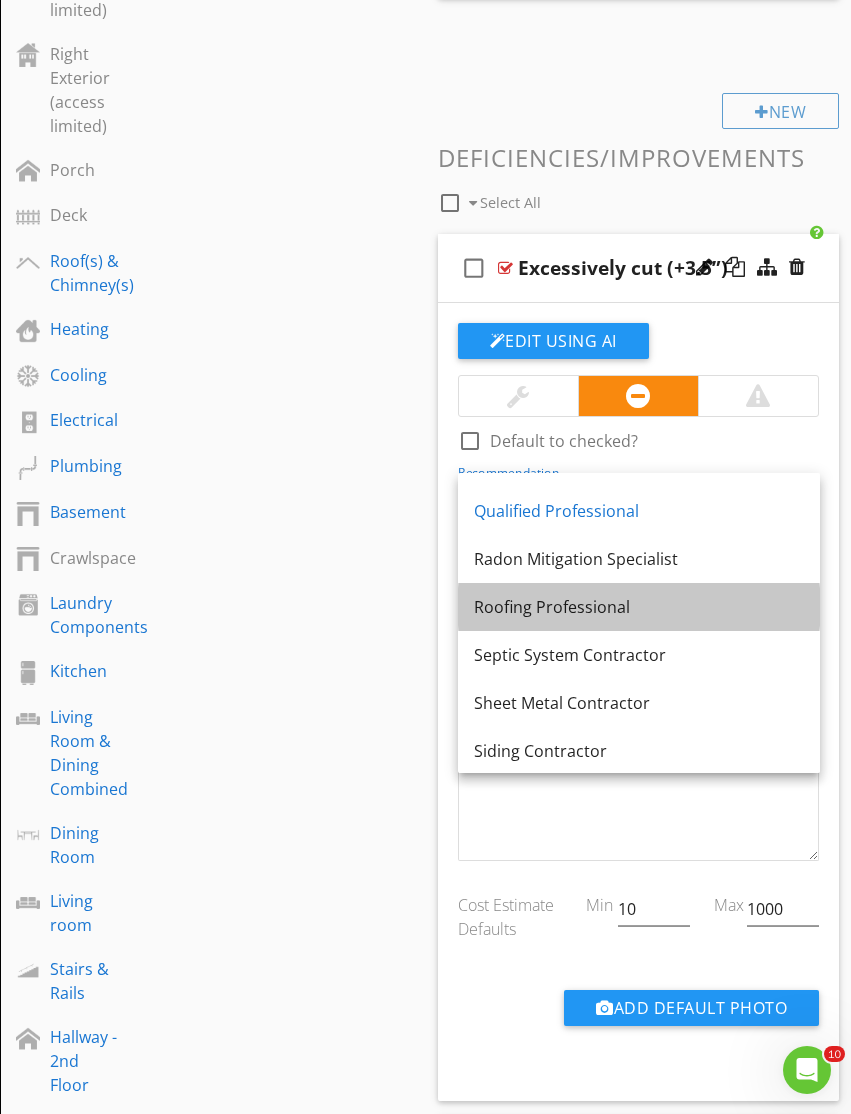 click on "Roofing Professional" at bounding box center [639, 607] 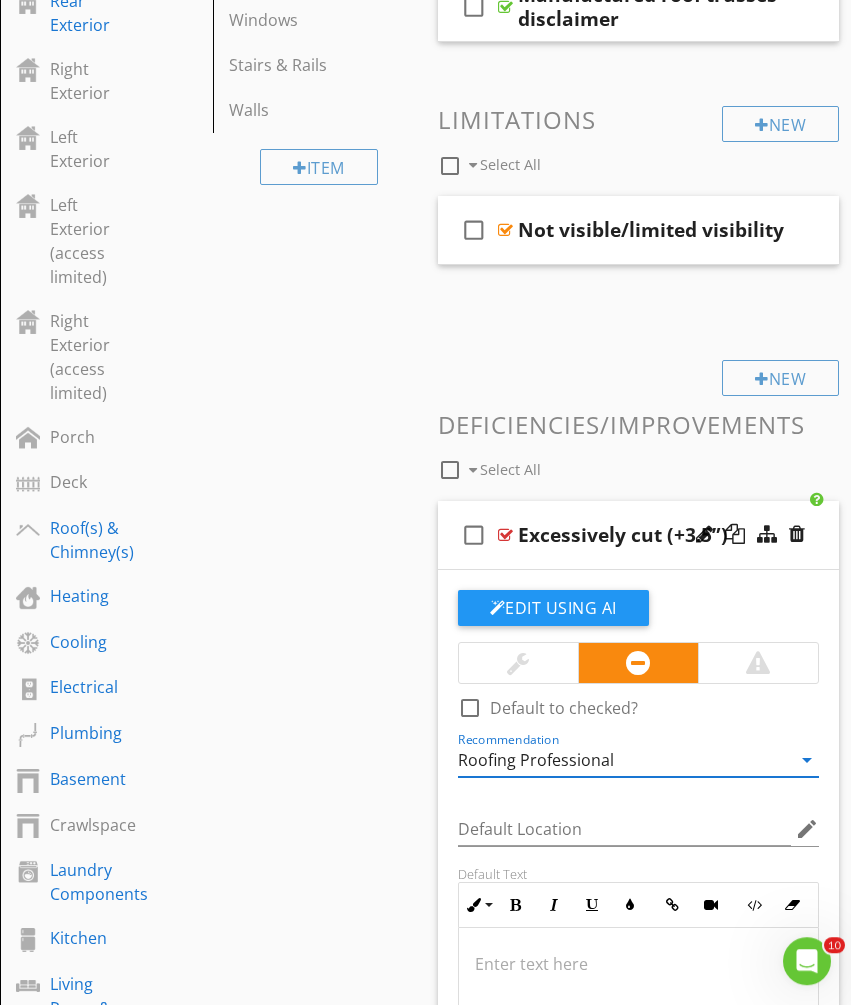 scroll, scrollTop: 521, scrollLeft: 0, axis: vertical 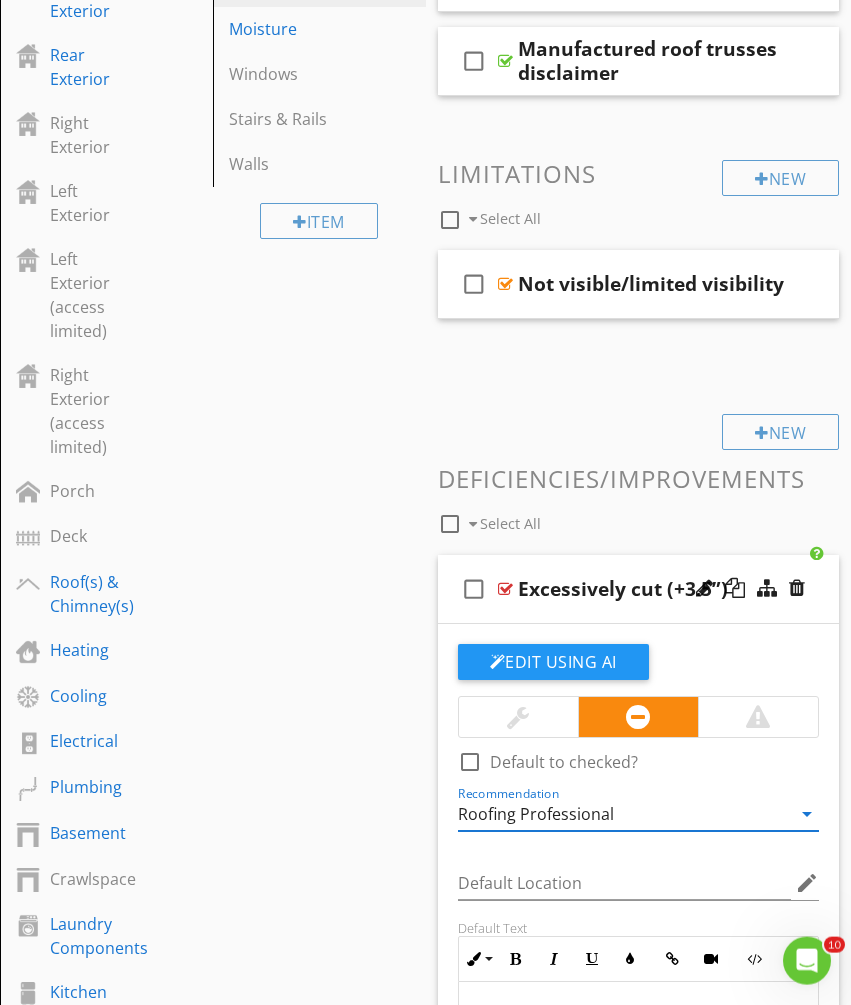 click on "New" at bounding box center [780, 432] 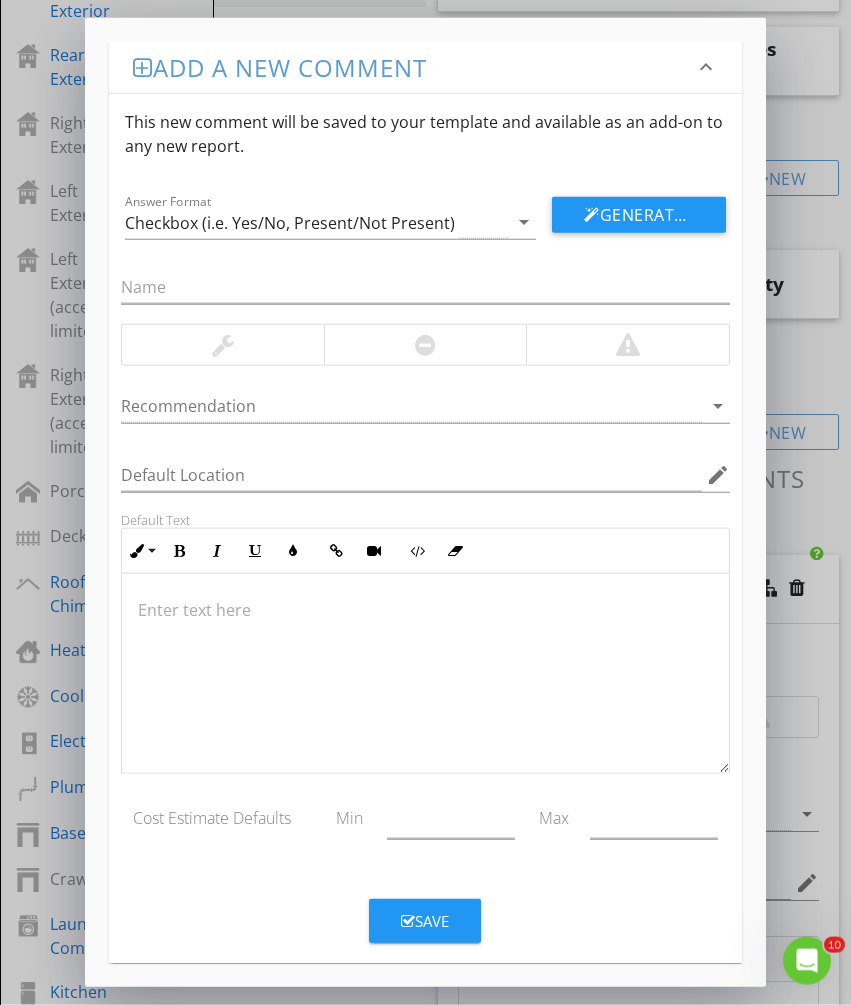 scroll, scrollTop: 522, scrollLeft: 0, axis: vertical 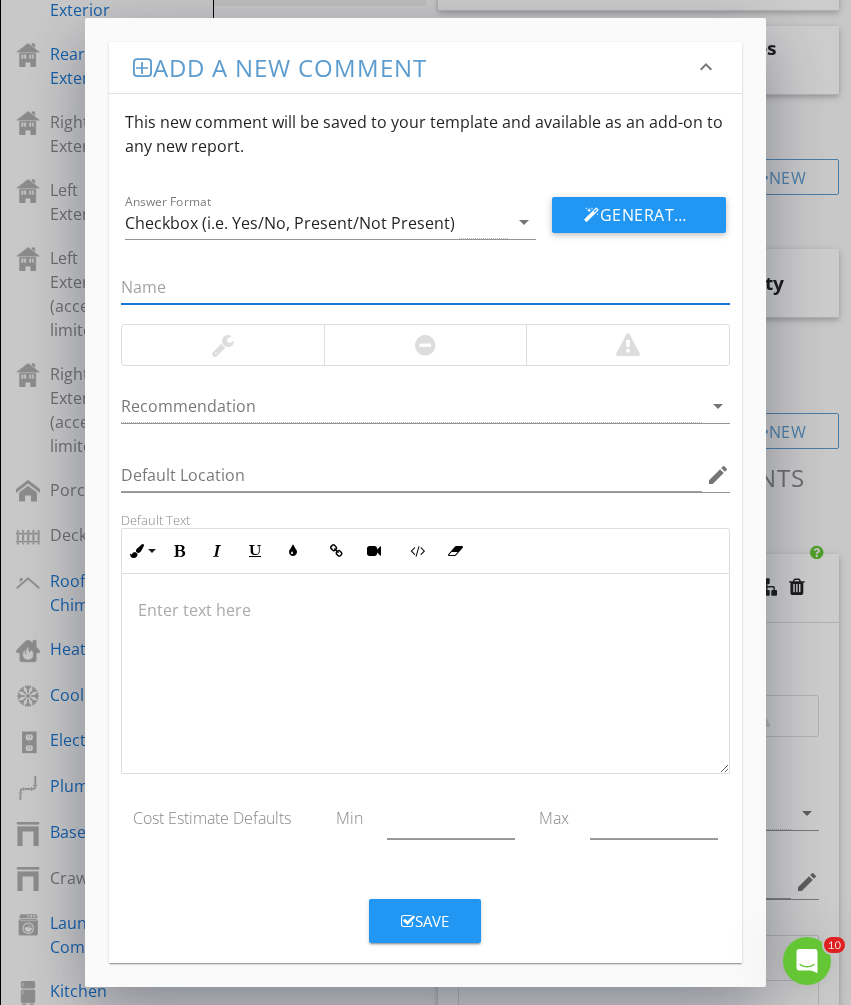 click at bounding box center (425, 287) 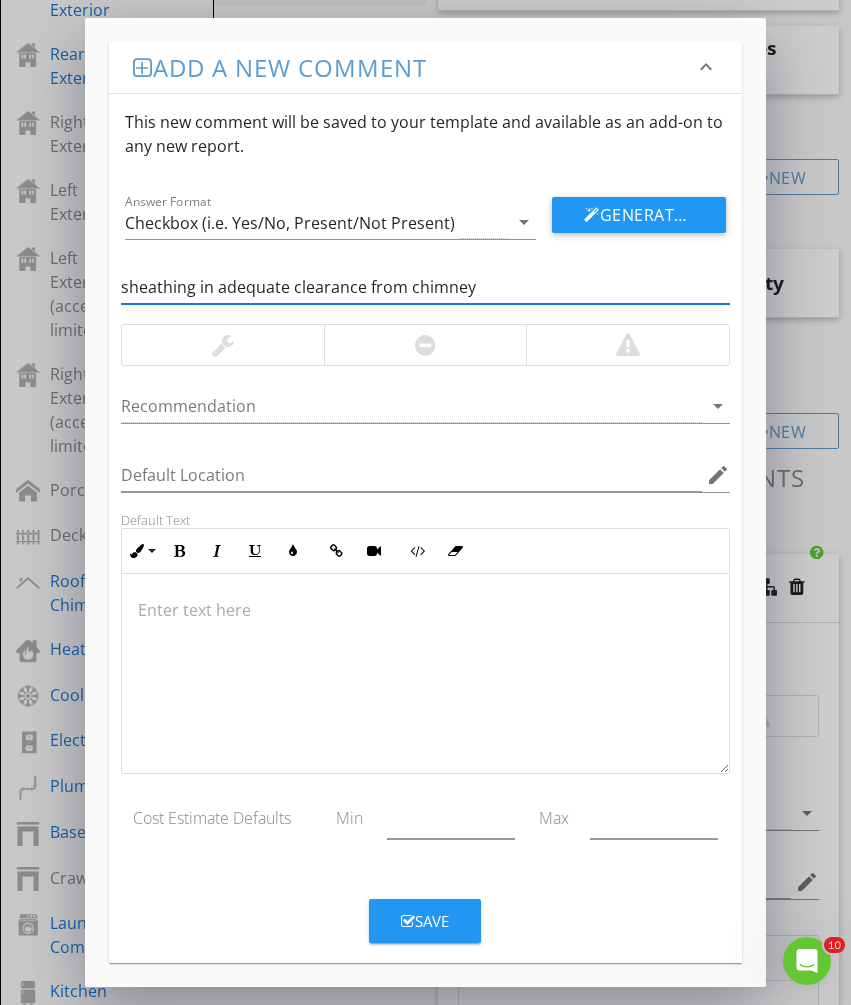 click on "sheathing in adequate clearance from chimney" at bounding box center [425, 287] 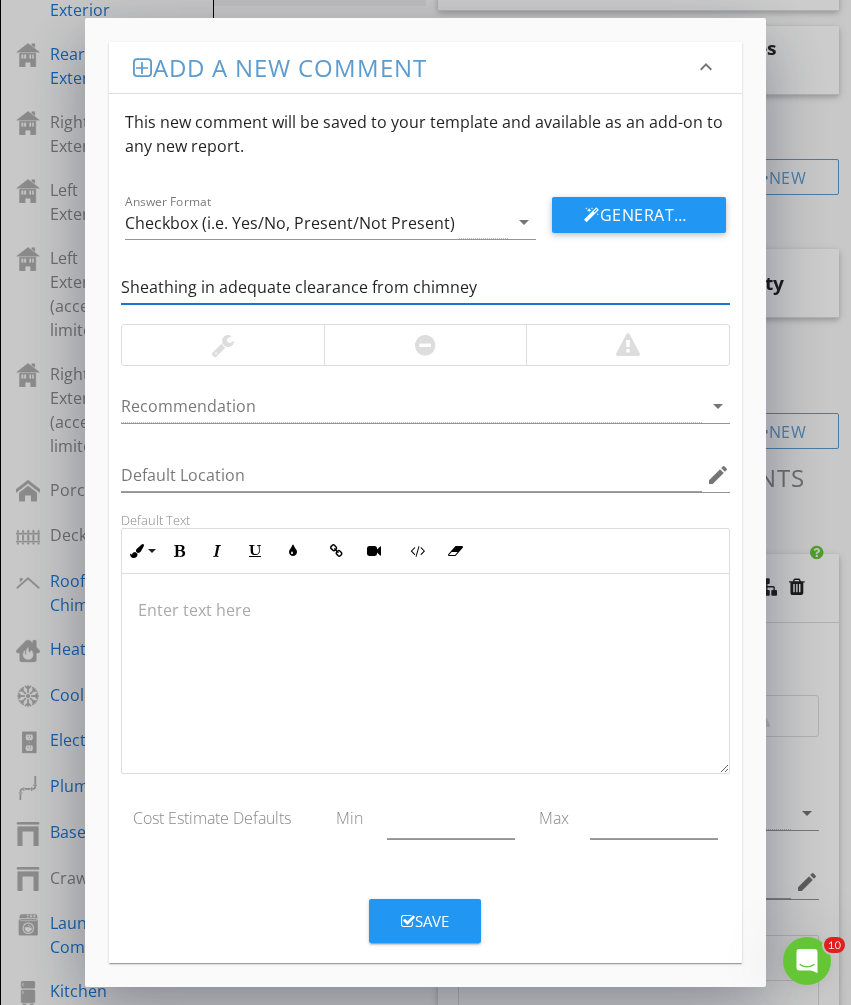 click on "Sheathing in adequate clearance from chimney" at bounding box center [425, 287] 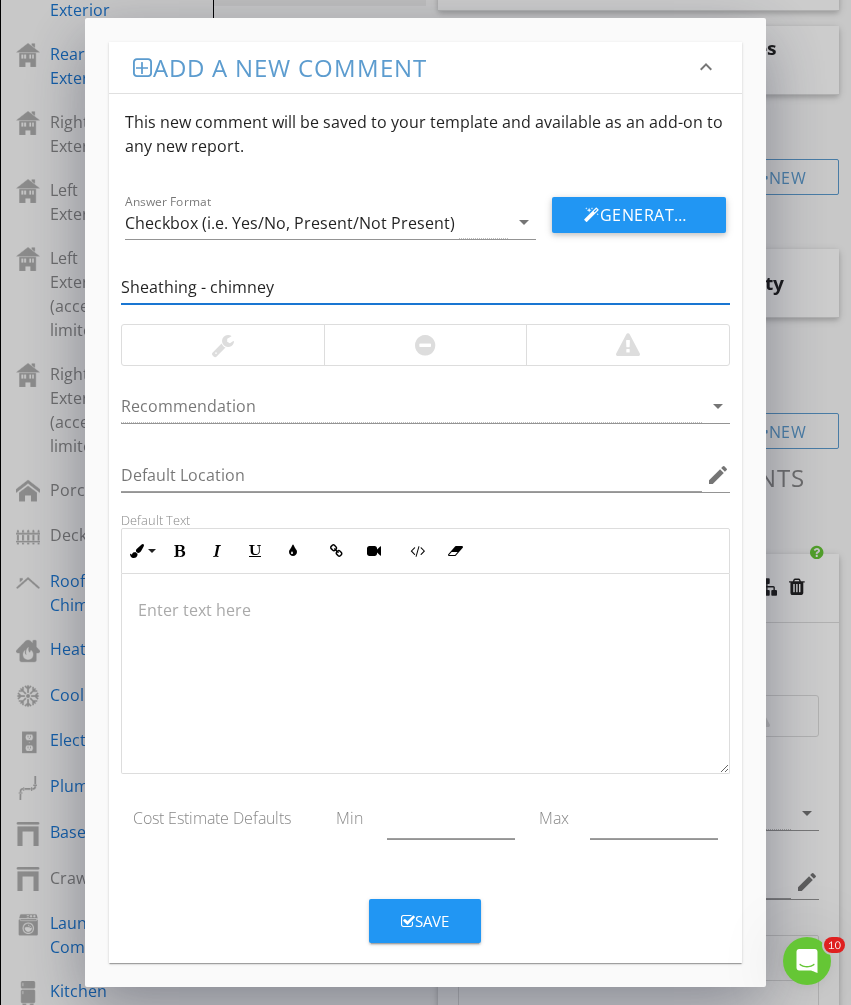 click on "Sheathing - chimney" at bounding box center [425, 287] 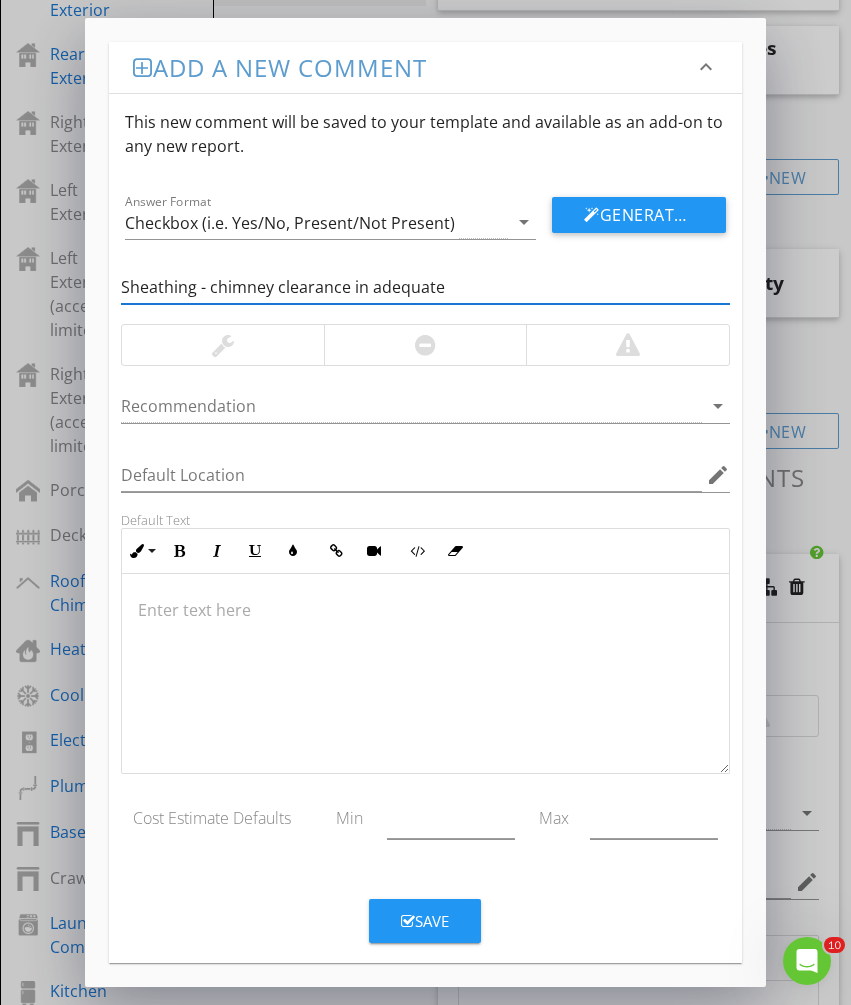 click on "Sheathing - chimney clearance in adequate" at bounding box center [425, 287] 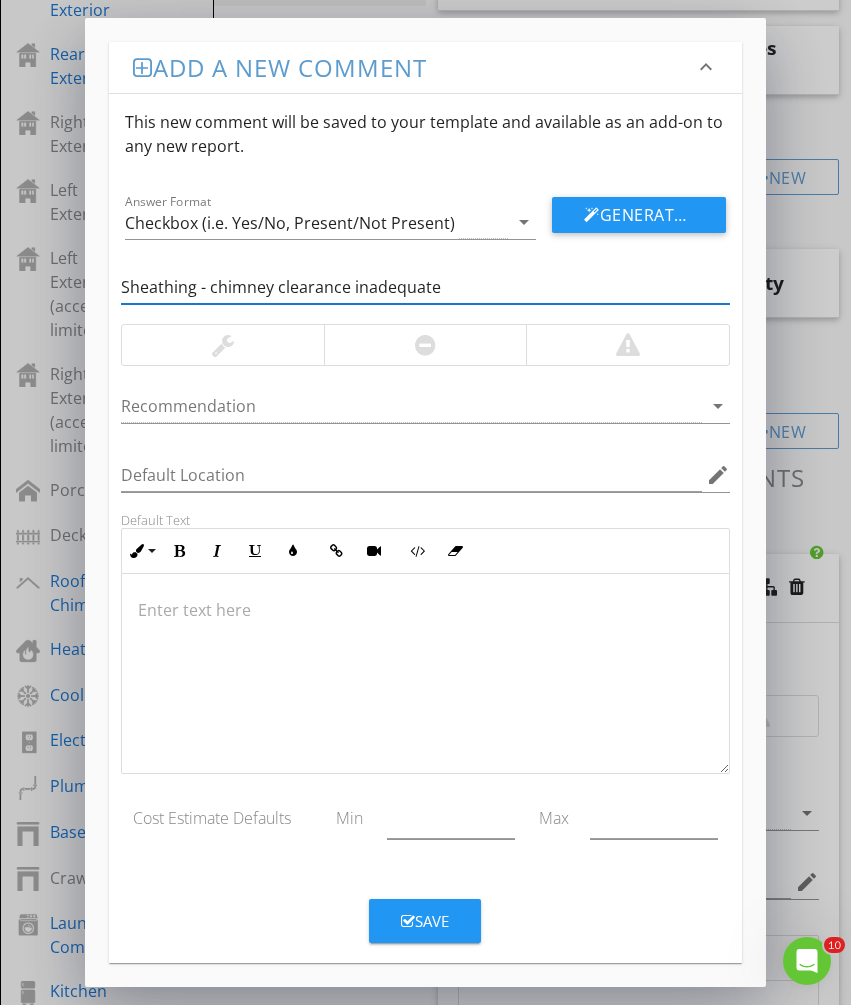 type on "Sheathing - chimney clearance inadequate" 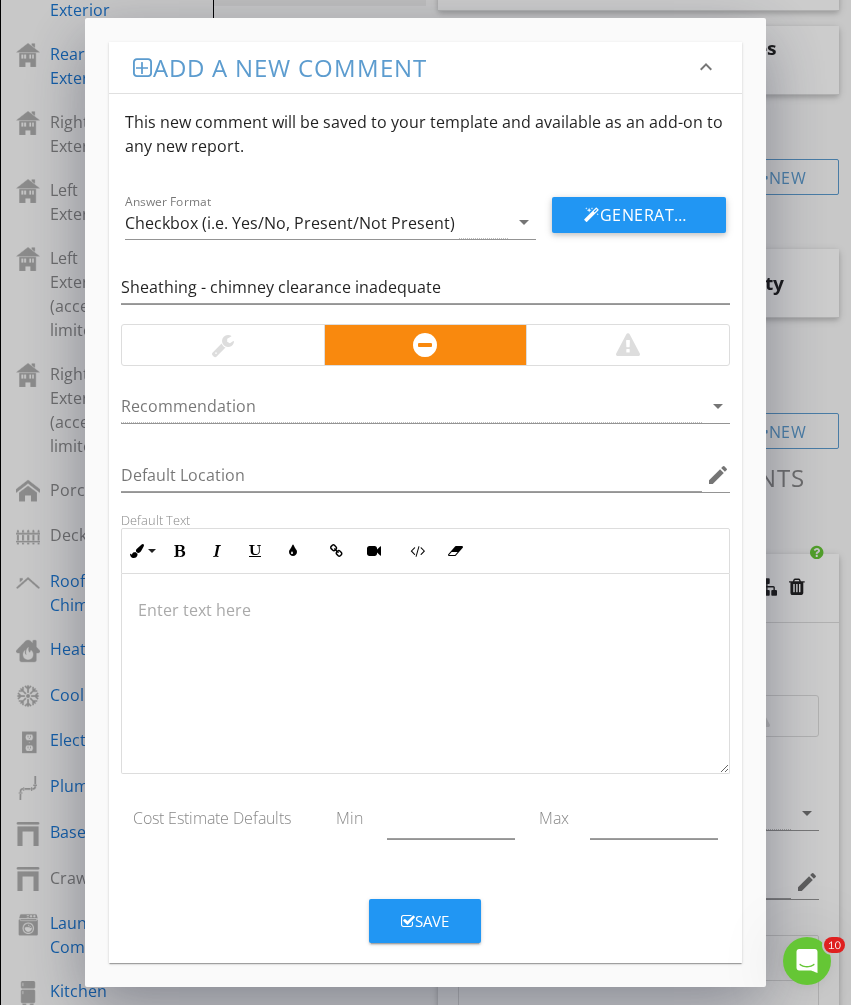 scroll, scrollTop: 522, scrollLeft: 0, axis: vertical 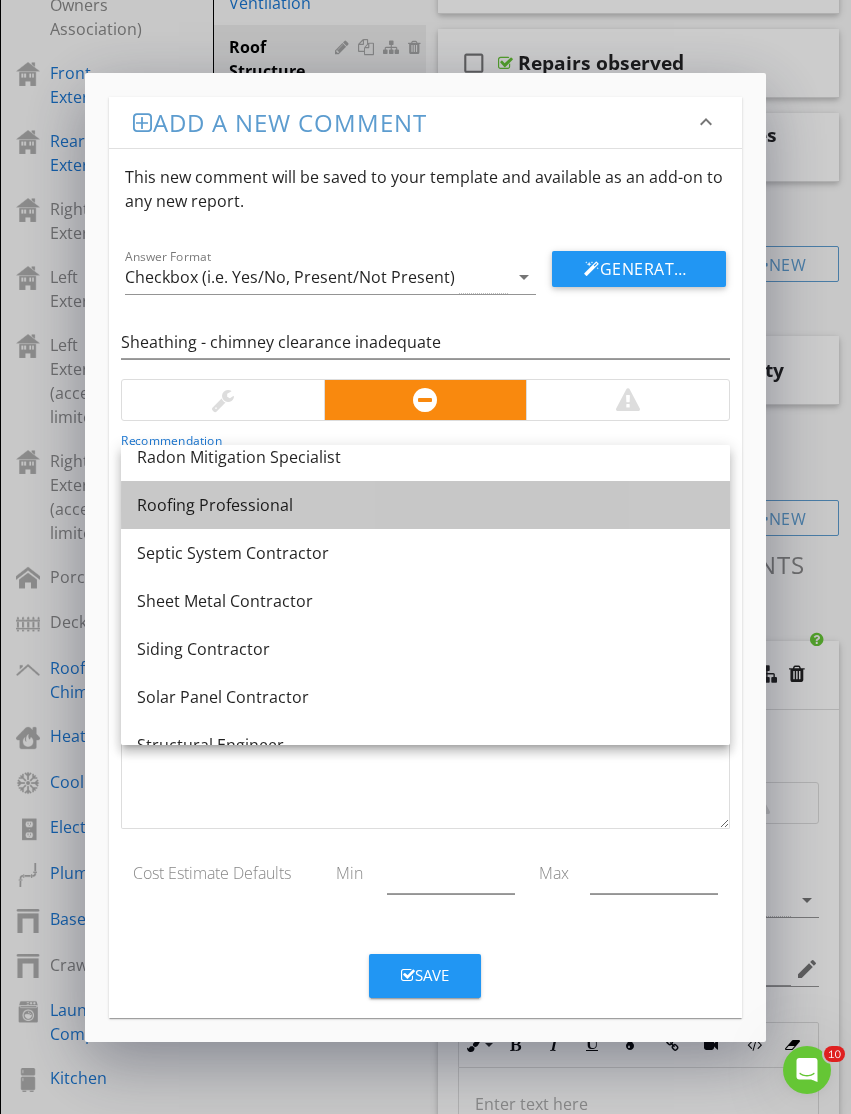 click on "Roofing Professional" at bounding box center [425, 505] 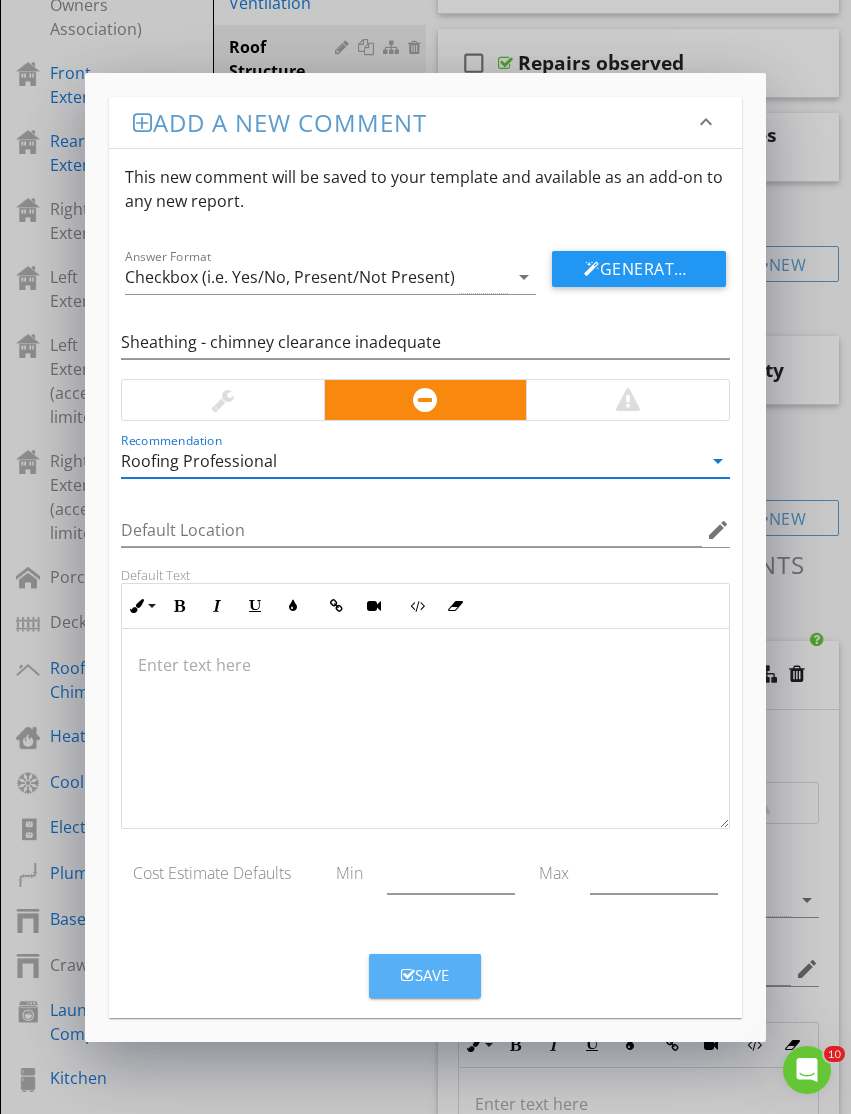 click on "Save" at bounding box center [425, 975] 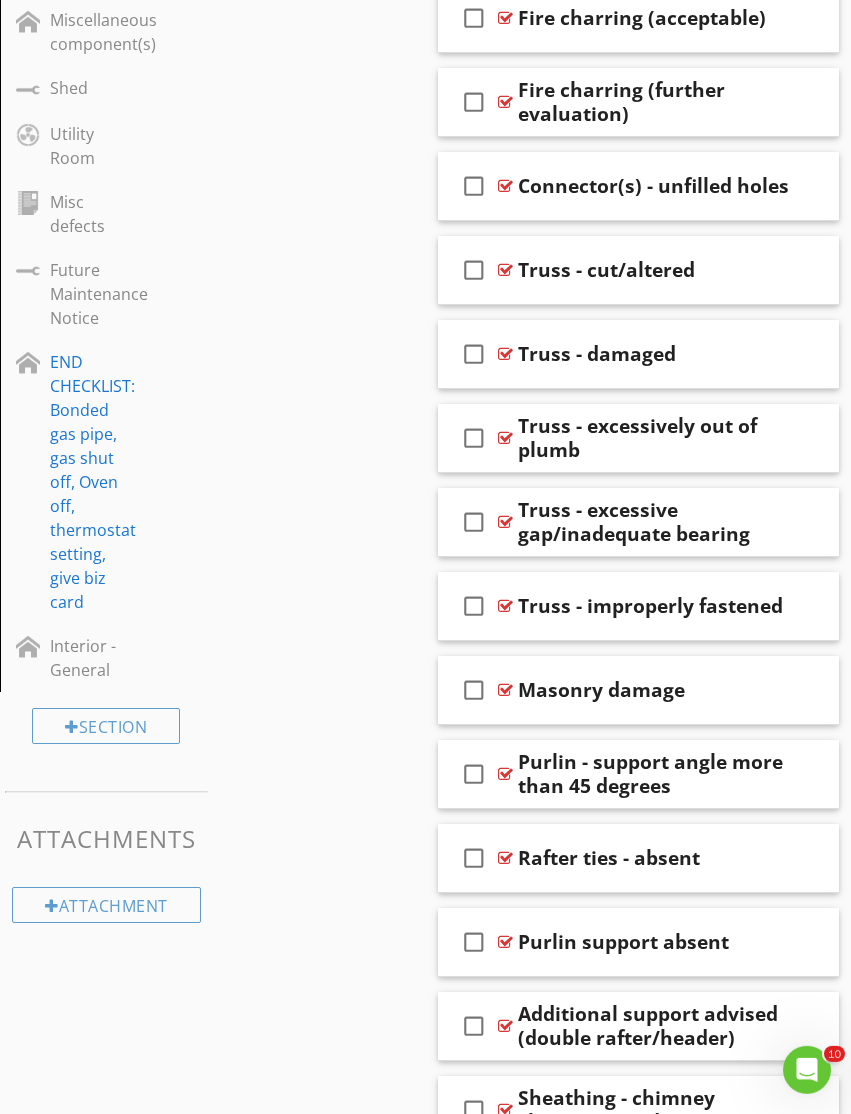 scroll, scrollTop: 3093, scrollLeft: 0, axis: vertical 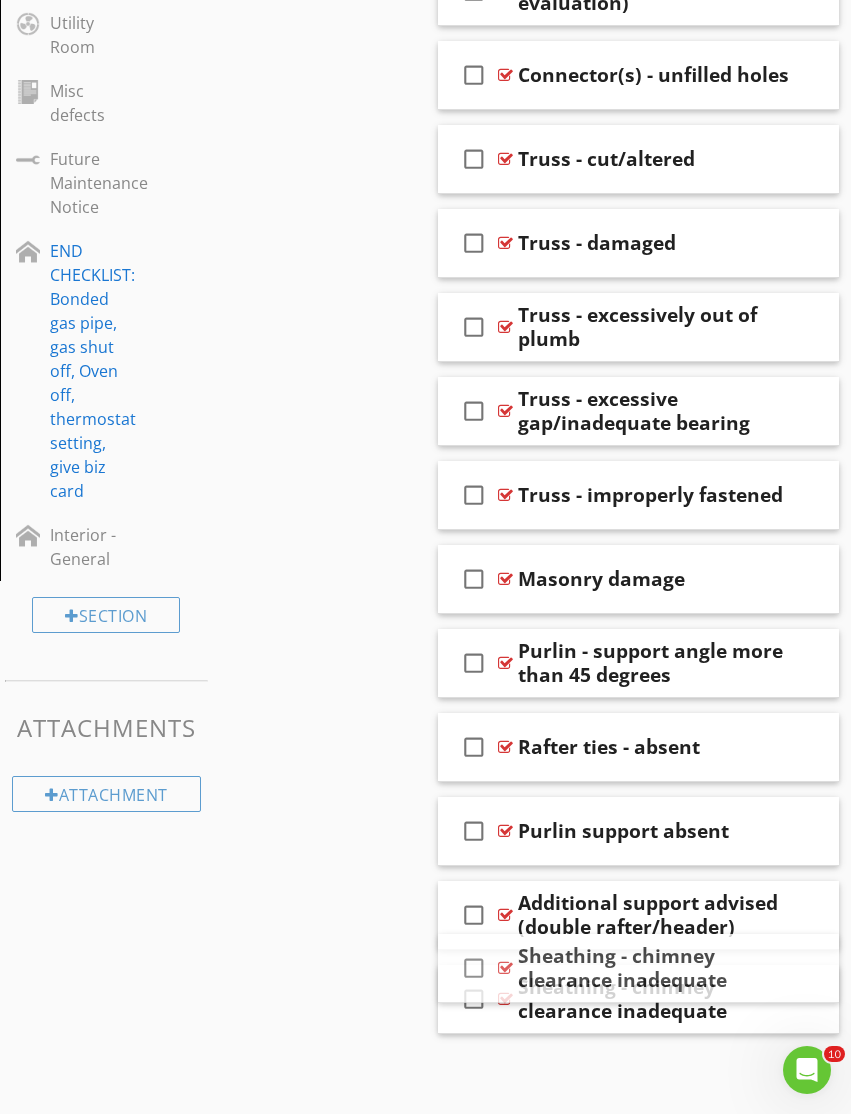 type 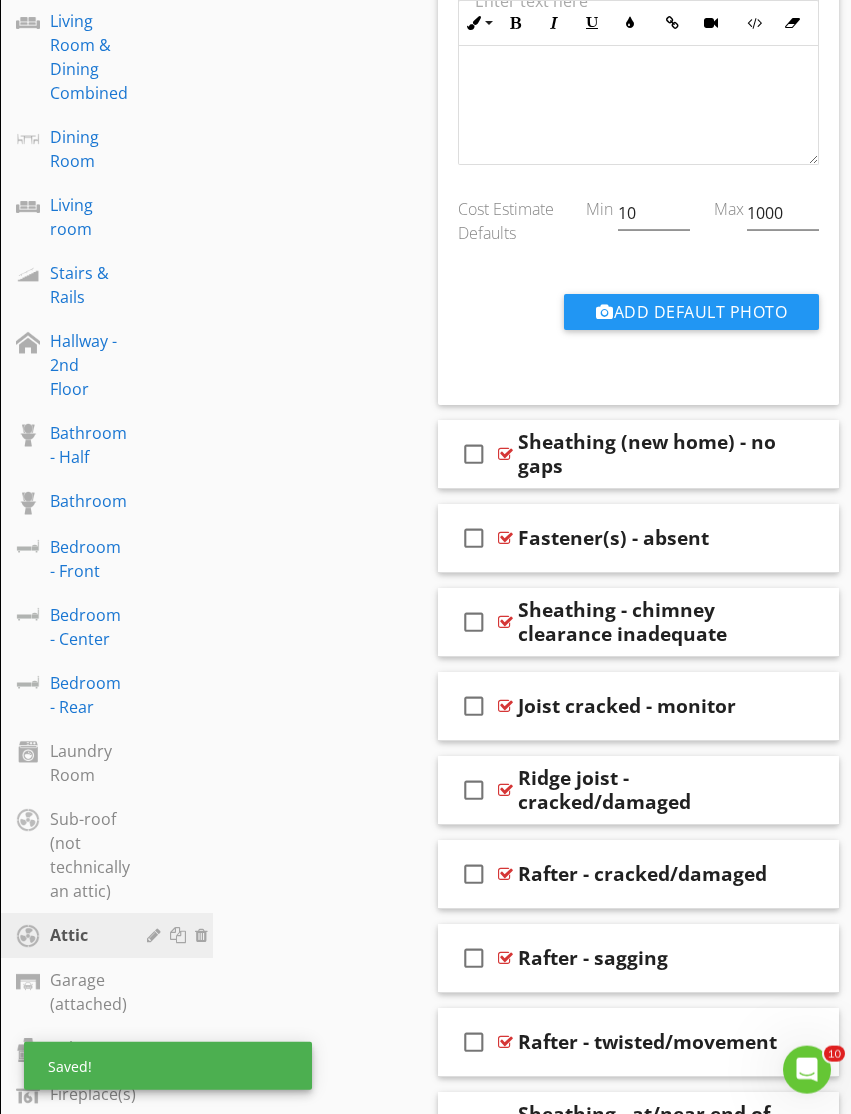 scroll, scrollTop: 1541, scrollLeft: 0, axis: vertical 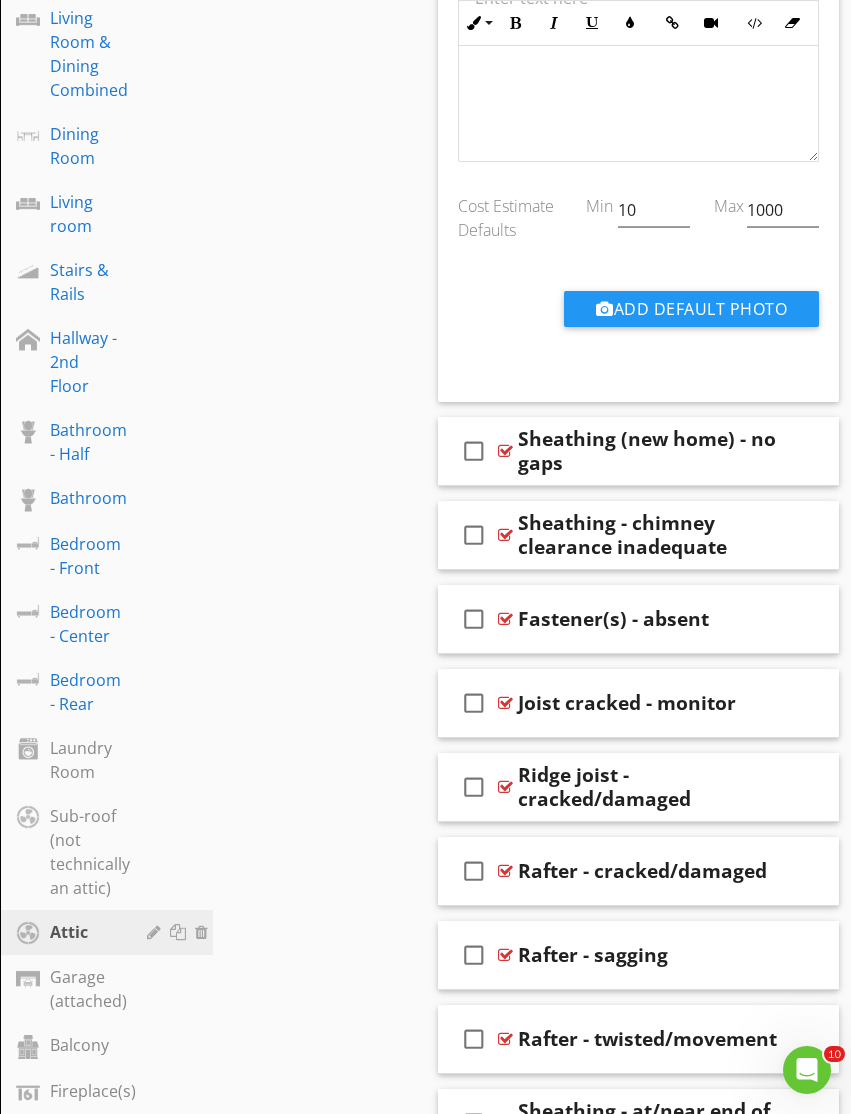 click at bounding box center (505, 535) 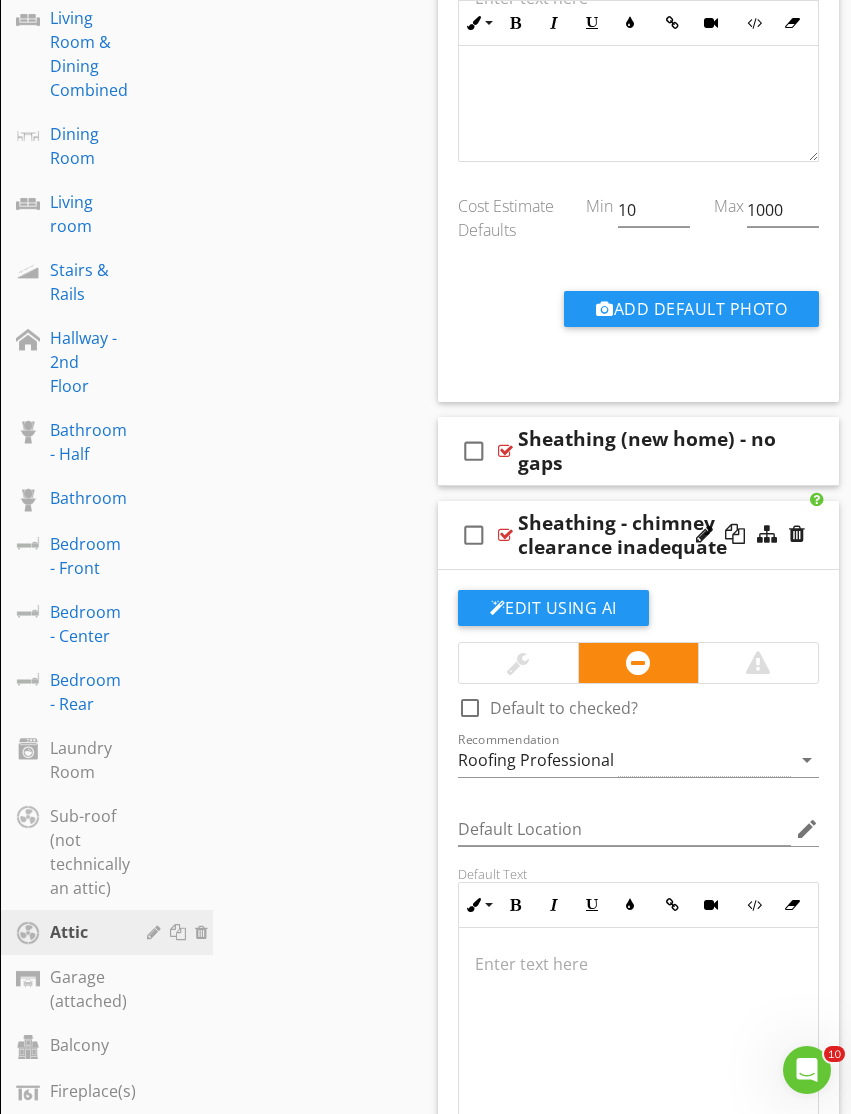 click on "Sheathing - chimney clearance inadequate" at bounding box center (653, 535) 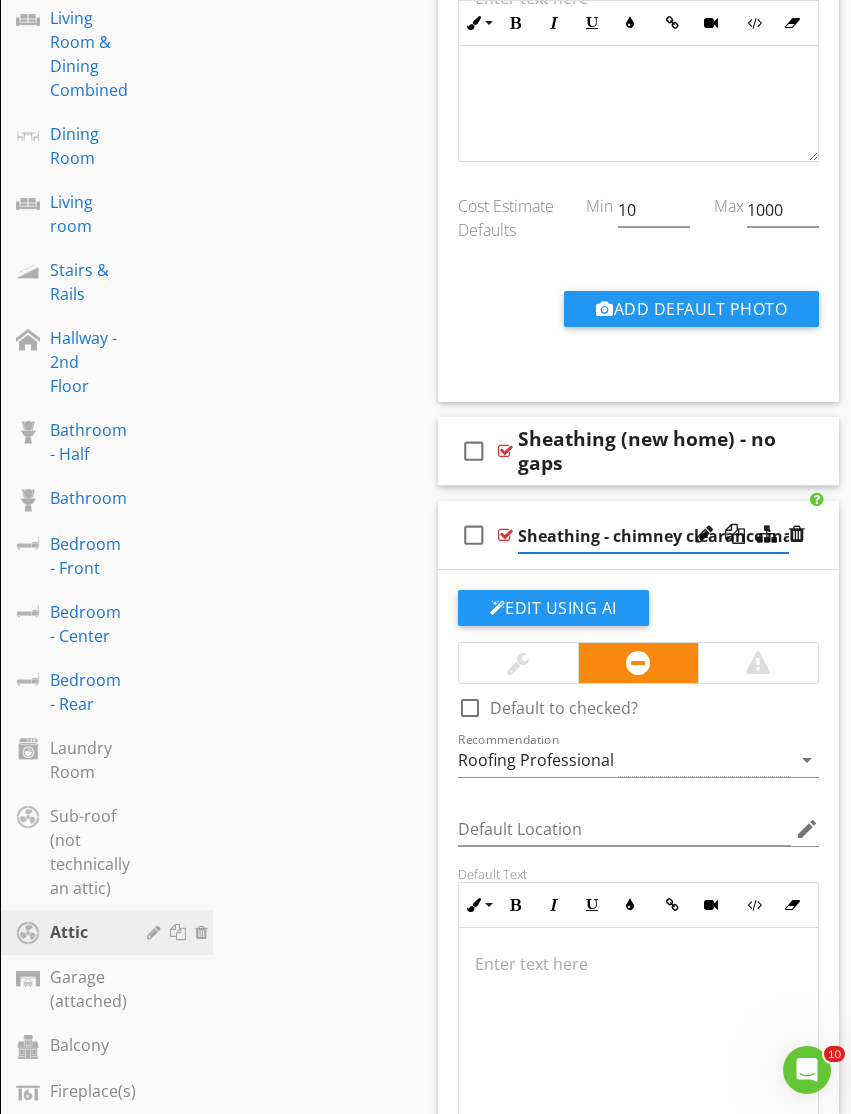 click at bounding box center [639, 1028] 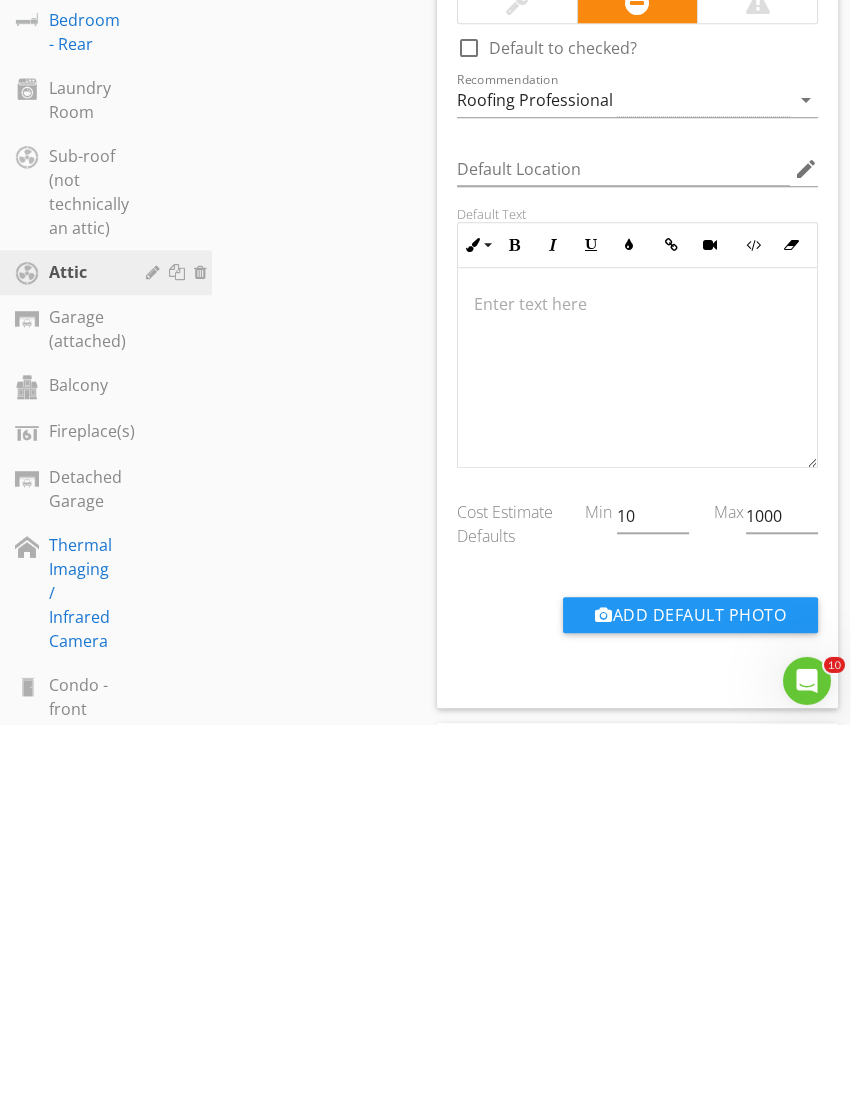 type 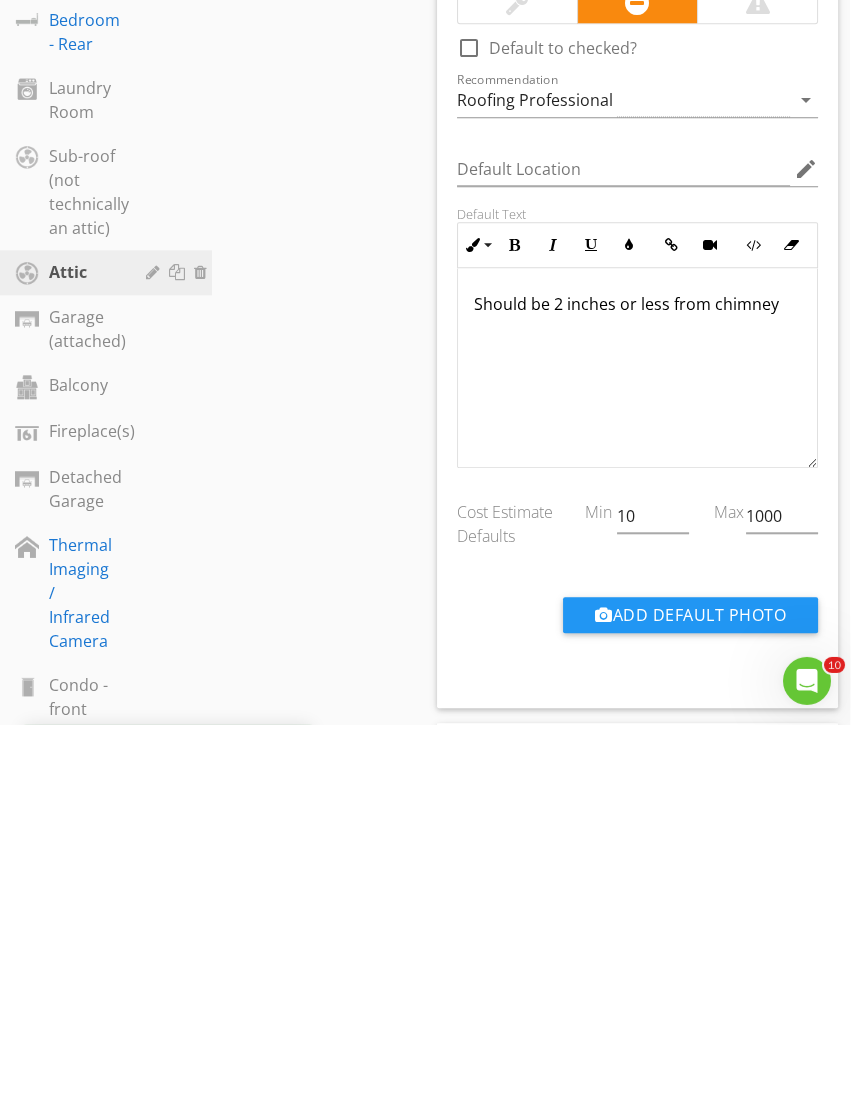 click on "Should be 2 inches or less from chimney" at bounding box center (638, 757) 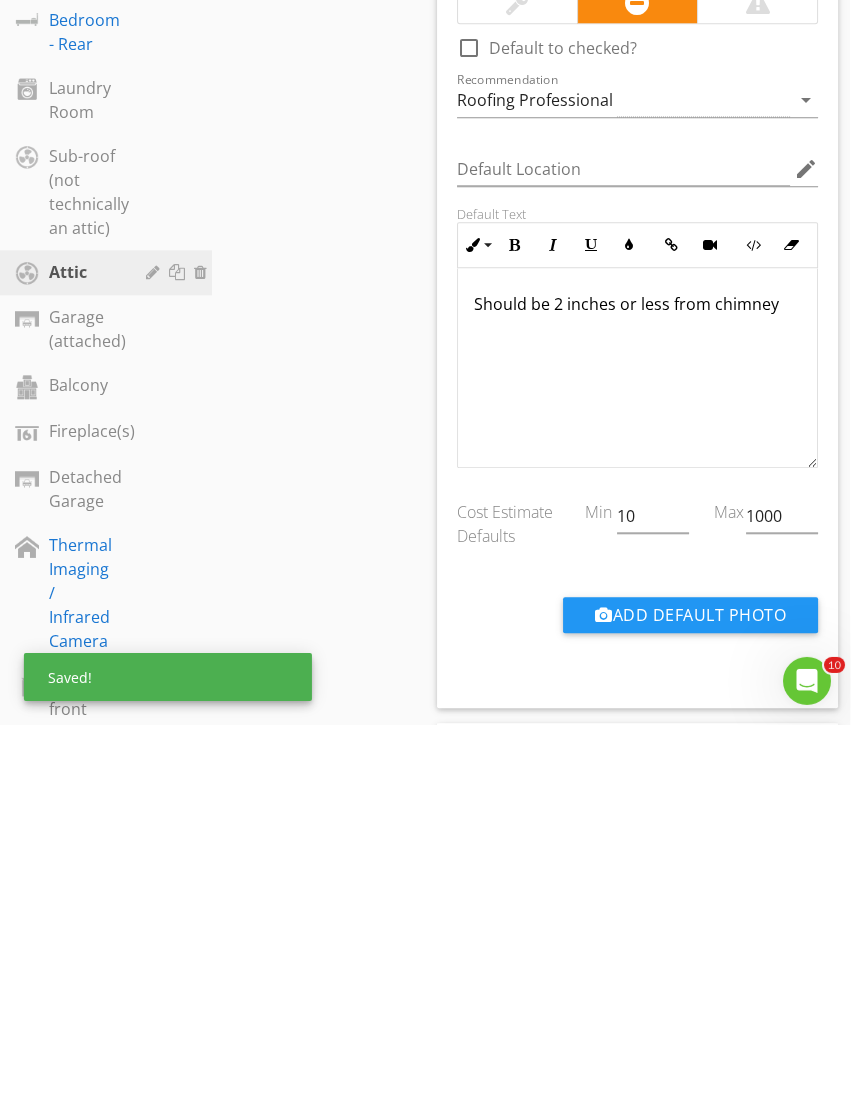 click on "Should be 2 inches or less from chimney" at bounding box center (638, 757) 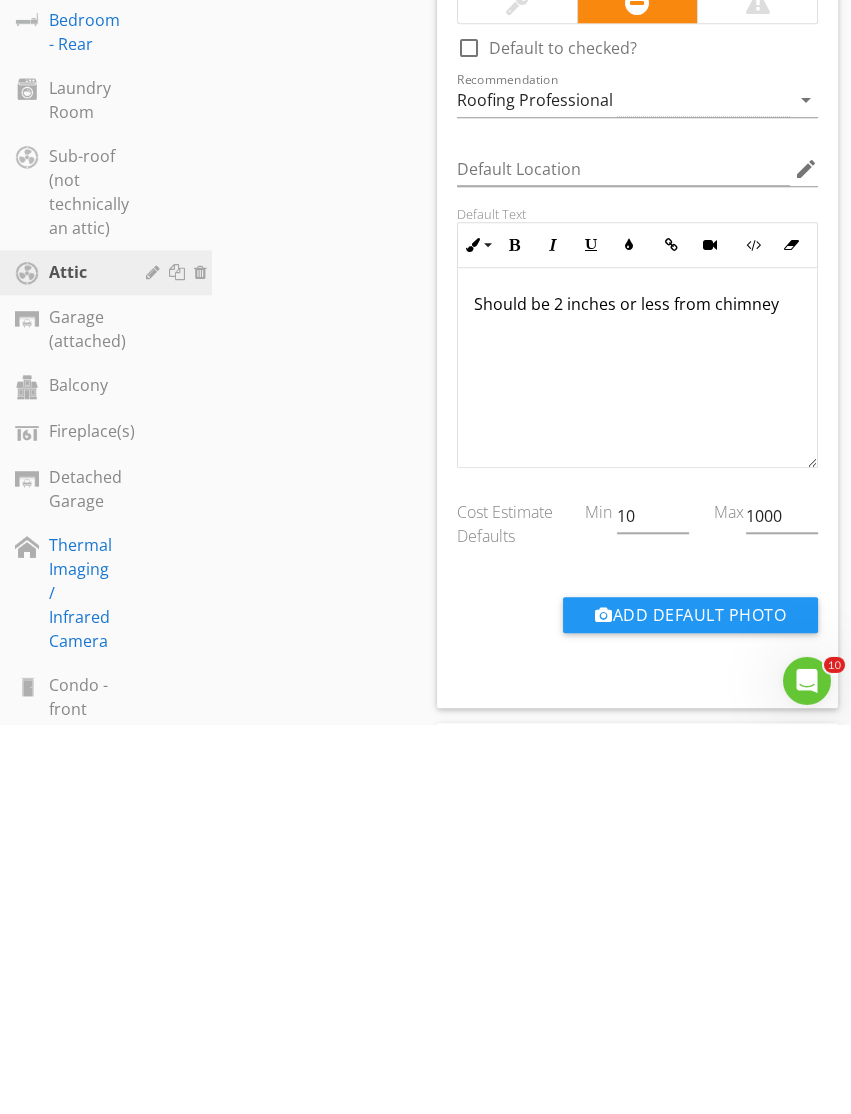 click on "Sections
Inspection Overview           Exterior (Home Owners Association)           Front Exterior           Rear Exterior           Right Exterior           Left Exterior           Left Exterior (access limited)           Right Exterior (access limited)           Porch           Deck           Roof(s) & Chimney(s)           Heating           Cooling           Electrical           Plumbing           Basement           Crawlspace           Laundry Components           Kitchen           Living Room & Dining Combined           Dining Room           Living room           Stairs & Rails           Hallway - 2nd Floor           Bathroom - Half           Bathroom           Bedroom - Front           Bedroom - Center           Bedroom - Rear           Laundry Room           Sub-roof (not technically an attic)           Attic           Garage (attached)           Balcony           Fireplace(s)           Detached Garage           Thermal Imaging / Infrared Camera" at bounding box center (424, 803) 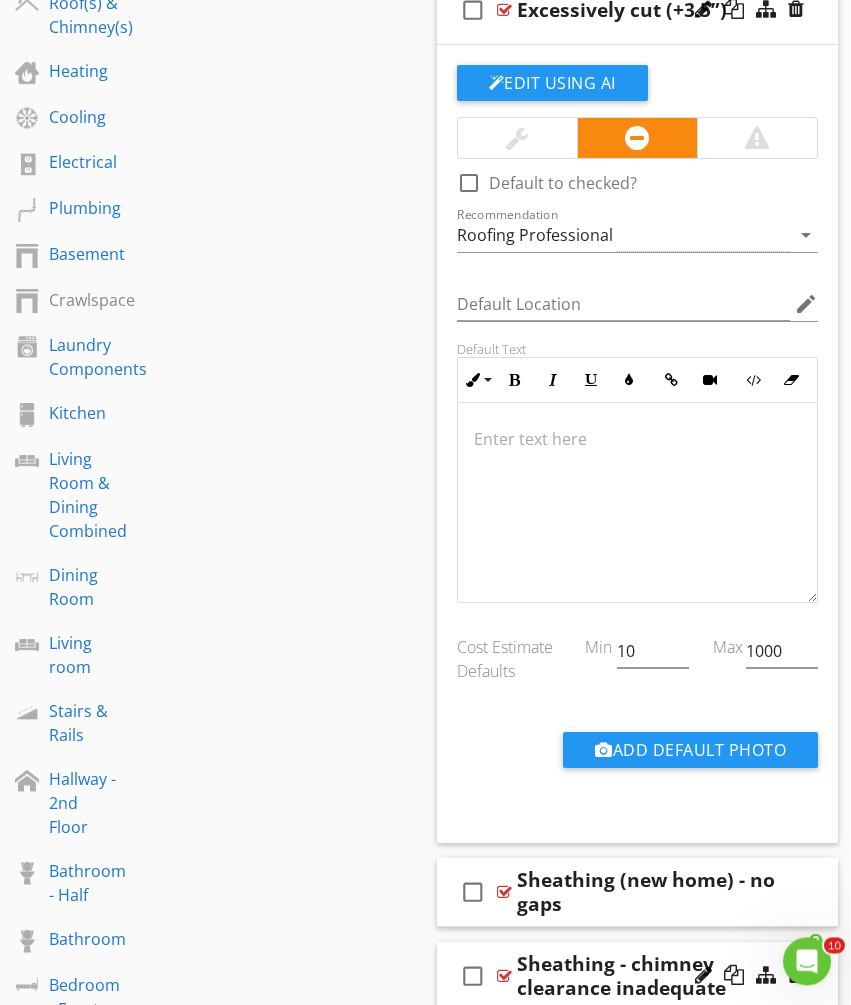 scroll, scrollTop: 1081, scrollLeft: 1, axis: both 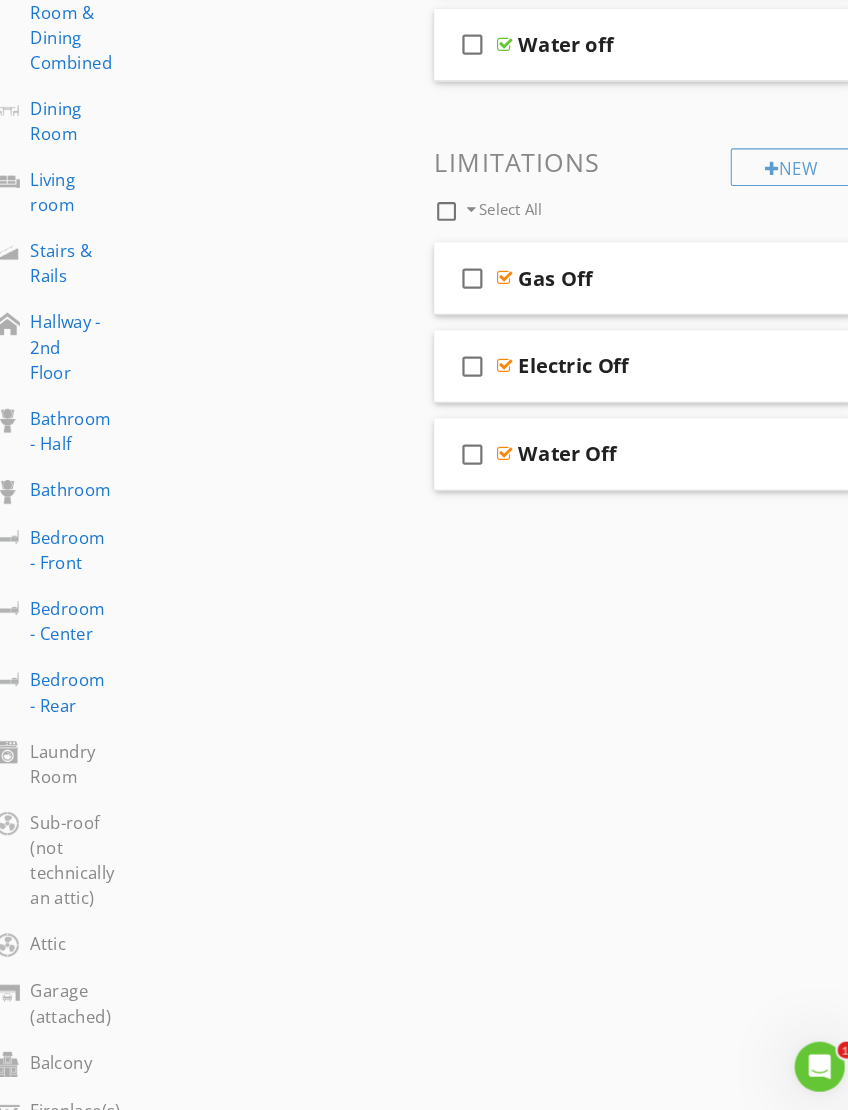 click on "Attic" at bounding box center [83, 949] 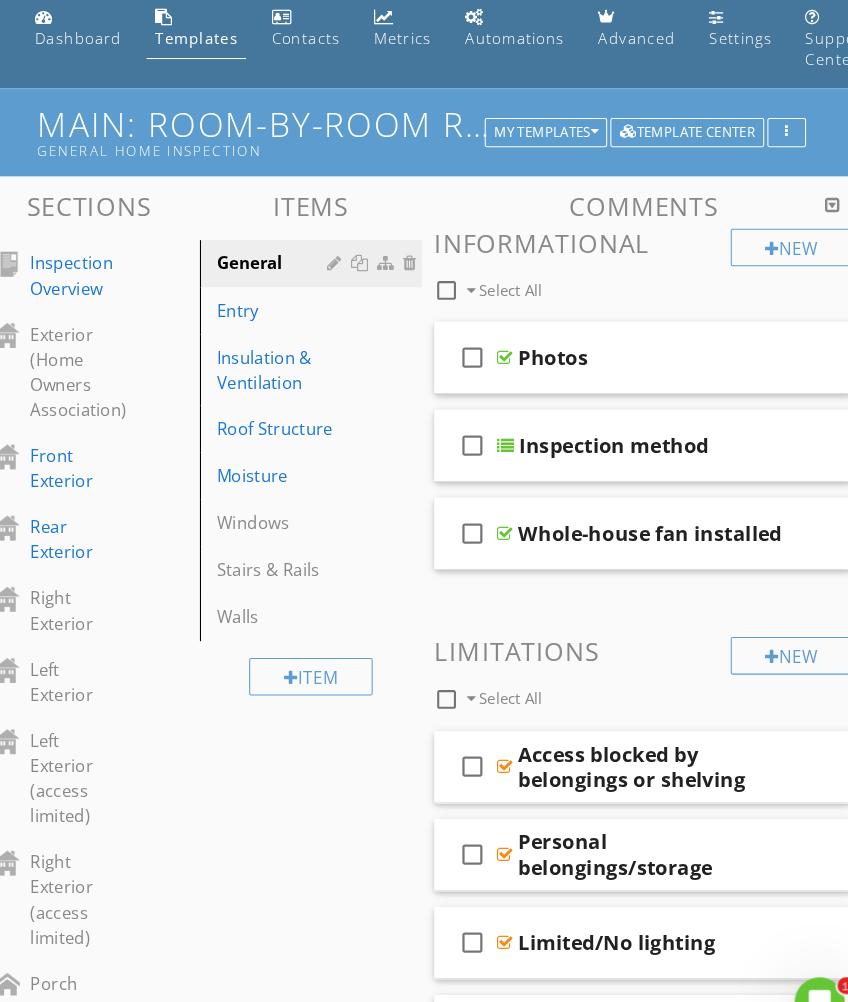 scroll, scrollTop: 58, scrollLeft: 0, axis: vertical 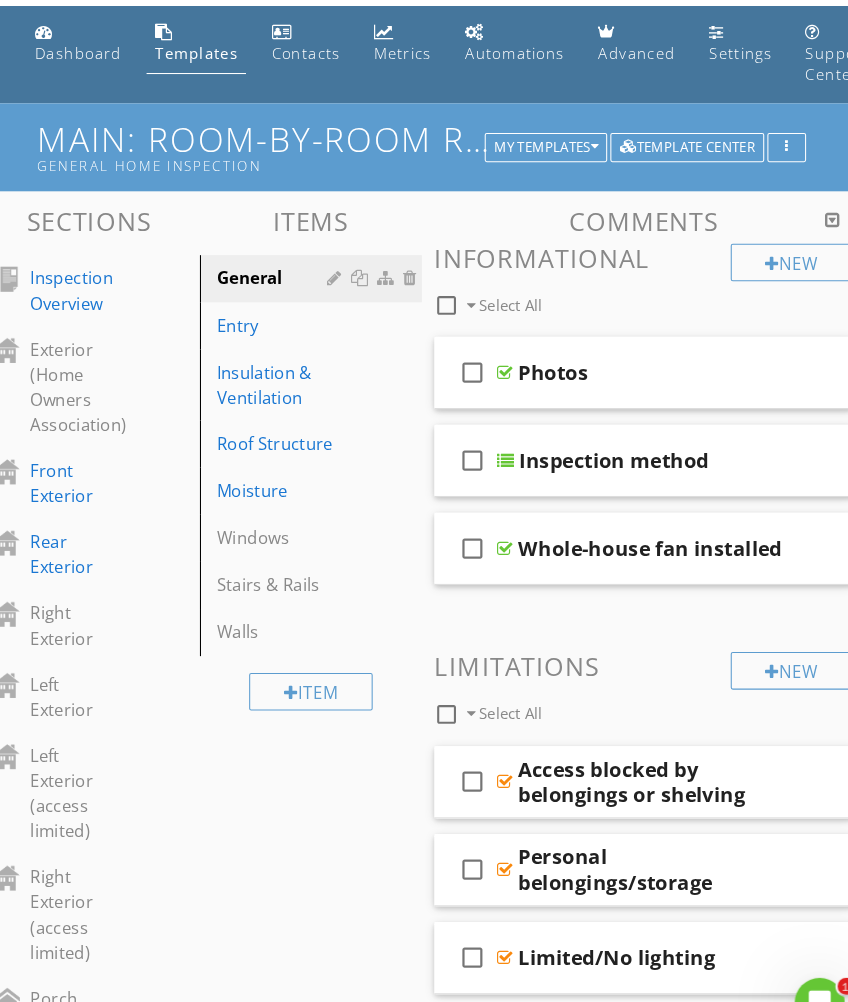 click on "Roof Structure" at bounding box center [283, 424] 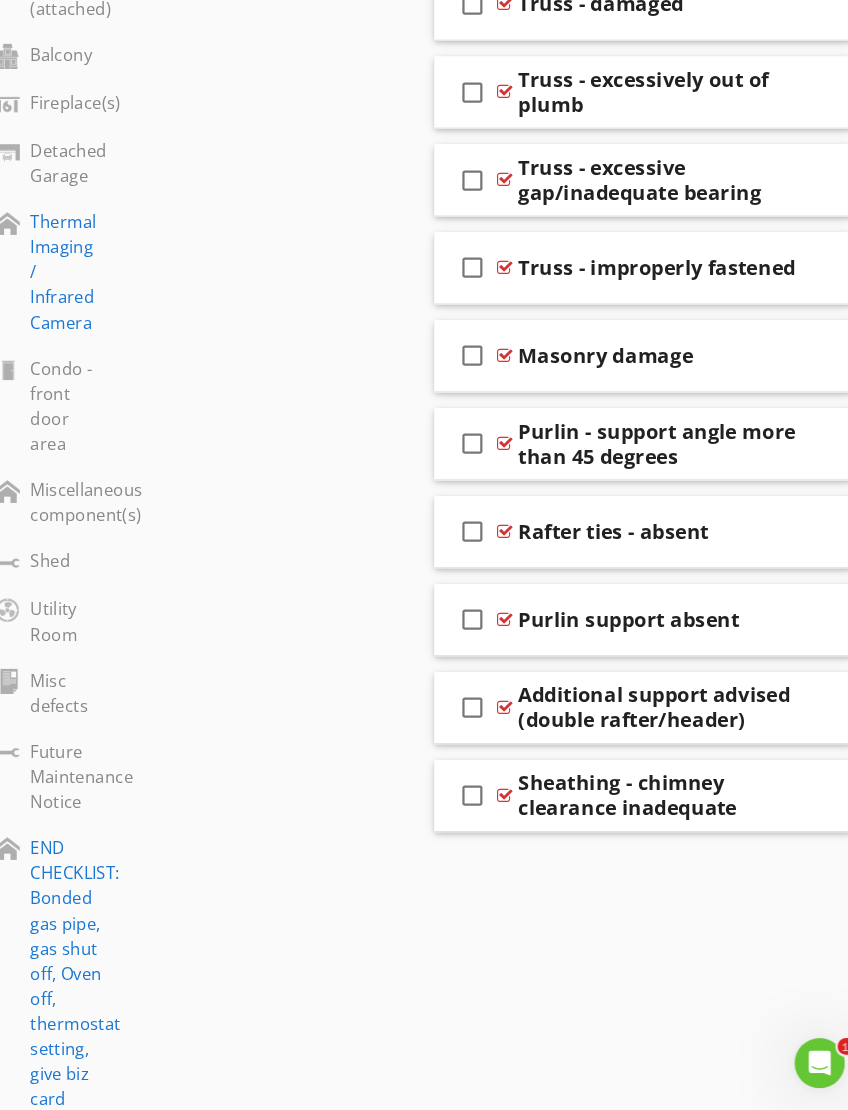 scroll, scrollTop: 2486, scrollLeft: 0, axis: vertical 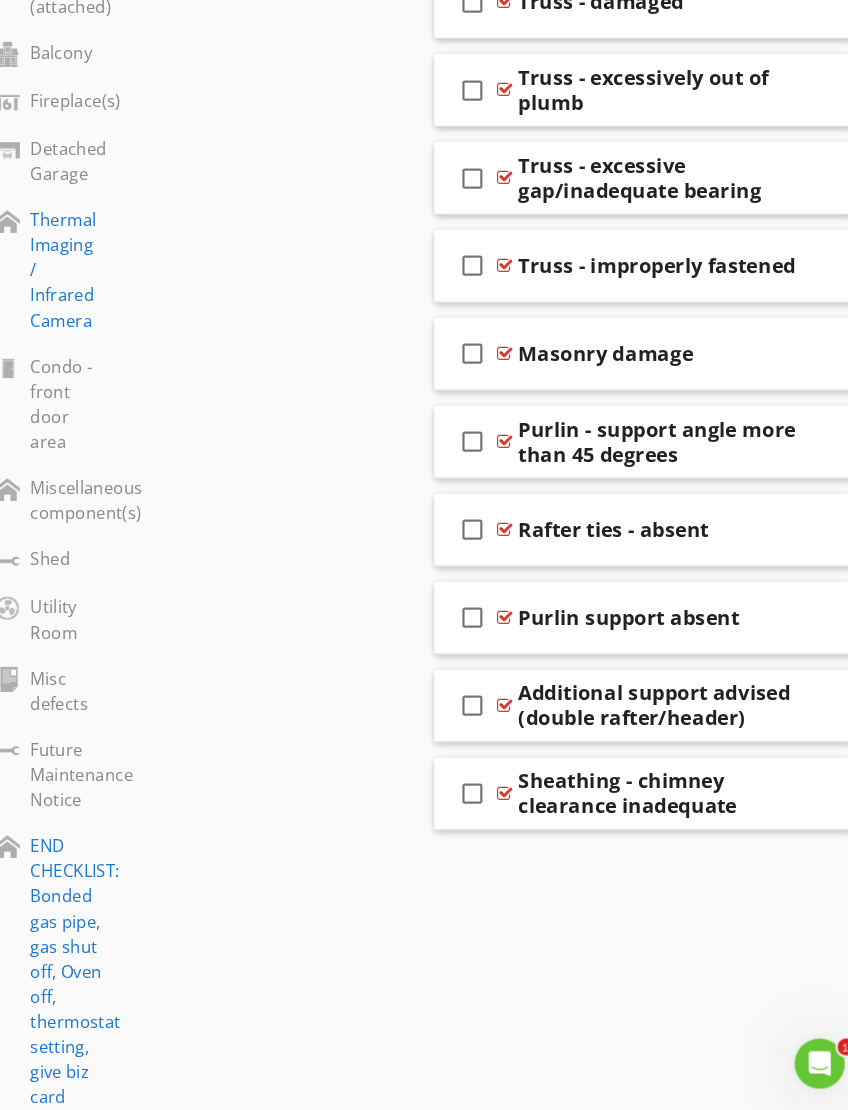 click at bounding box center [701, 639] 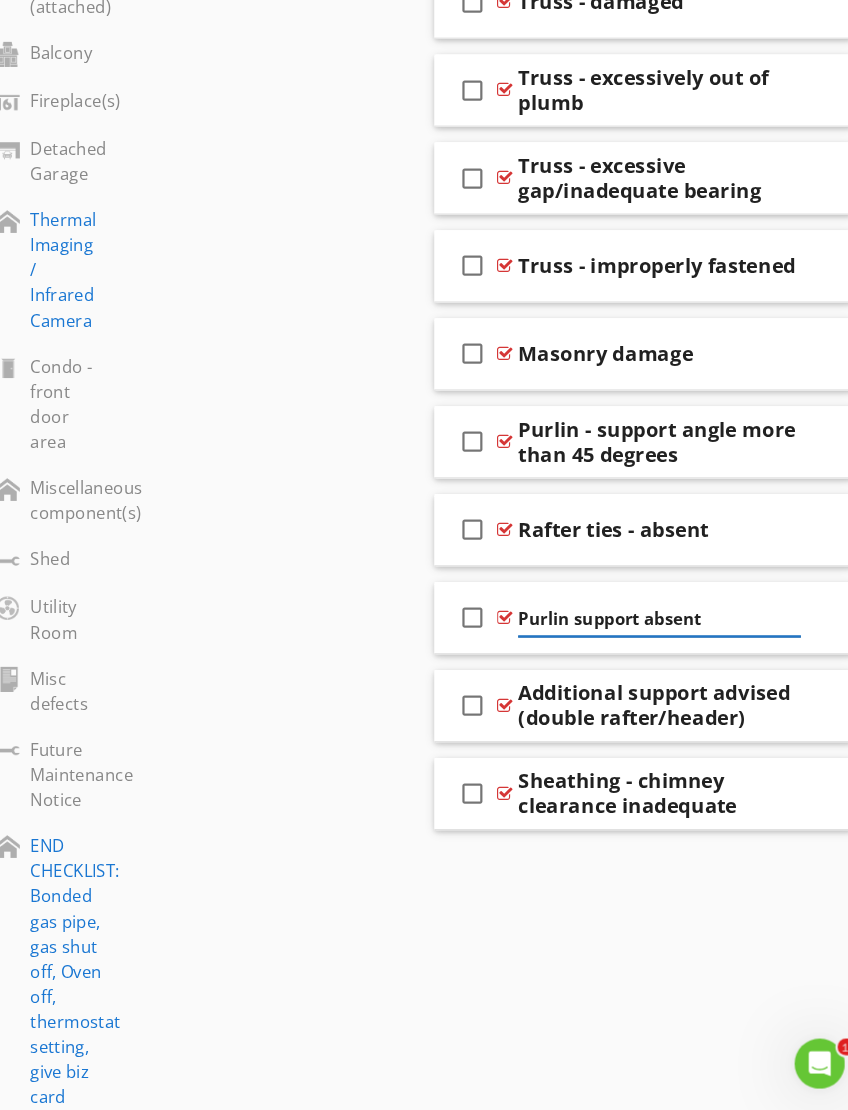 click on "Purlin support absent" at bounding box center (651, 641) 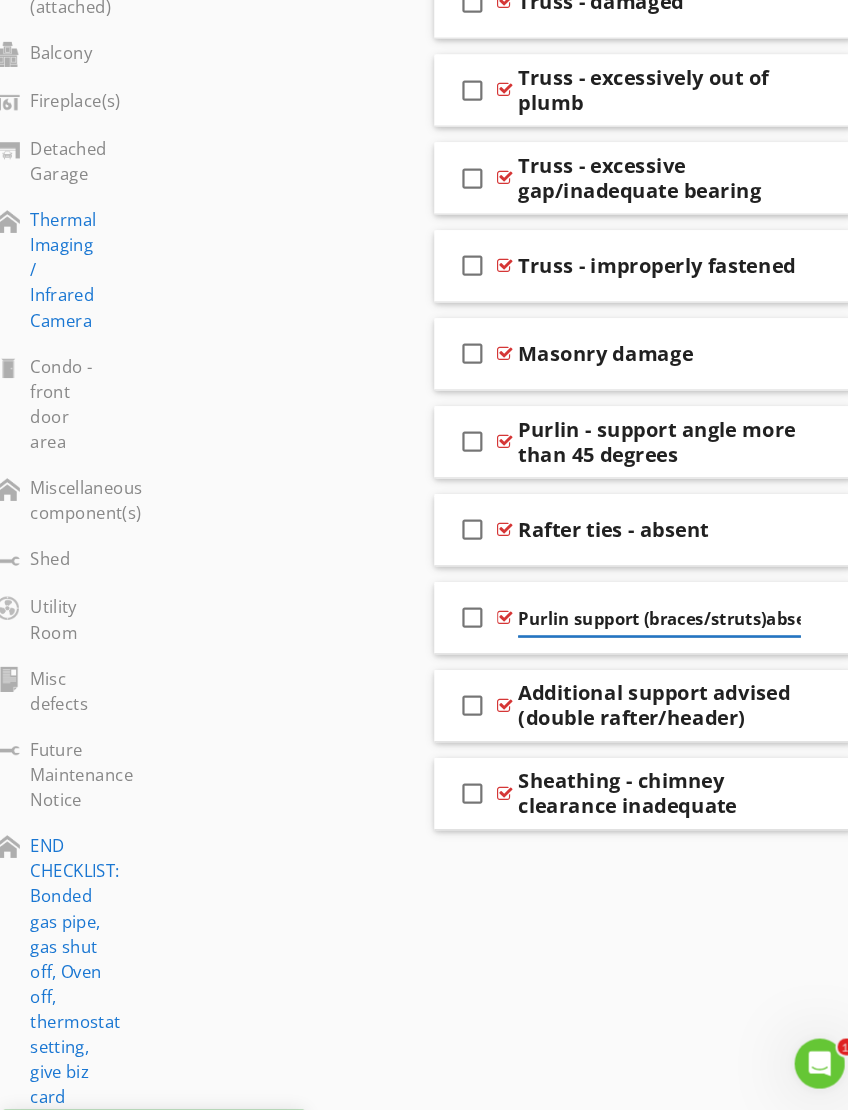type on "Purlin support (braces/struts) absent" 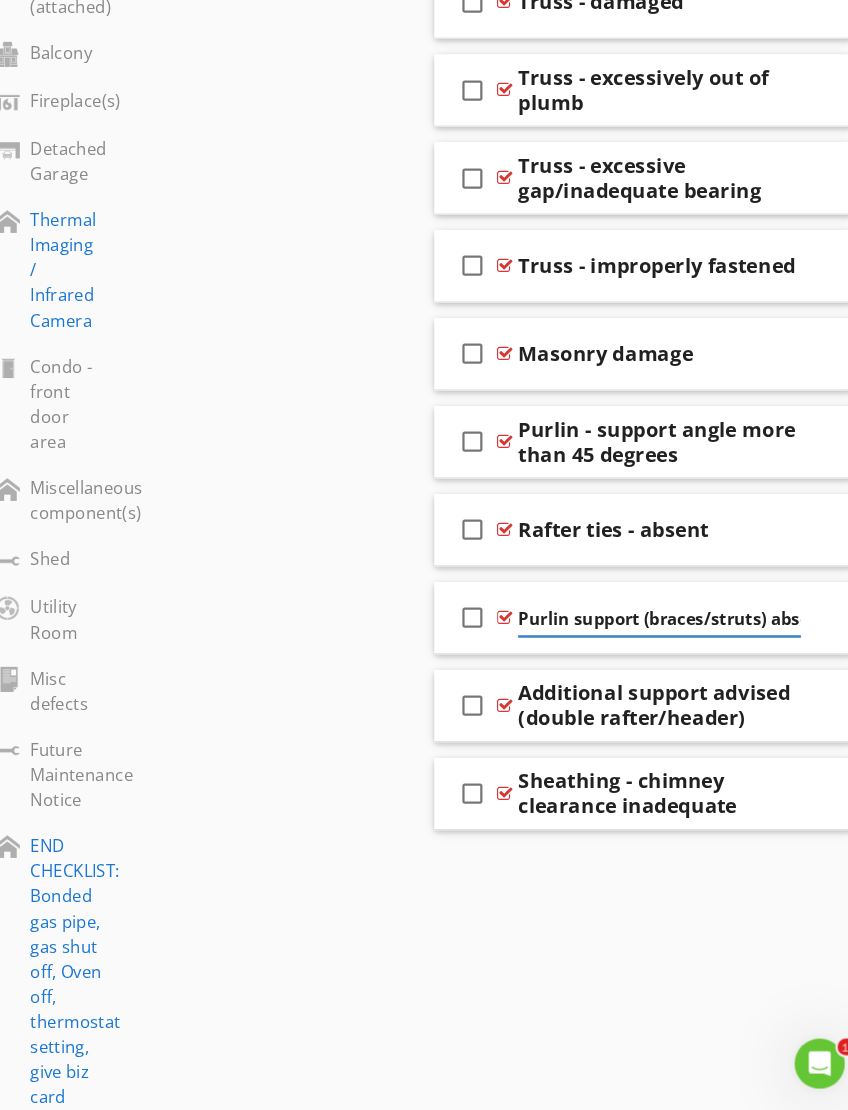 click on "Sections
Inspection Overview           Exterior (Home Owners Association)           Front Exterior           Rear Exterior           Right Exterior           Left Exterior           Left Exterior (access limited)           Right Exterior (access limited)           Porch           Deck           Roof(s) & Chimney(s)           Heating           Cooling           Electrical           Plumbing           Basement           Crawlspace           Laundry Components           Kitchen           Living Room & Dining Combined           Dining Room           Living room           Stairs & Rails           Hallway - 2nd Floor           Bathroom - Half           Bathroom           Bedroom - Front           Bedroom - Center           Bedroom - Rear           Laundry Room           Sub-roof (not technically an attic)           Attic           Garage (attached)           Balcony           Fireplace(s)           Detached Garage           Thermal Imaging / Infrared Camera" at bounding box center [424, -406] 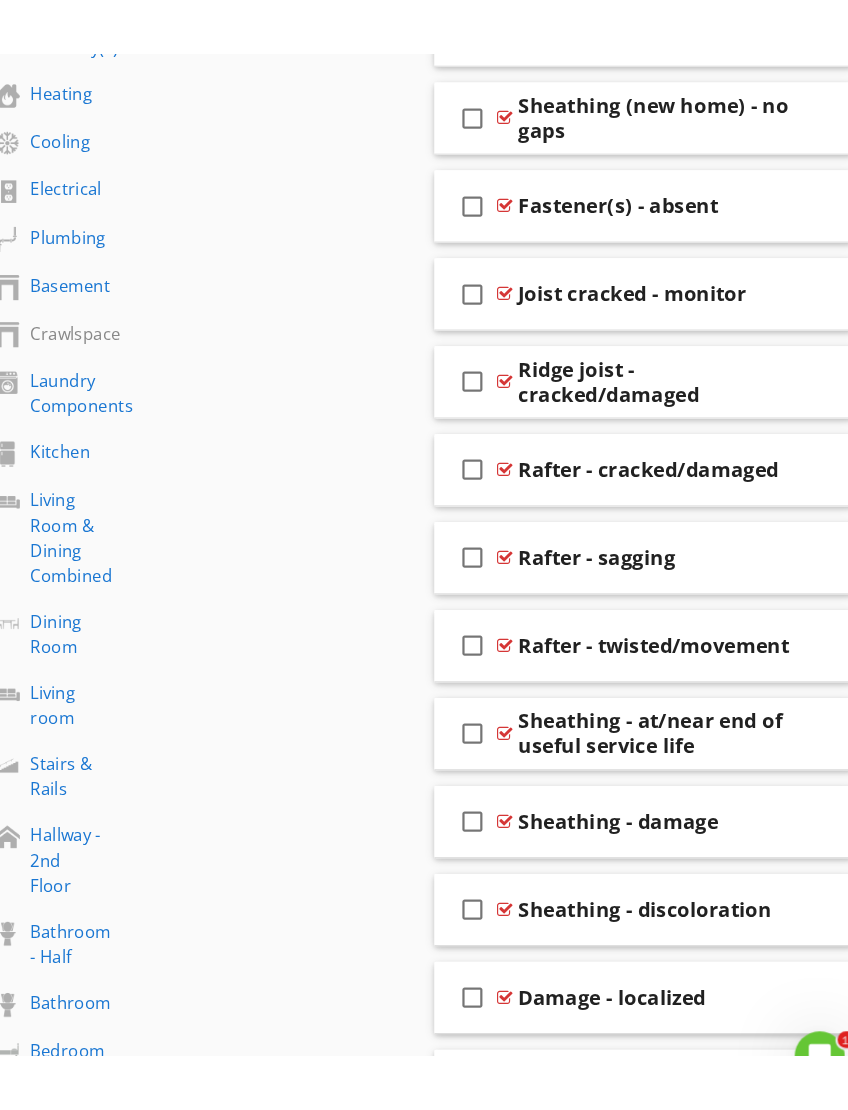scroll, scrollTop: 1132, scrollLeft: 0, axis: vertical 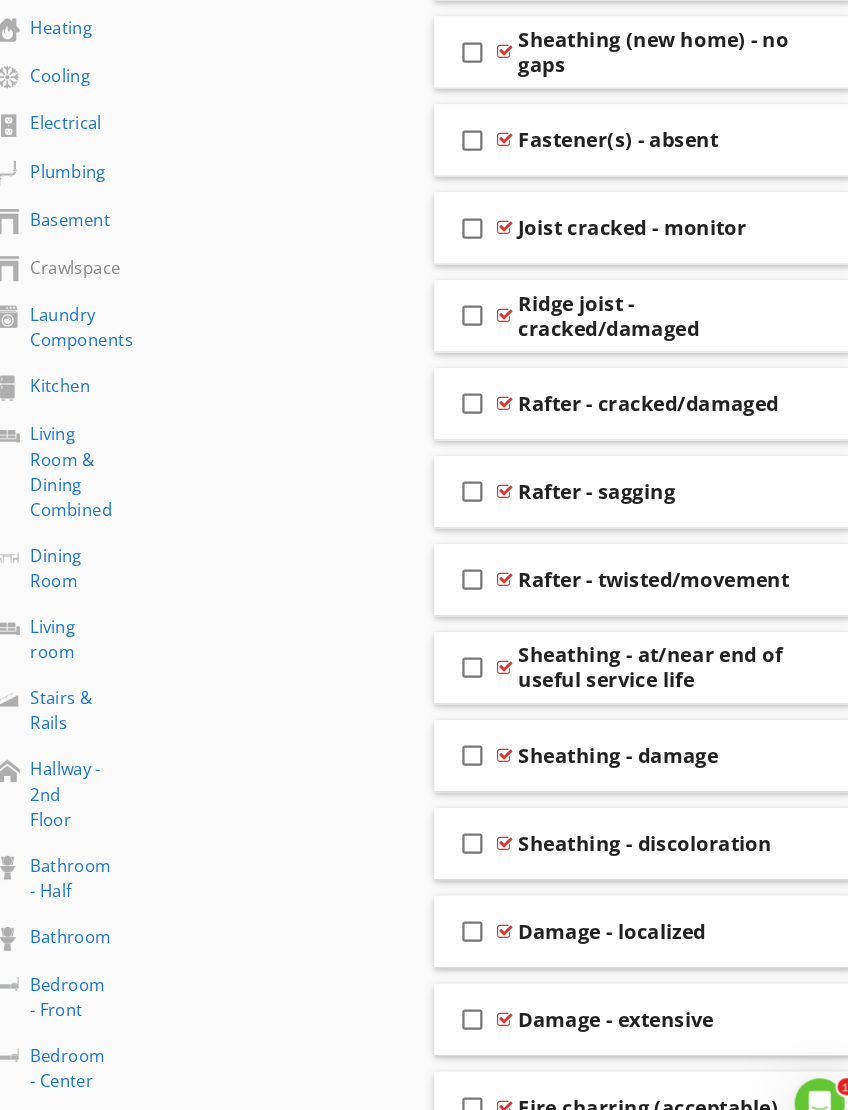click at bounding box center (701, 481) 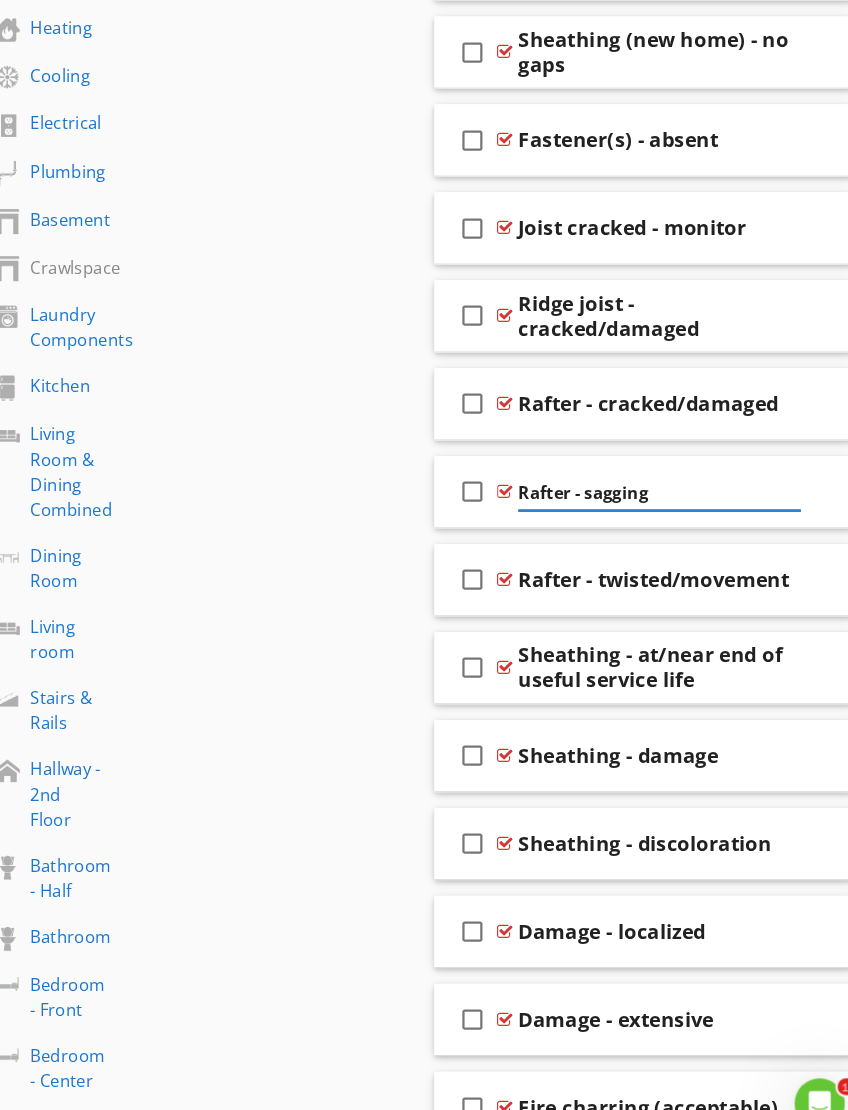 click on "Rafter - sagging" at bounding box center (651, 483) 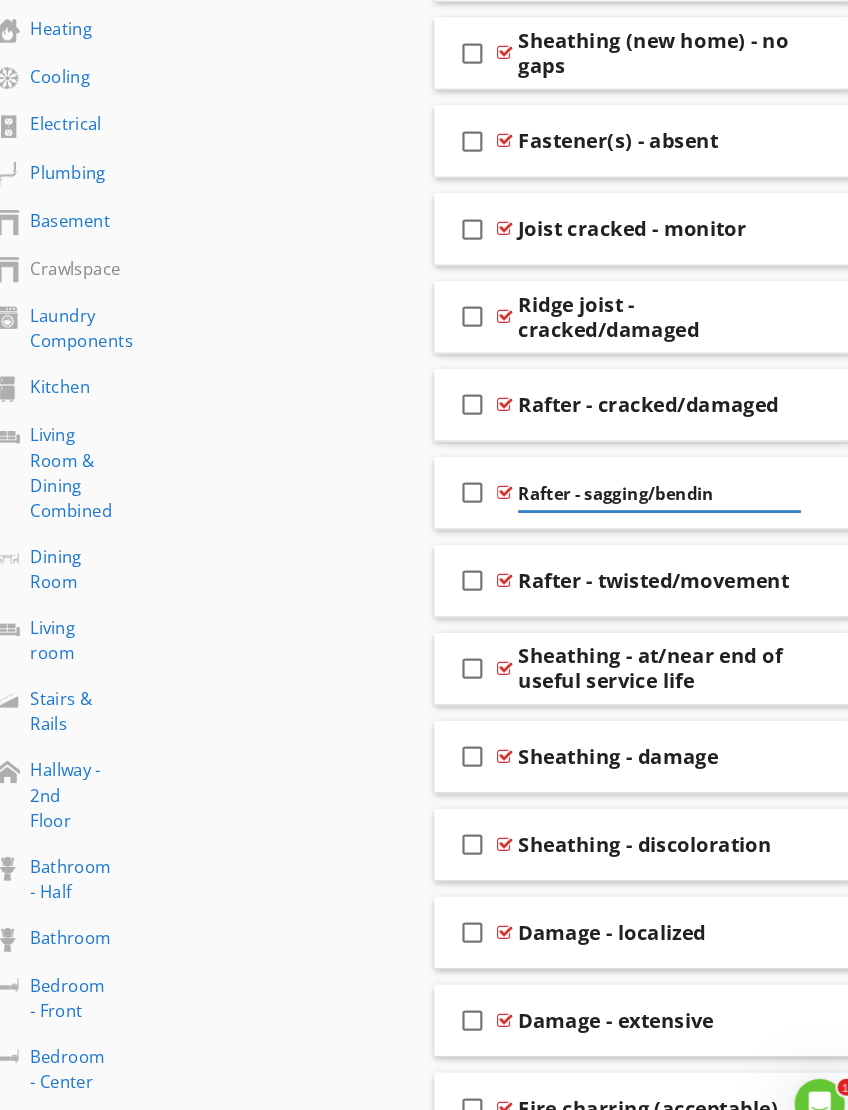 type on "Rafter - sagging/bending" 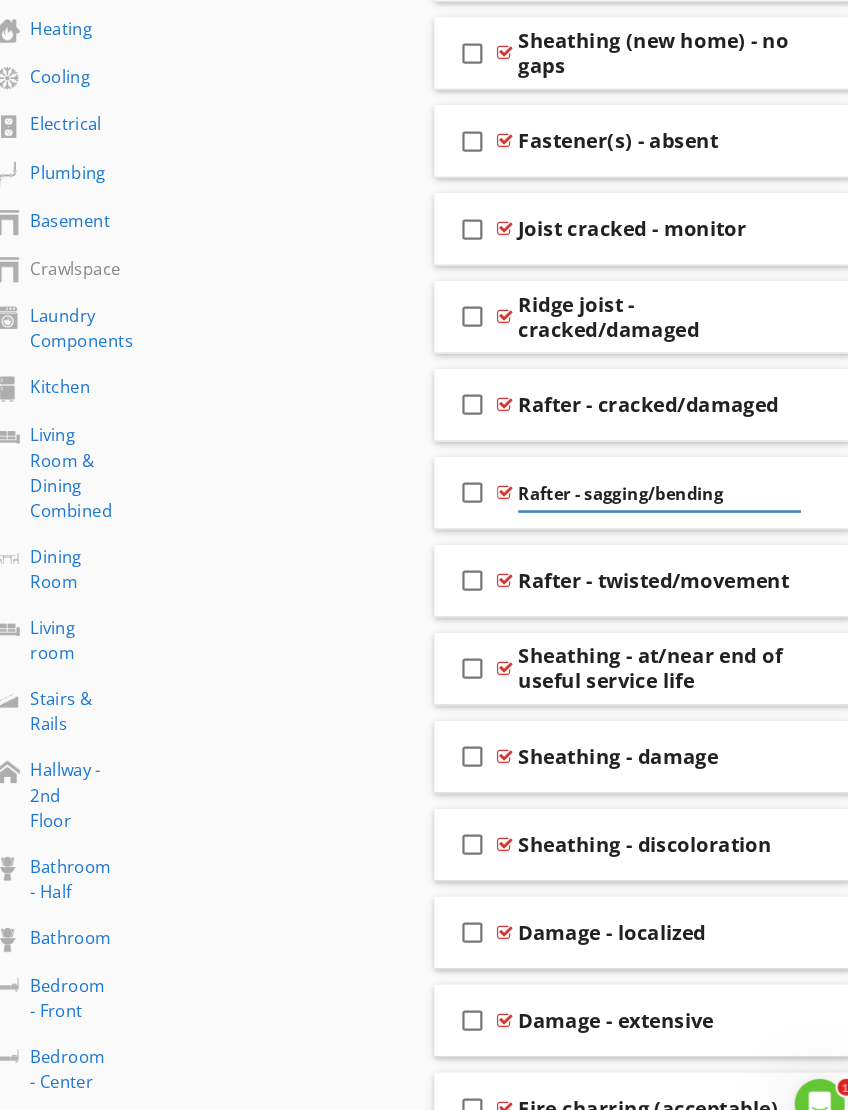 click on "Sections
Inspection Overview           Exterior (Home Owners Association)           Front Exterior           Rear Exterior           Right Exterior           Left Exterior           Left Exterior (access limited)           Right Exterior (access limited)           Porch           Deck           Roof(s) & Chimney(s)           Heating           Cooling           Electrical           Plumbing           Basement           Crawlspace           Laundry Components           Kitchen           Living Room & Dining Combined           Dining Room           Living room           Stairs & Rails           Hallway - 2nd Floor           Bathroom - Half           Bathroom           Bedroom - Front           Bedroom - Center           Bedroom - Rear           Laundry Room           Sub-roof (not technically an attic)           Attic           Garage (attached)           Balcony           Fireplace(s)           Detached Garage           Thermal Imaging / Infrared Camera" at bounding box center [424, 948] 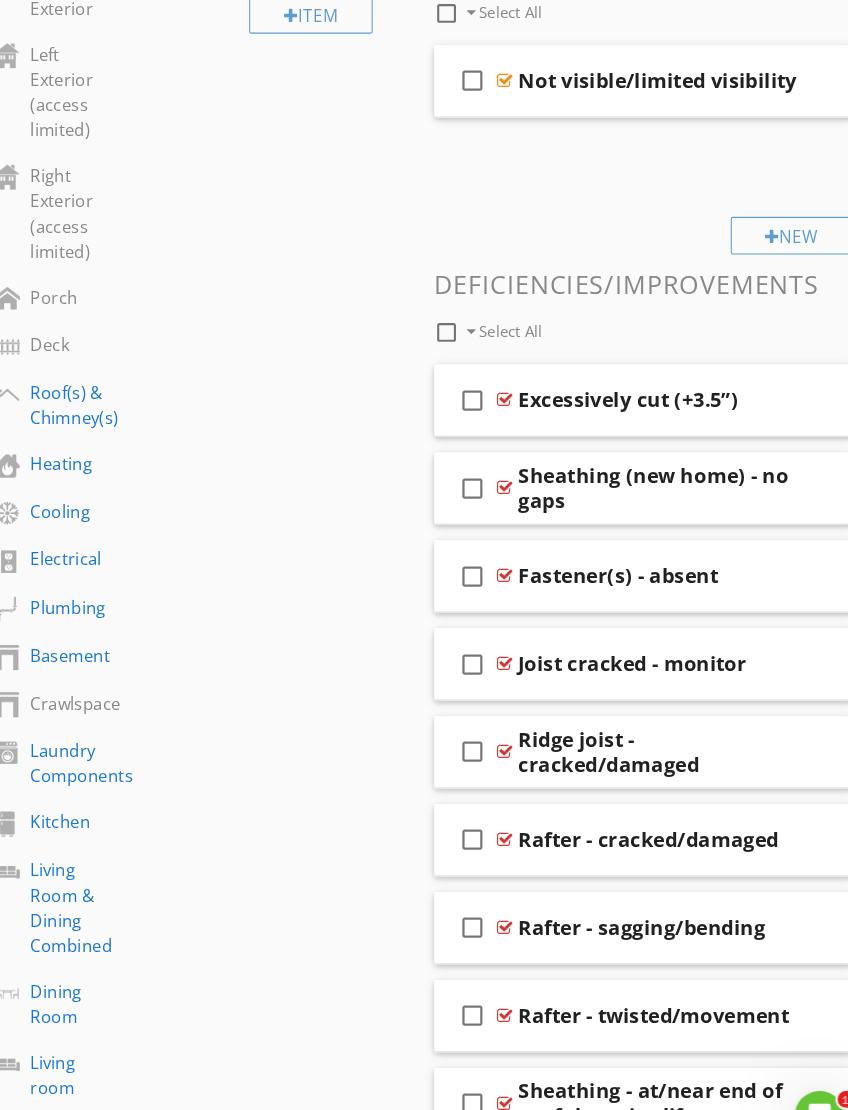 scroll, scrollTop: 727, scrollLeft: 0, axis: vertical 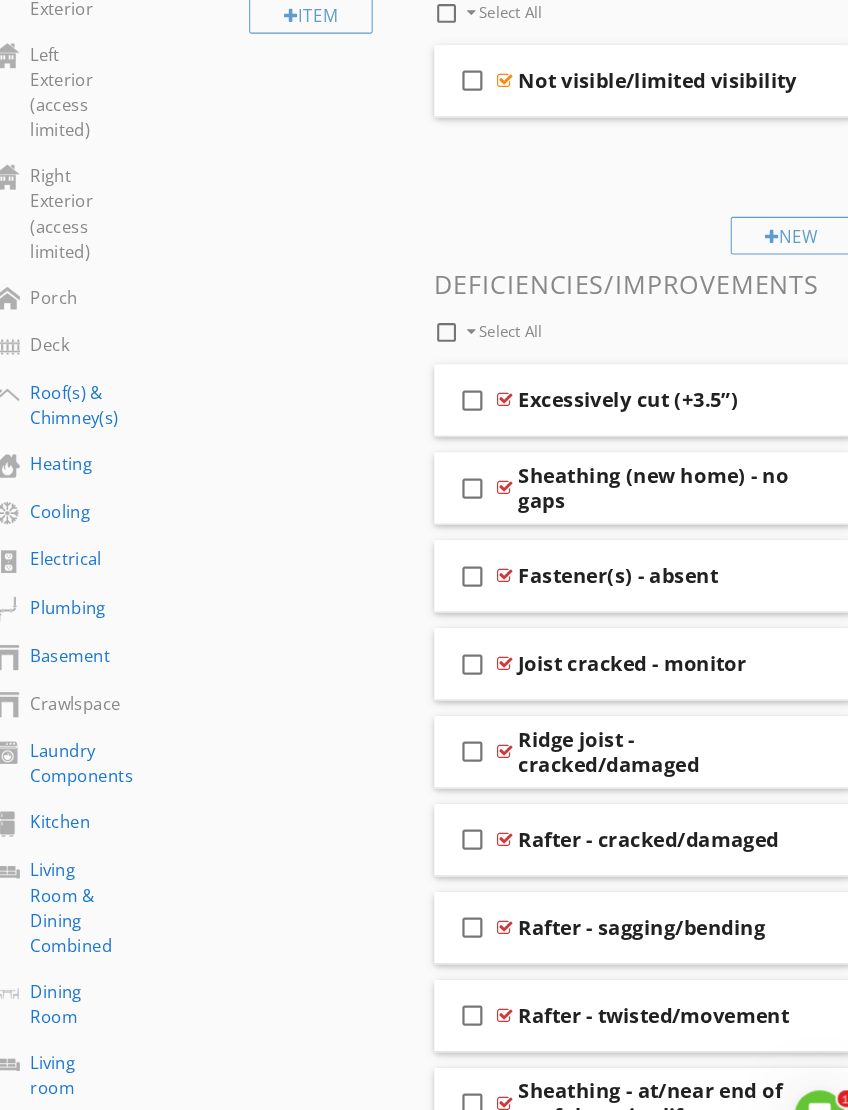 click on "New" at bounding box center [777, 226] 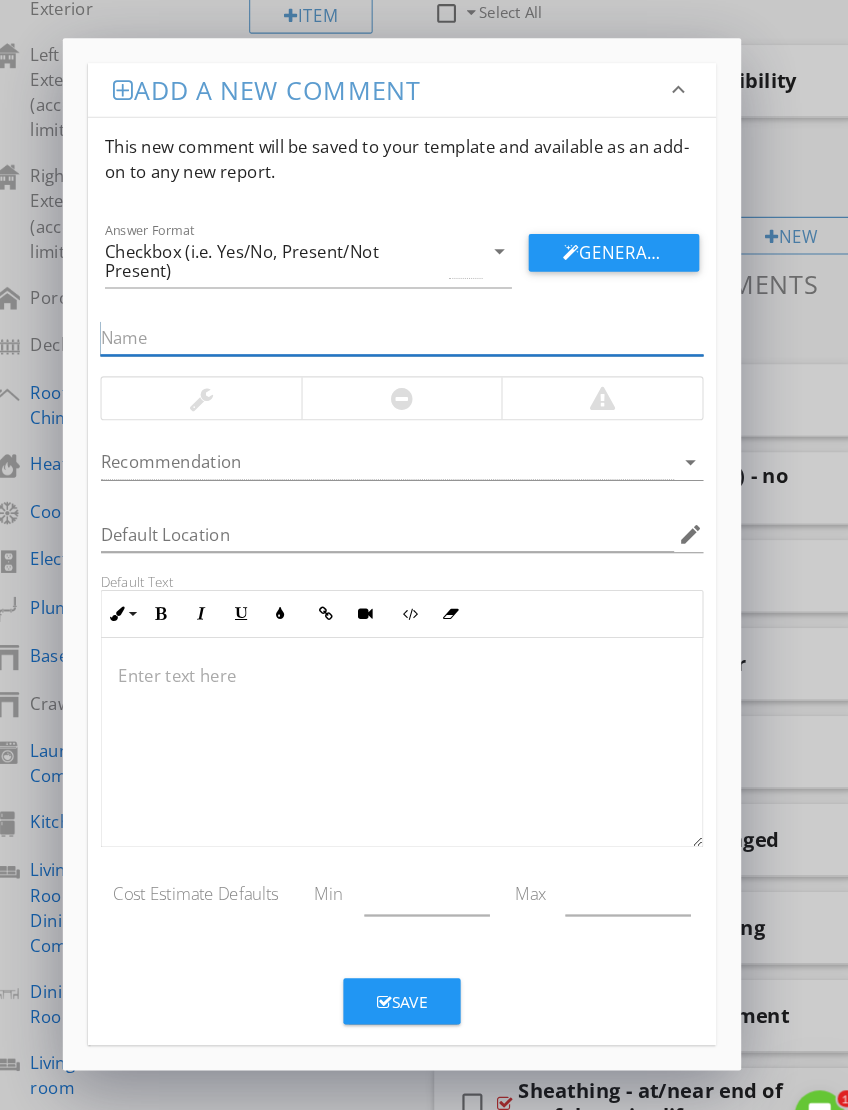 click at bounding box center (405, 323) 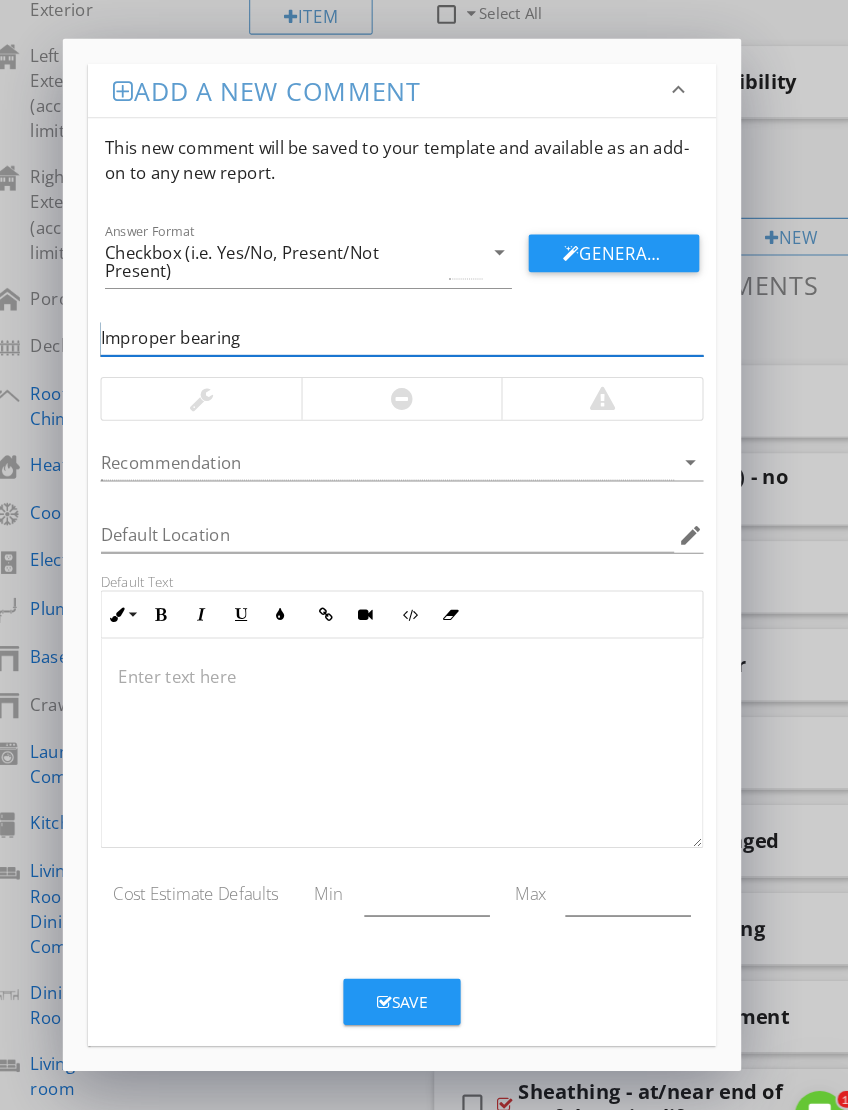 type on "Improper bearing" 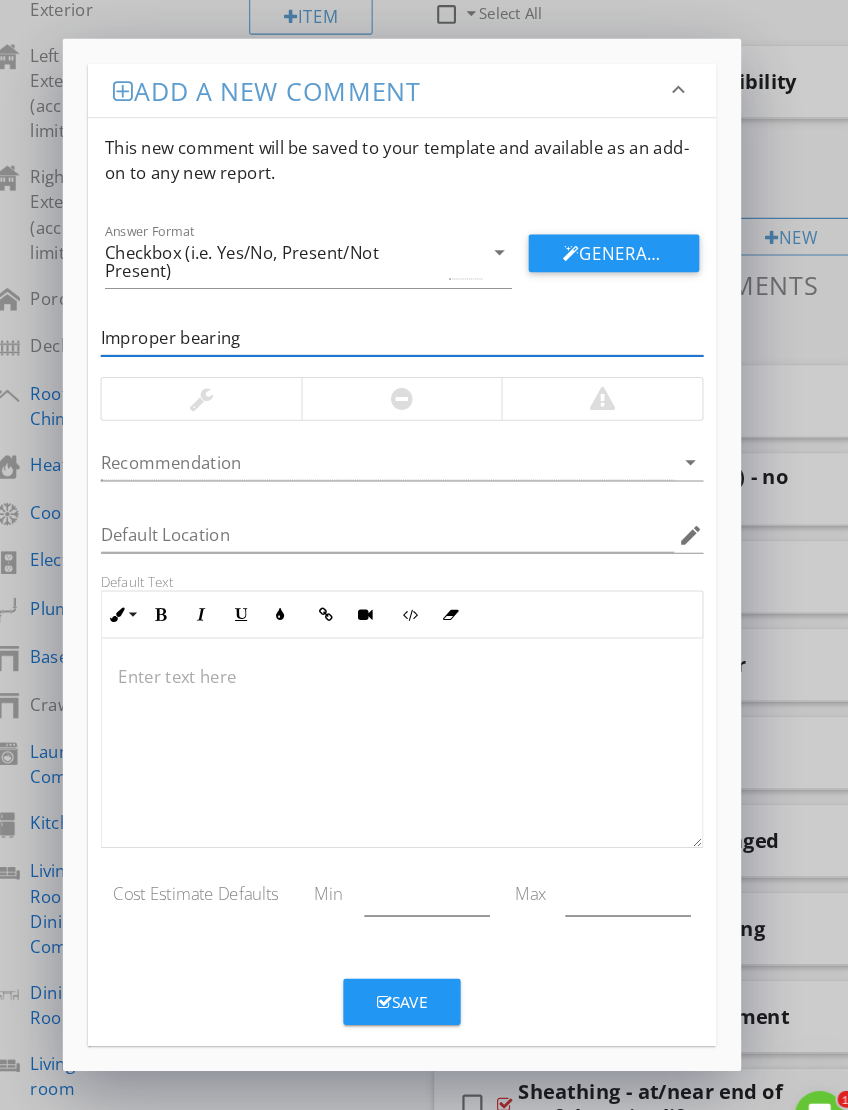 click at bounding box center (405, 381) 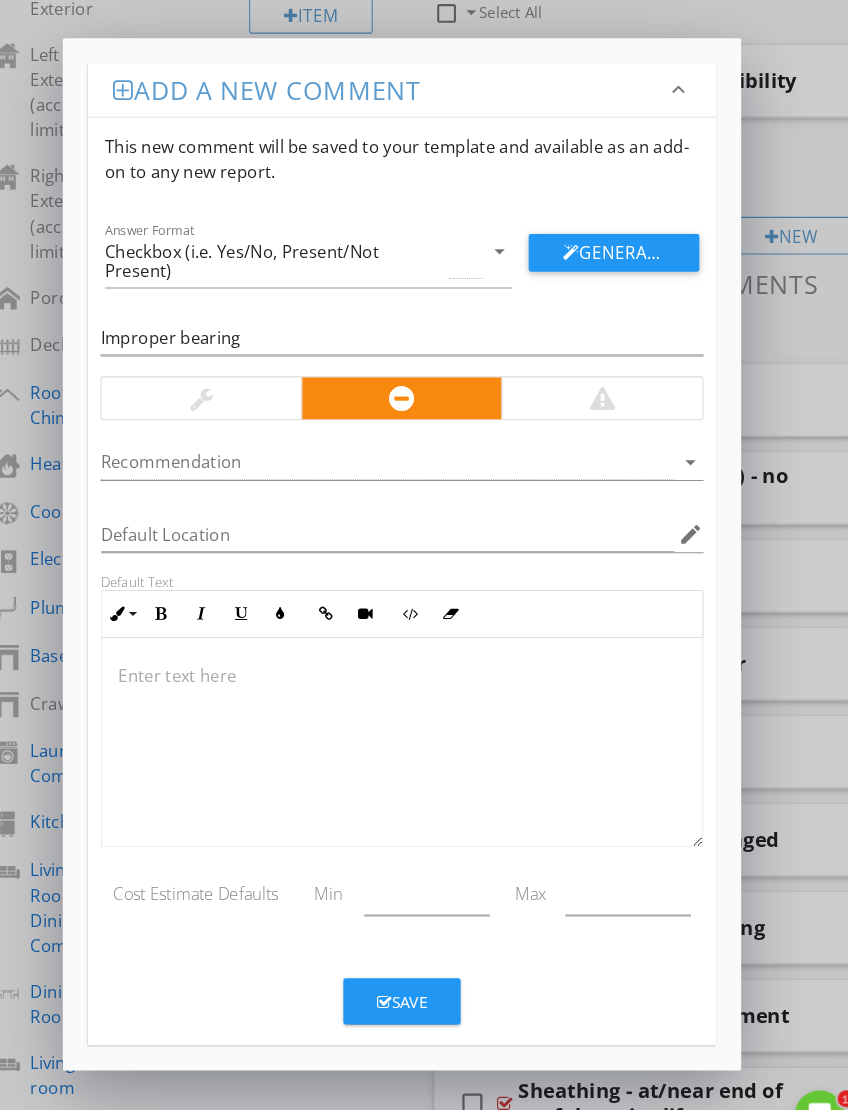 click at bounding box center [391, 442] 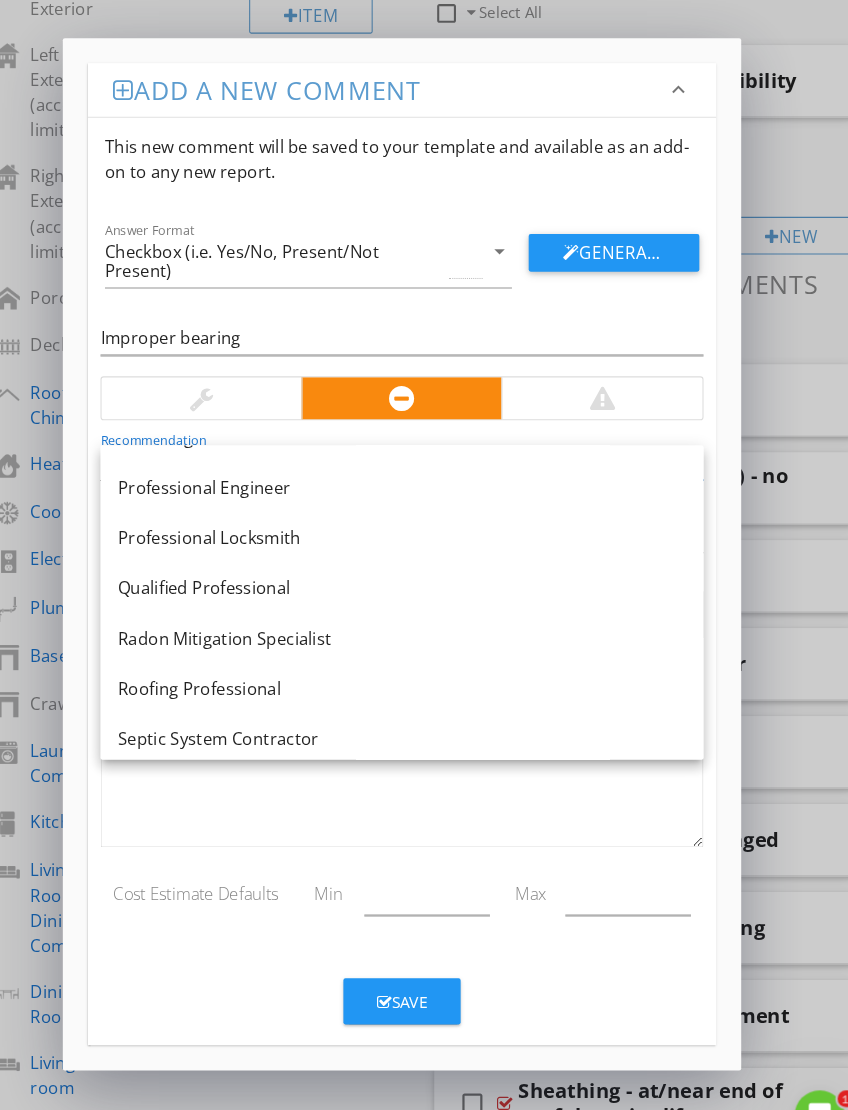 scroll, scrollTop: 2202, scrollLeft: 0, axis: vertical 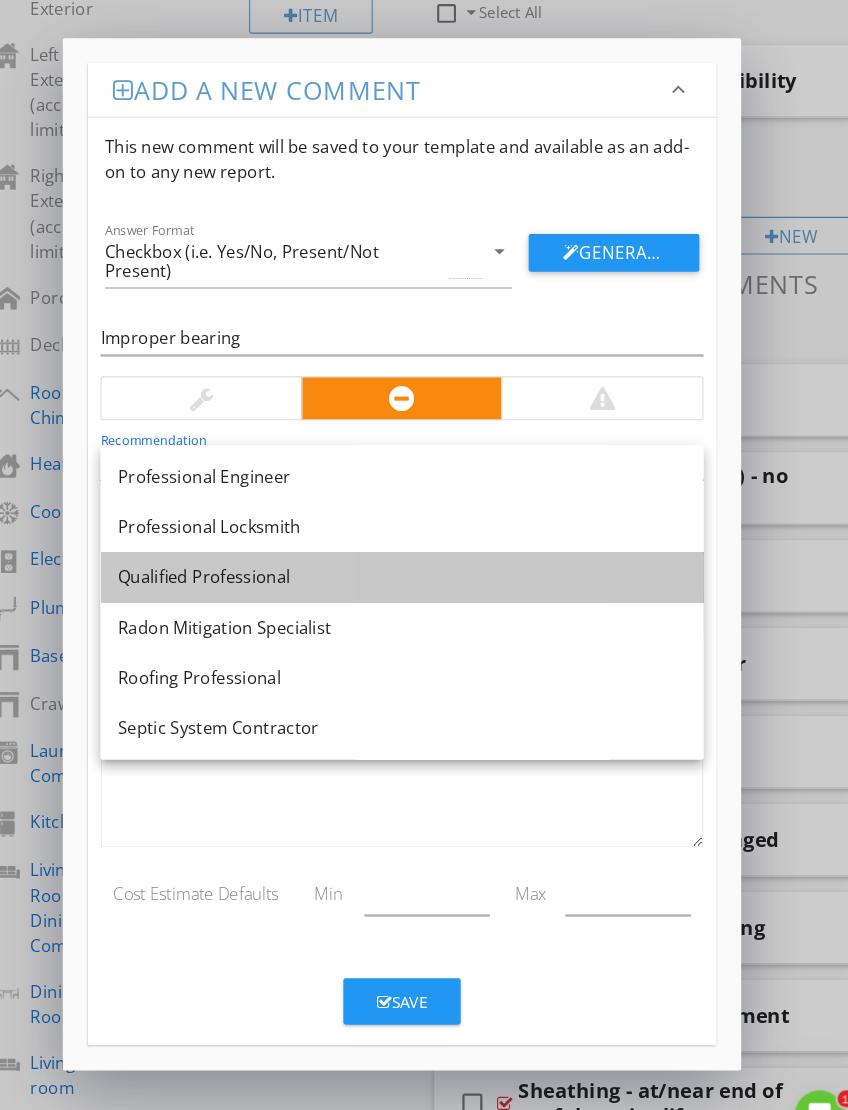 click on "Qualified Professional" at bounding box center (405, 552) 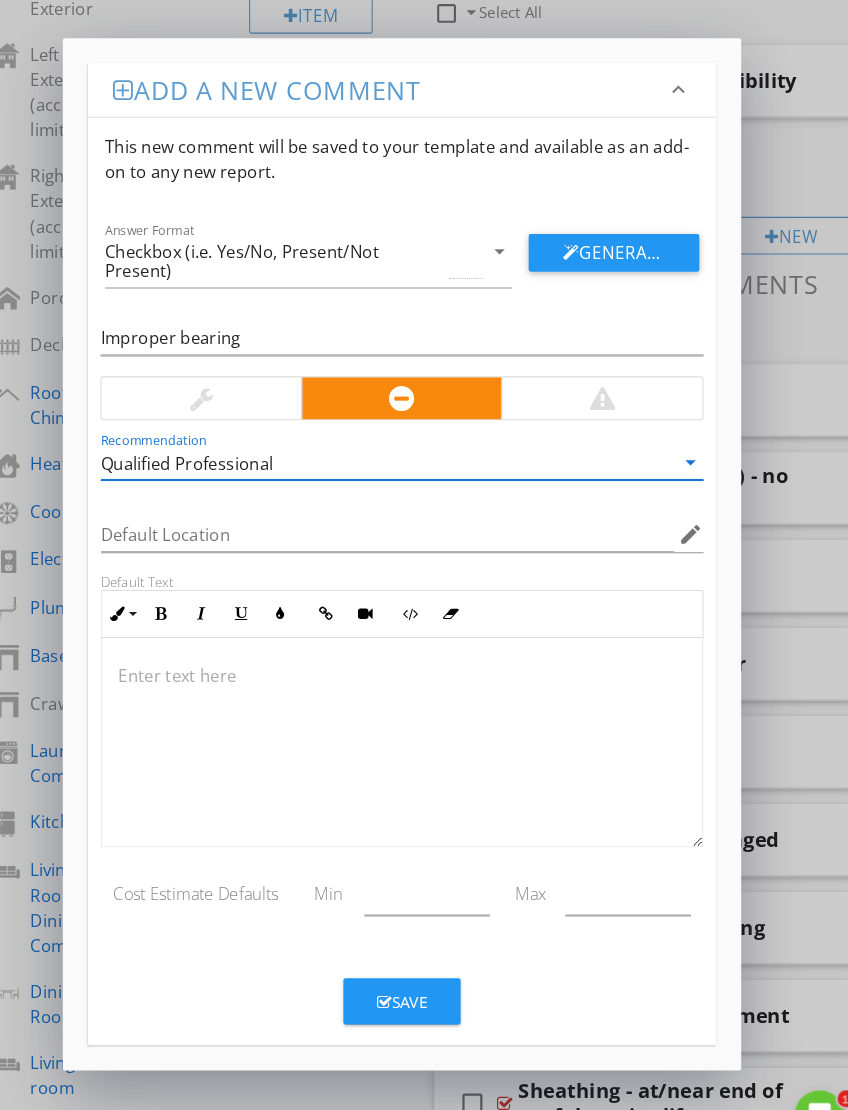click on "Save" at bounding box center (405, 957) 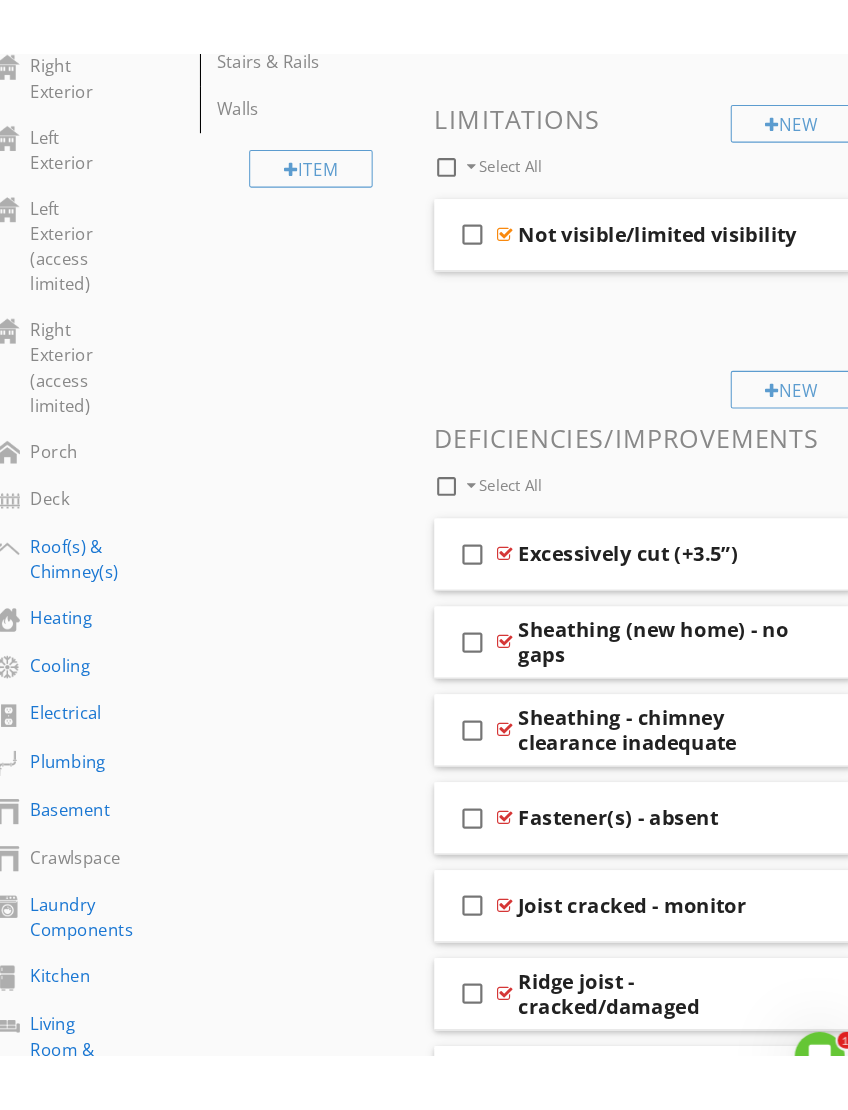 scroll, scrollTop: 602, scrollLeft: 0, axis: vertical 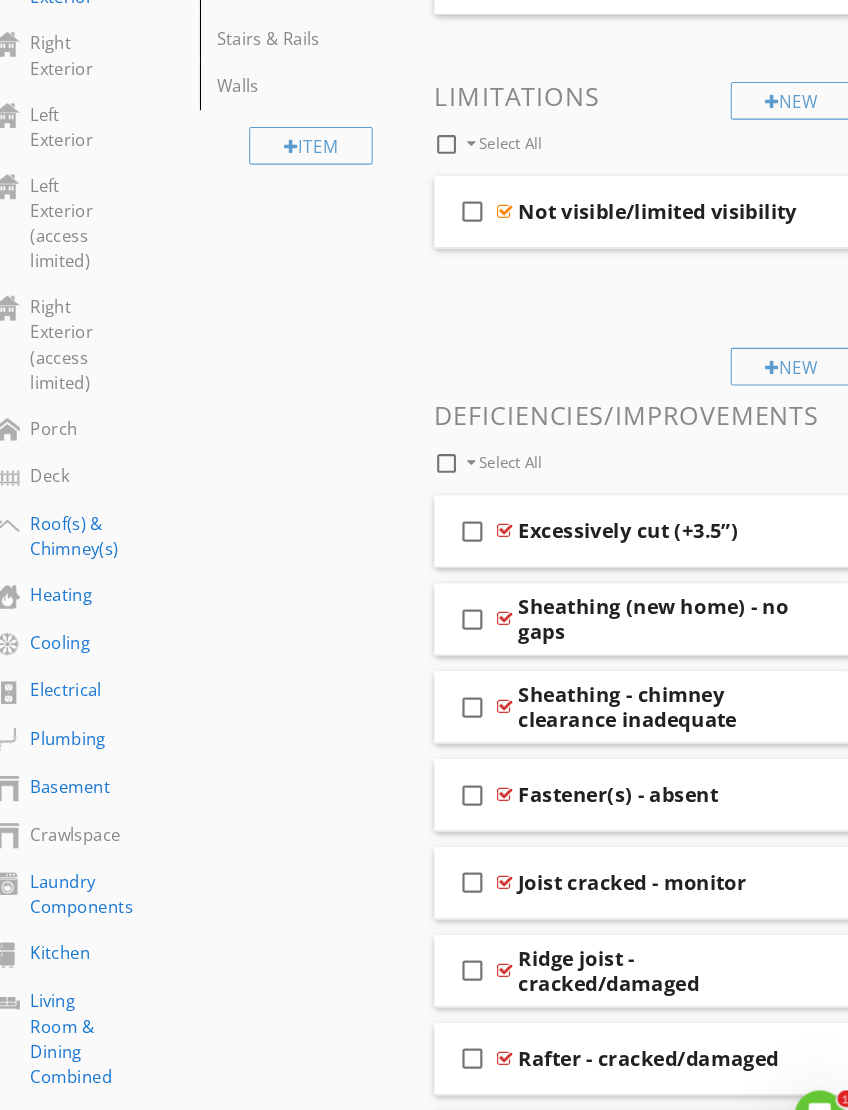 click on "New" at bounding box center [777, 351] 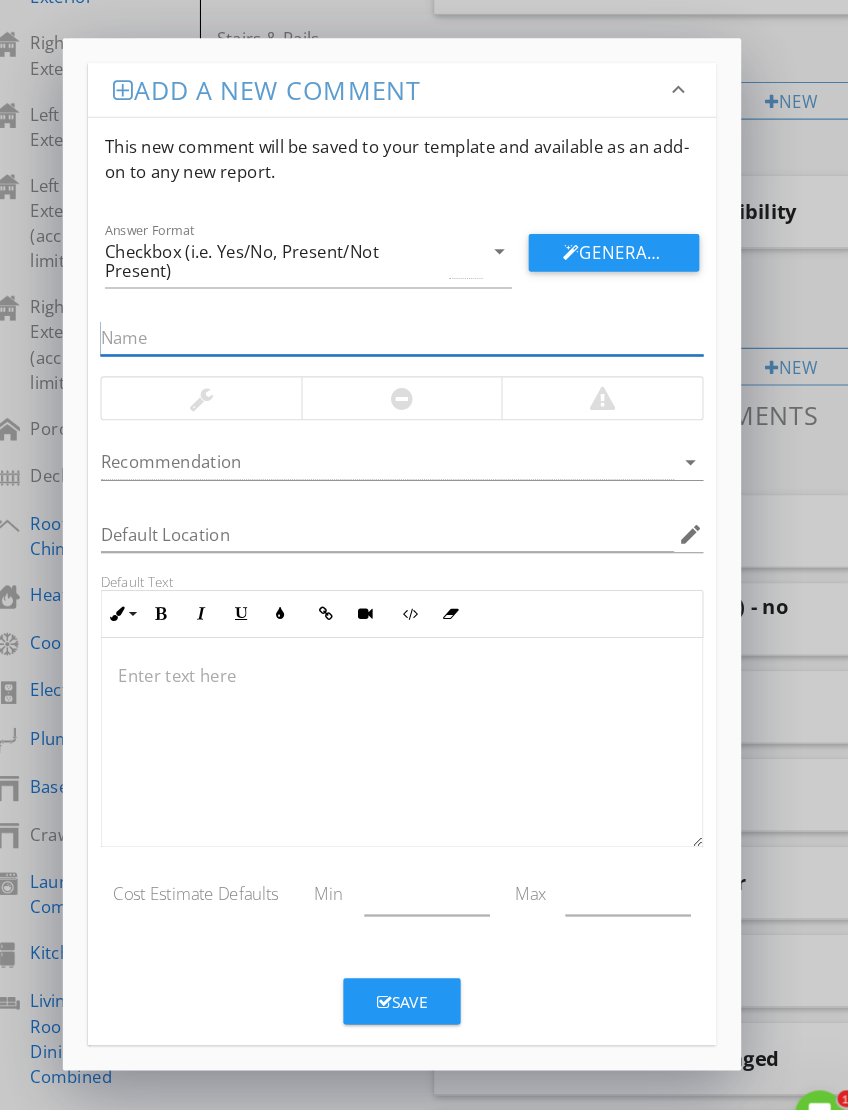 click at bounding box center [405, 323] 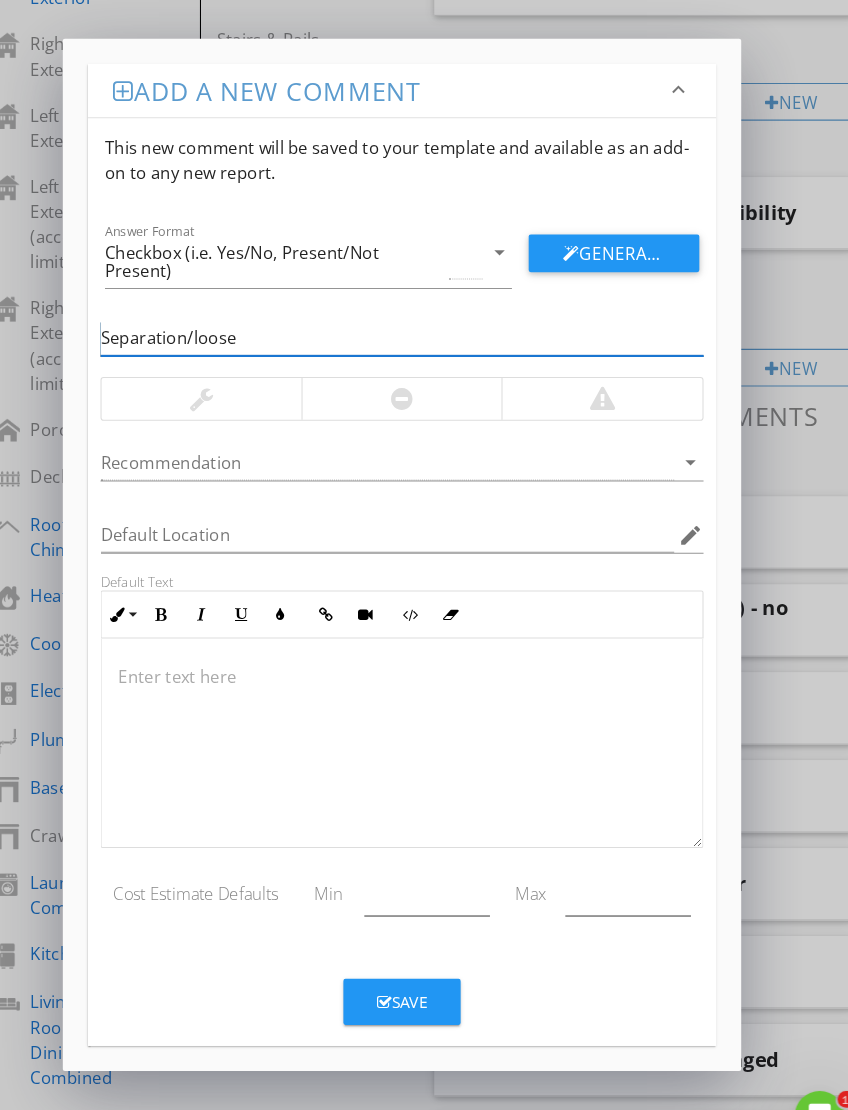 type on "Separation/loose" 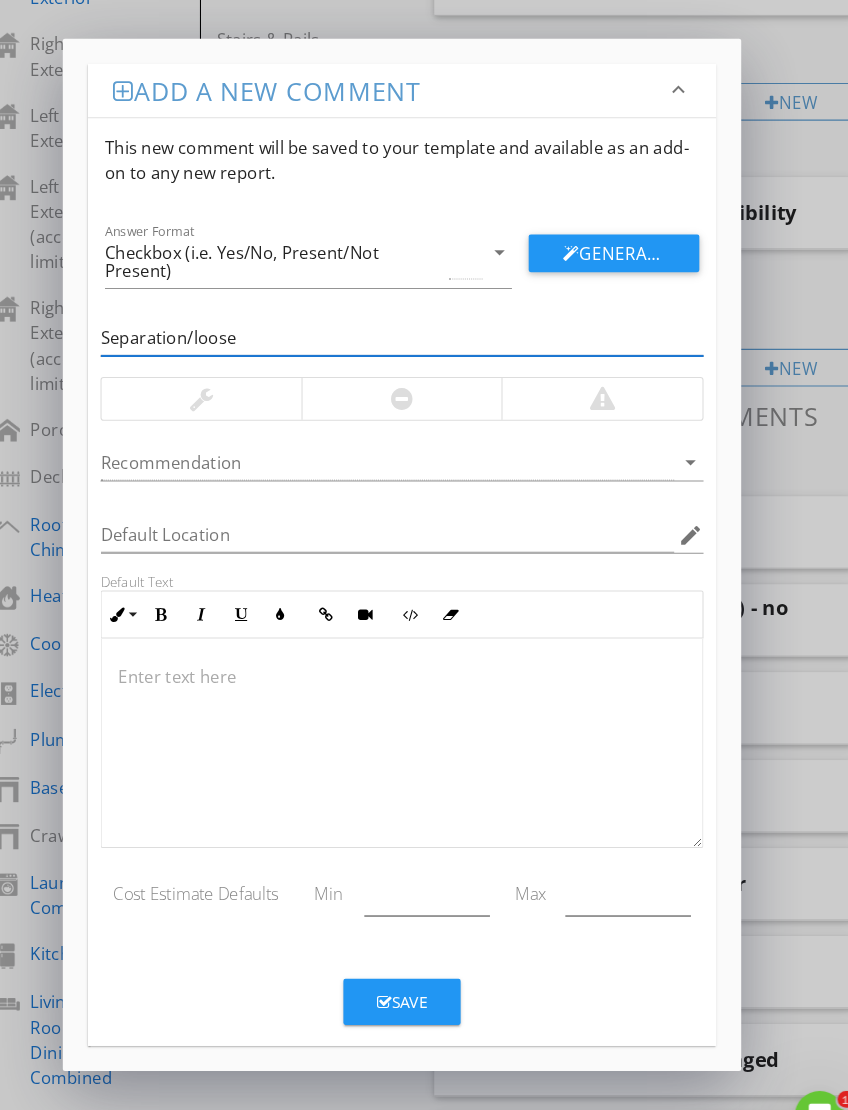 click at bounding box center [405, 381] 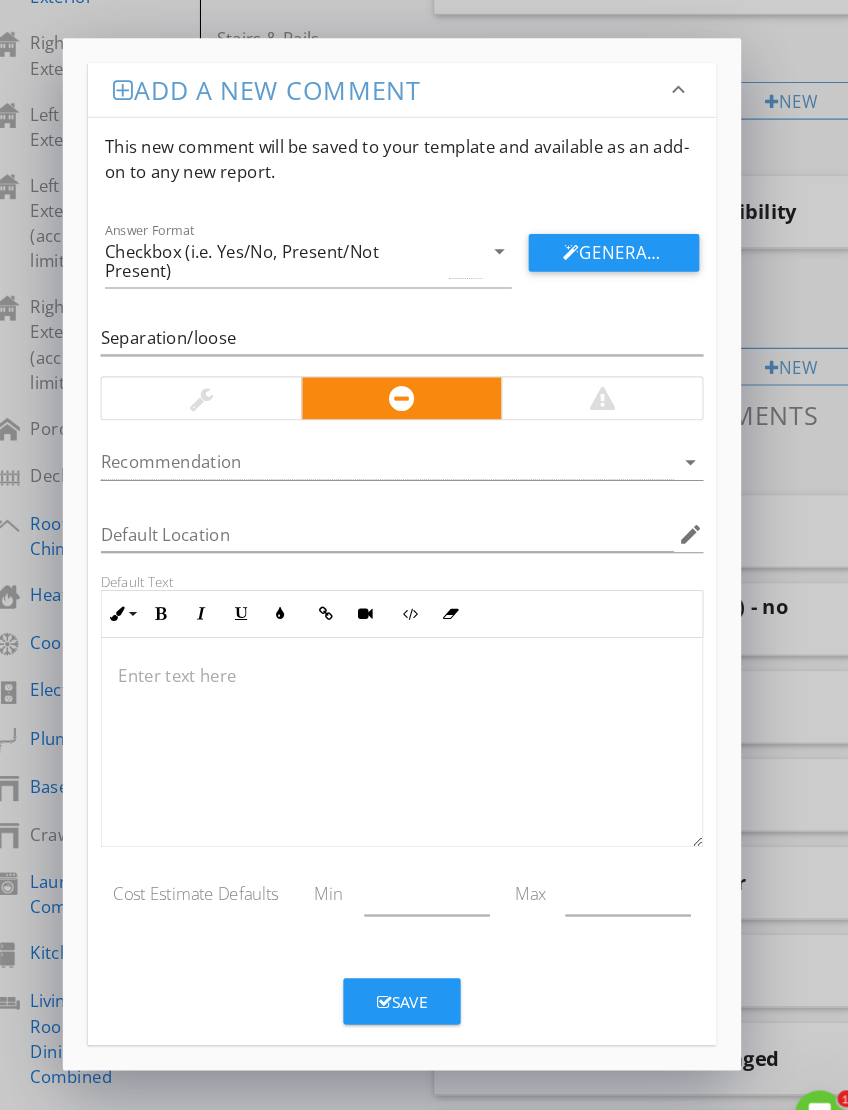 click at bounding box center [391, 442] 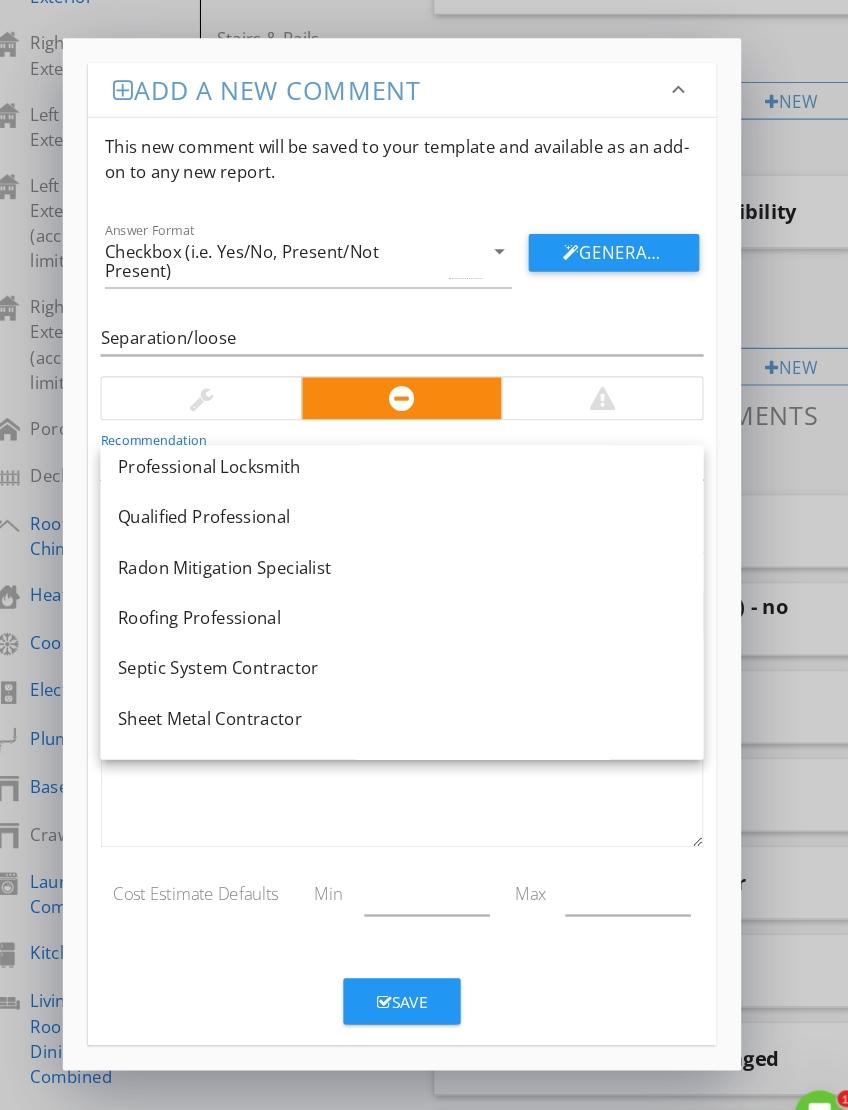 scroll, scrollTop: 2258, scrollLeft: 0, axis: vertical 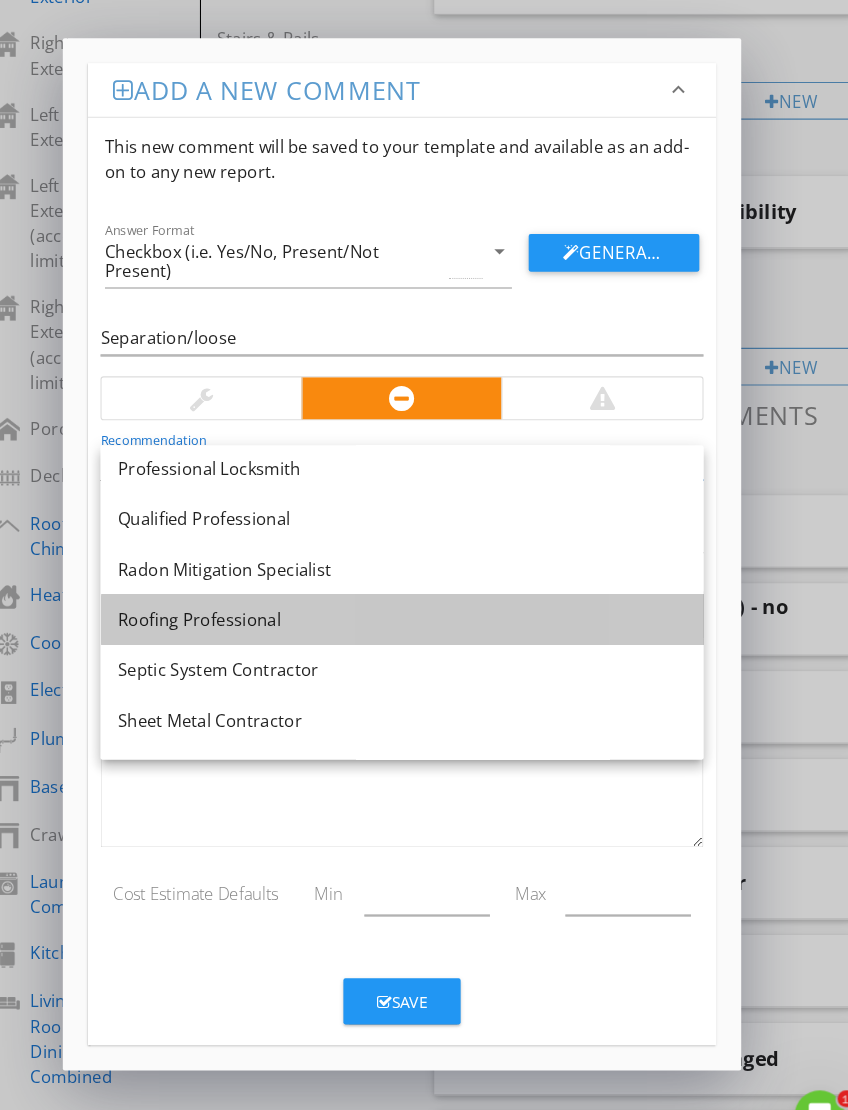 click on "Roofing Professional" at bounding box center [405, 592] 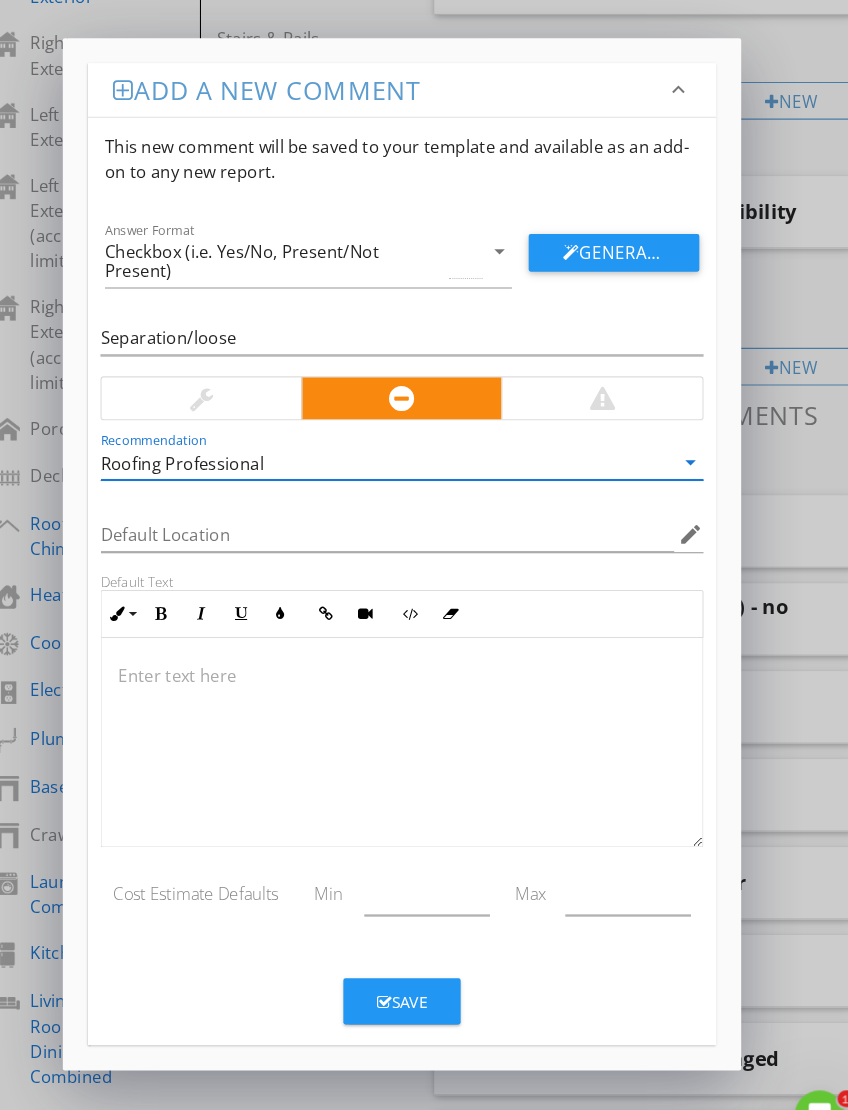 click on "Save" at bounding box center [405, 957] 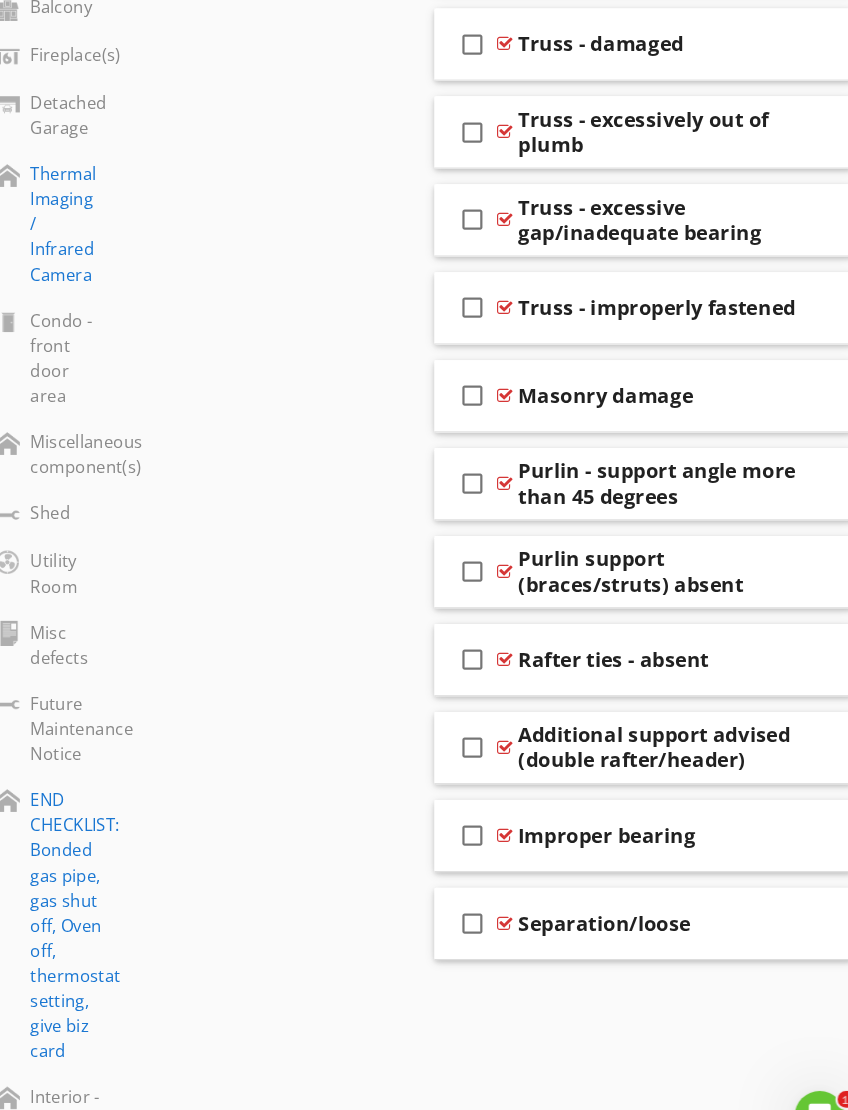 scroll, scrollTop: 2579, scrollLeft: 0, axis: vertical 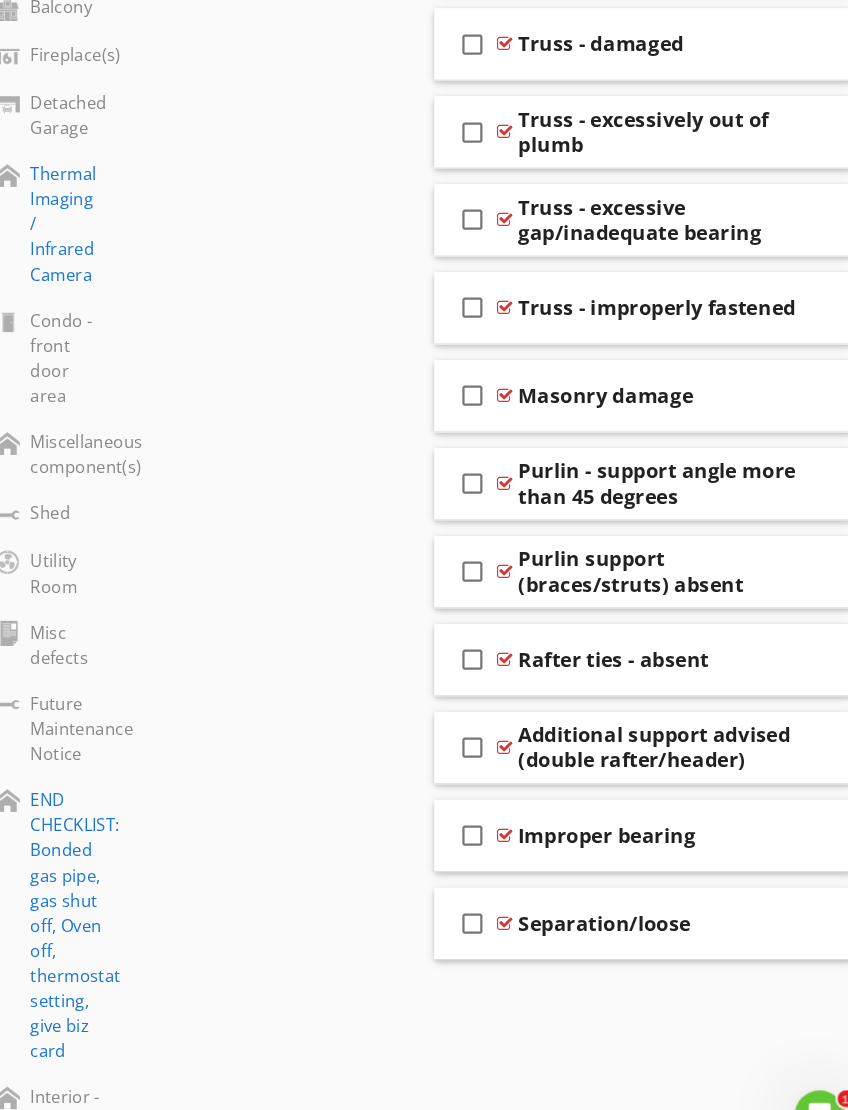 type 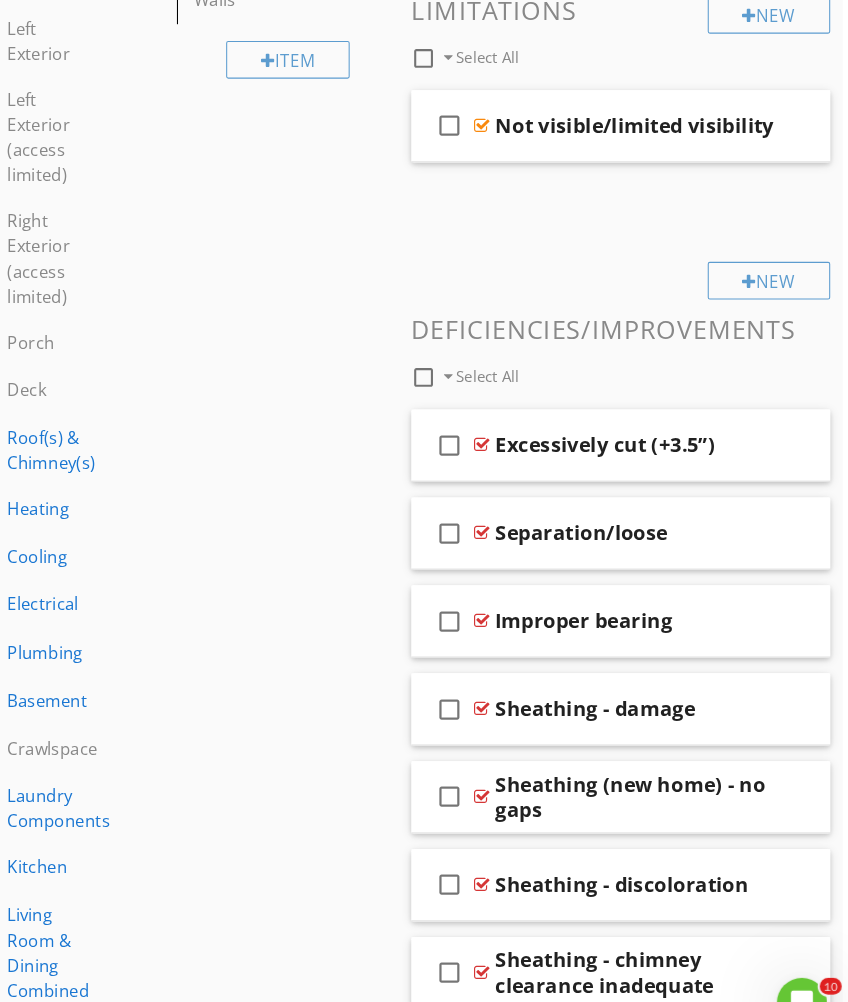 scroll, scrollTop: 684, scrollLeft: 5, axis: both 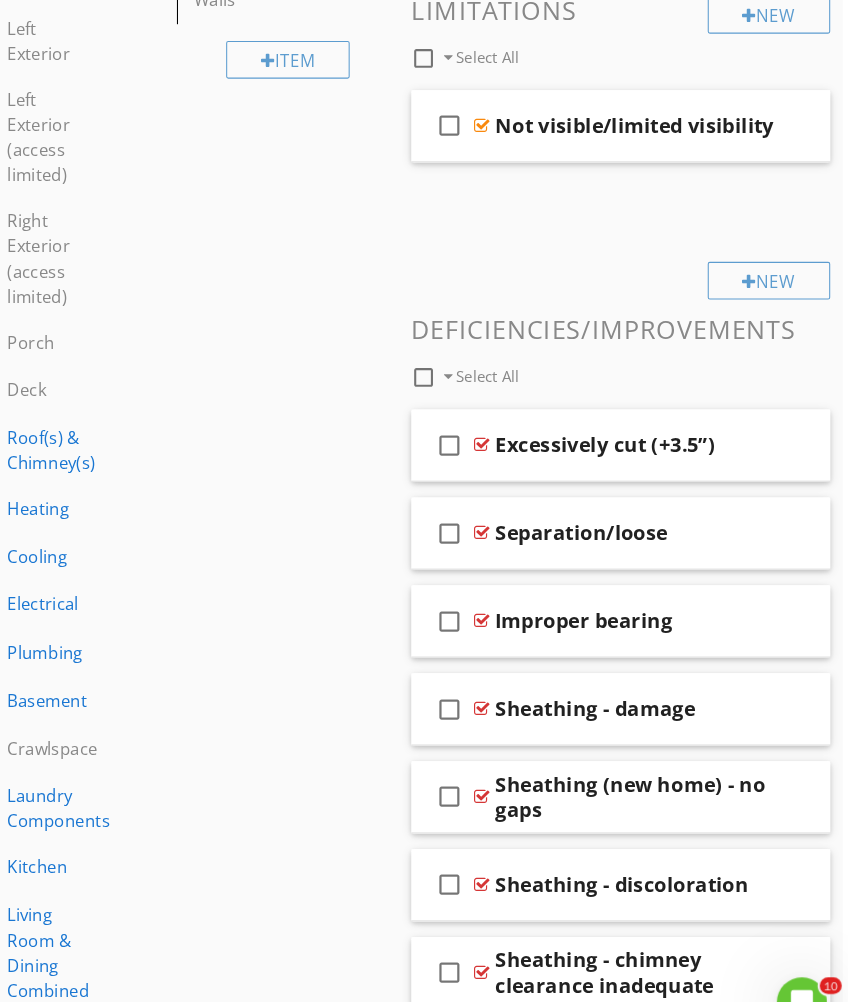 click on "New" at bounding box center [772, 269] 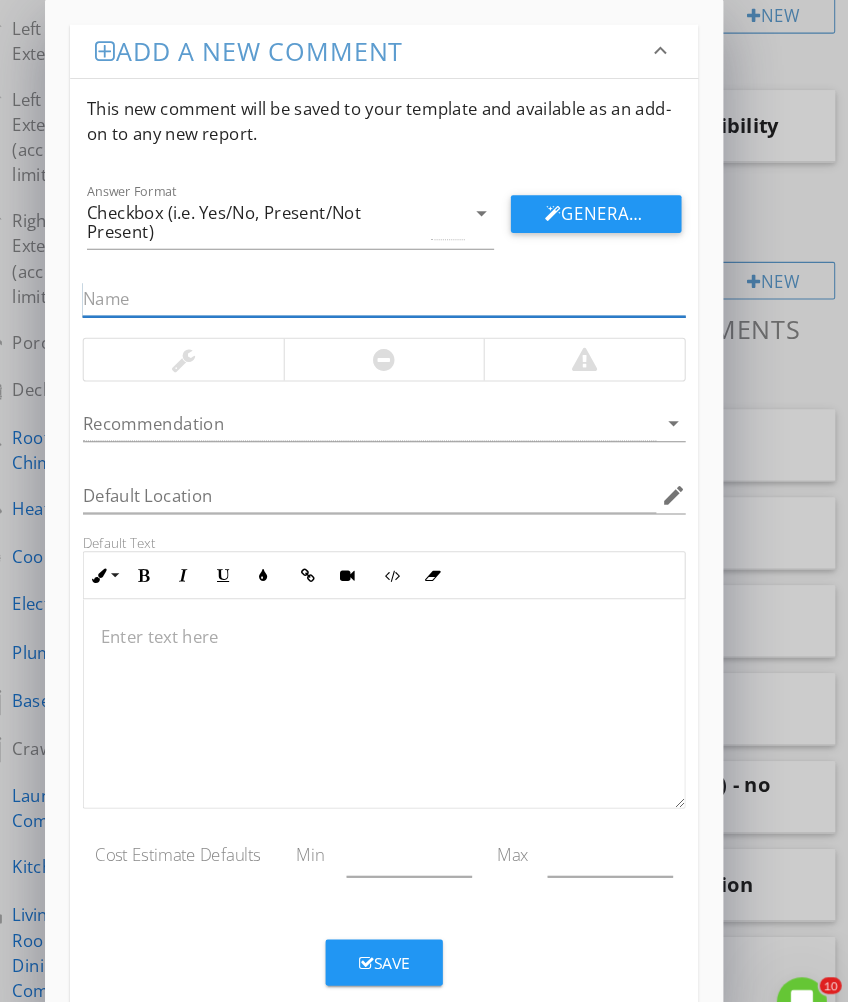 click at bounding box center (405, 286) 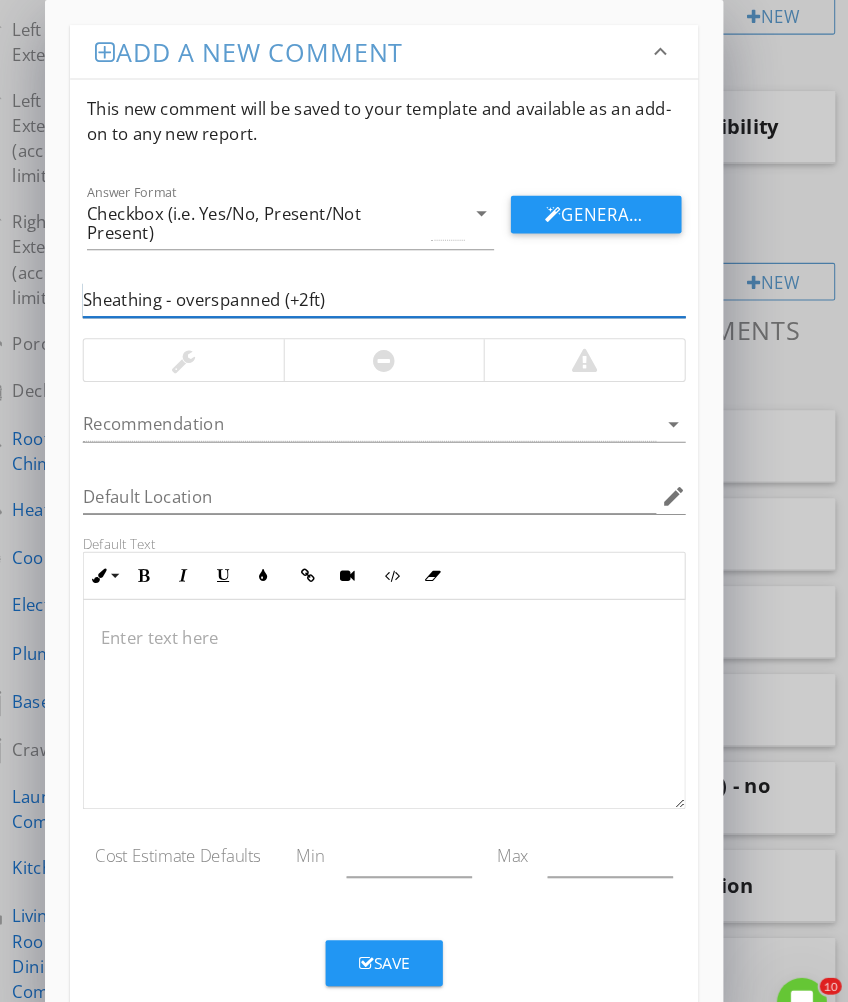 type on "Sheathing - overspanned (+2ft)" 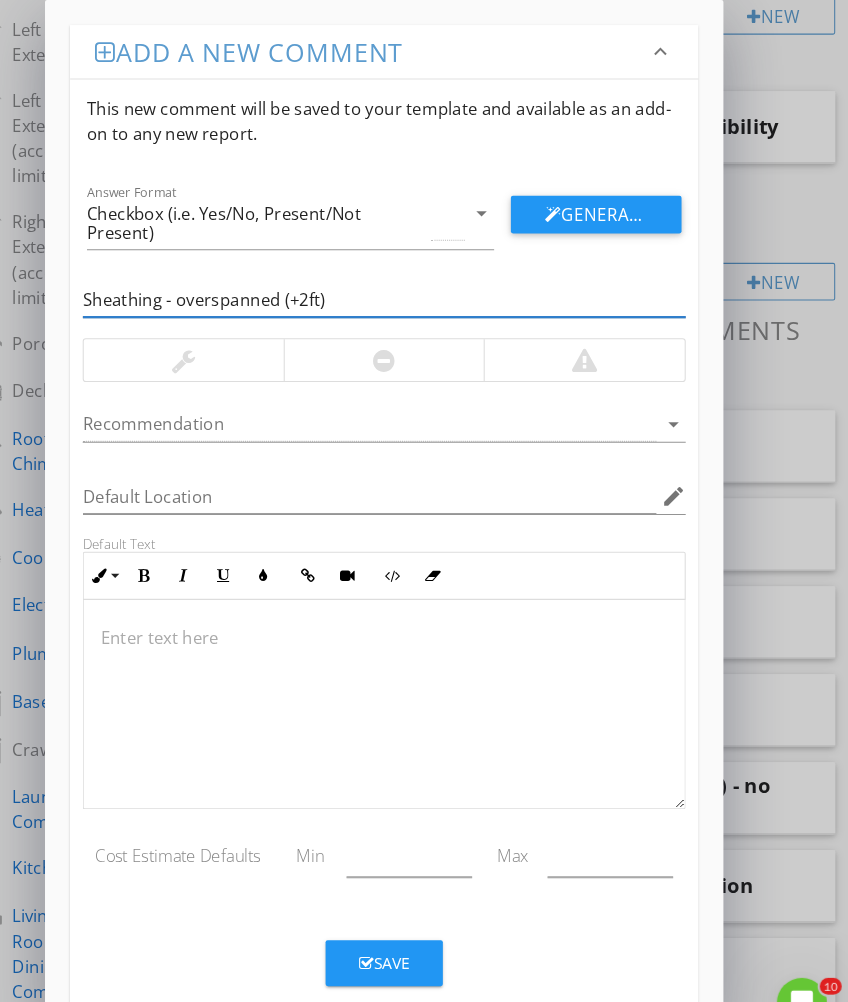 click at bounding box center (405, 344) 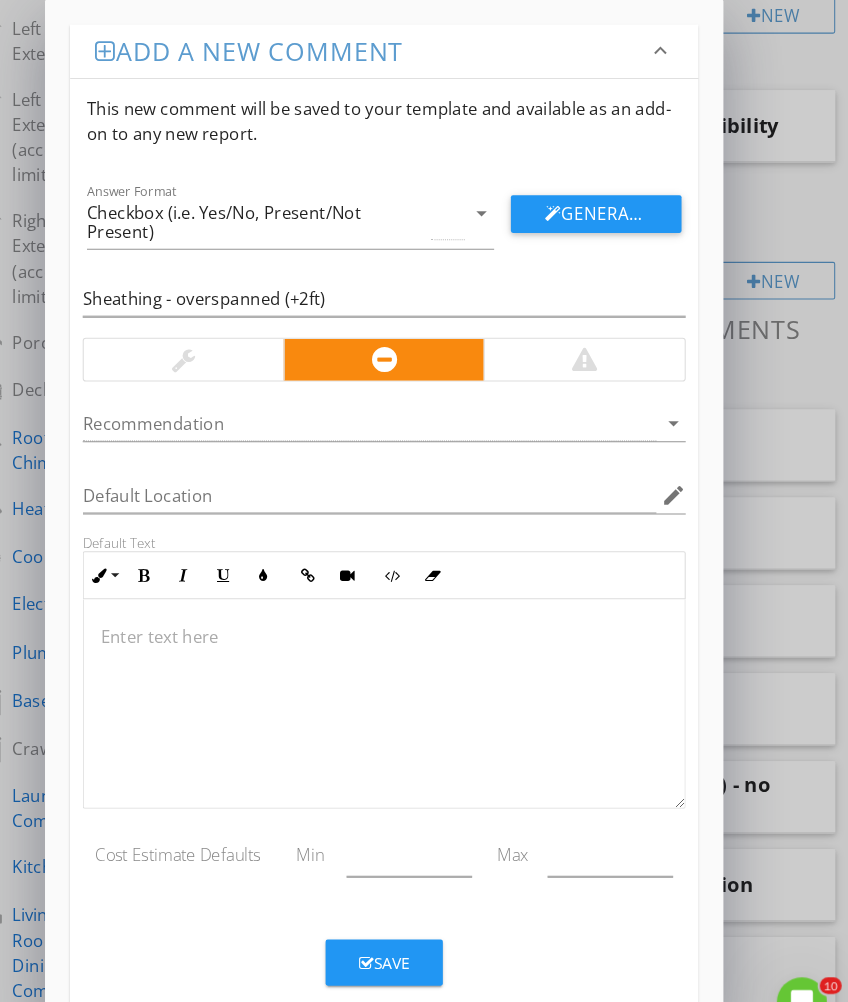 click at bounding box center (391, 405) 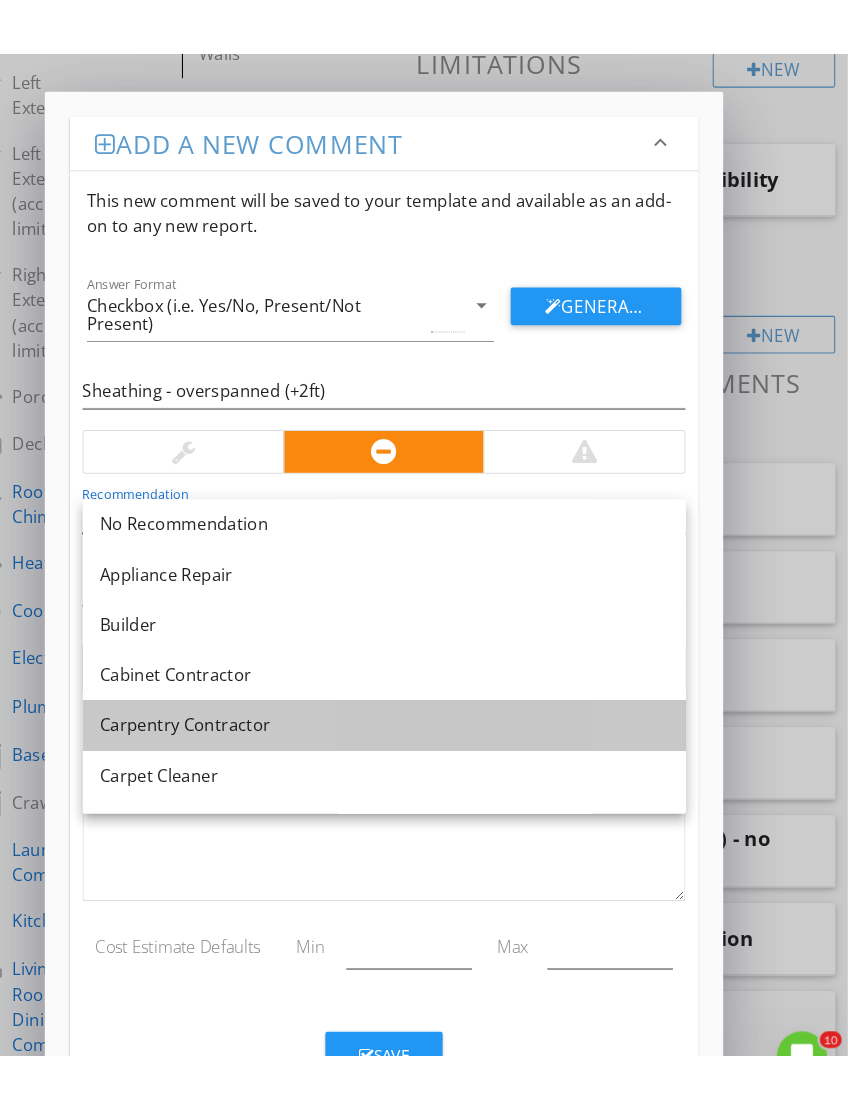 scroll, scrollTop: 618, scrollLeft: 0, axis: vertical 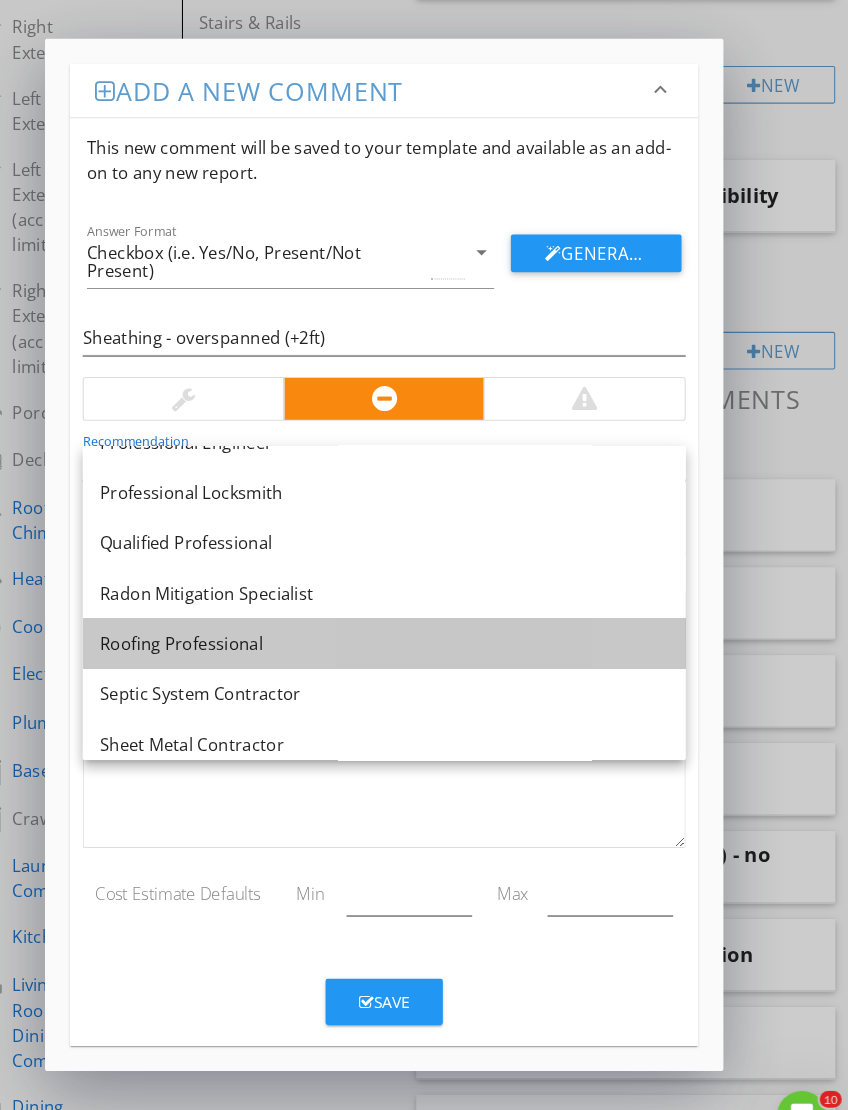 click on "Roofing Professional" at bounding box center [405, 615] 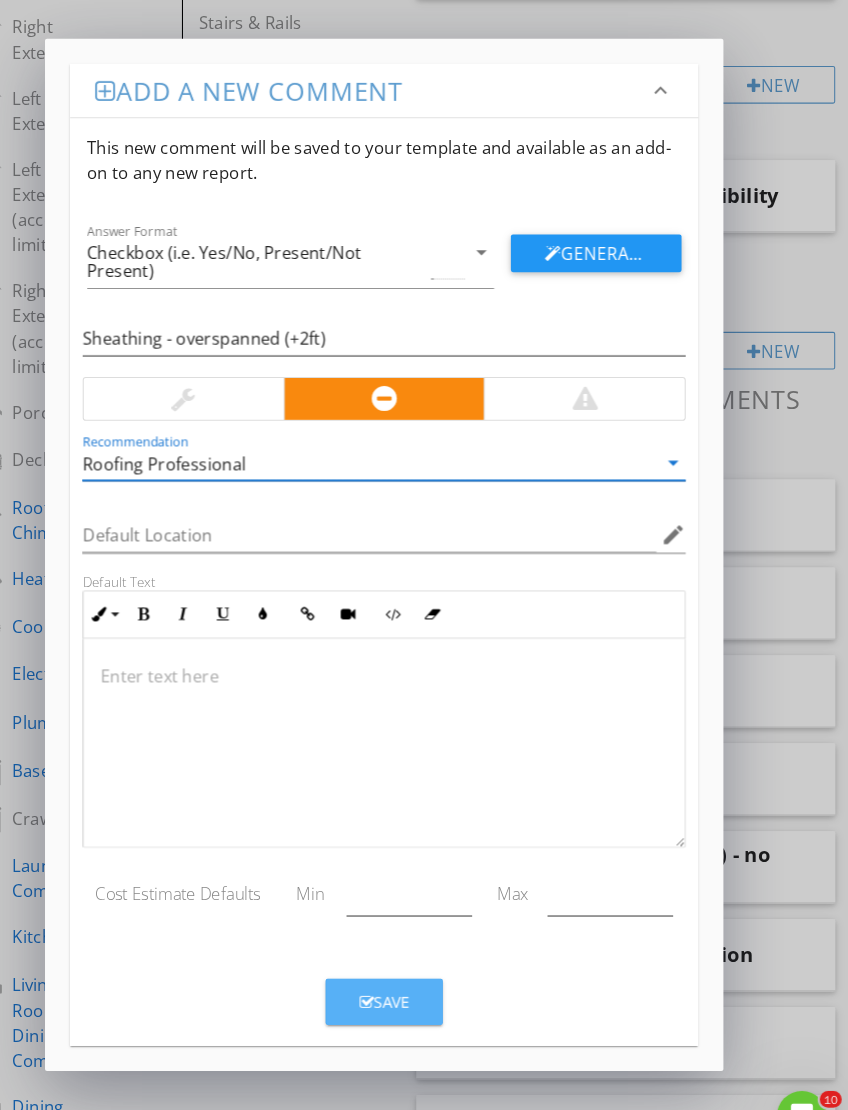 click on "Save" at bounding box center [405, 957] 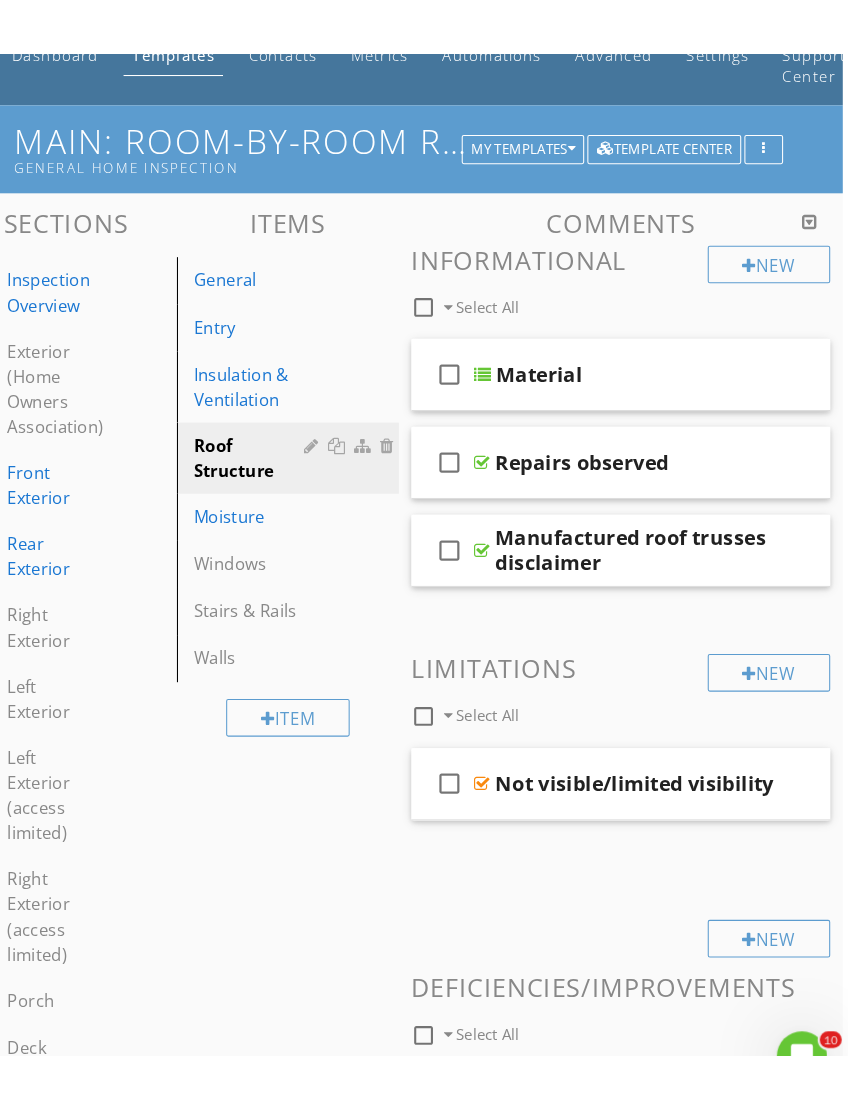 scroll, scrollTop: 0, scrollLeft: 5, axis: horizontal 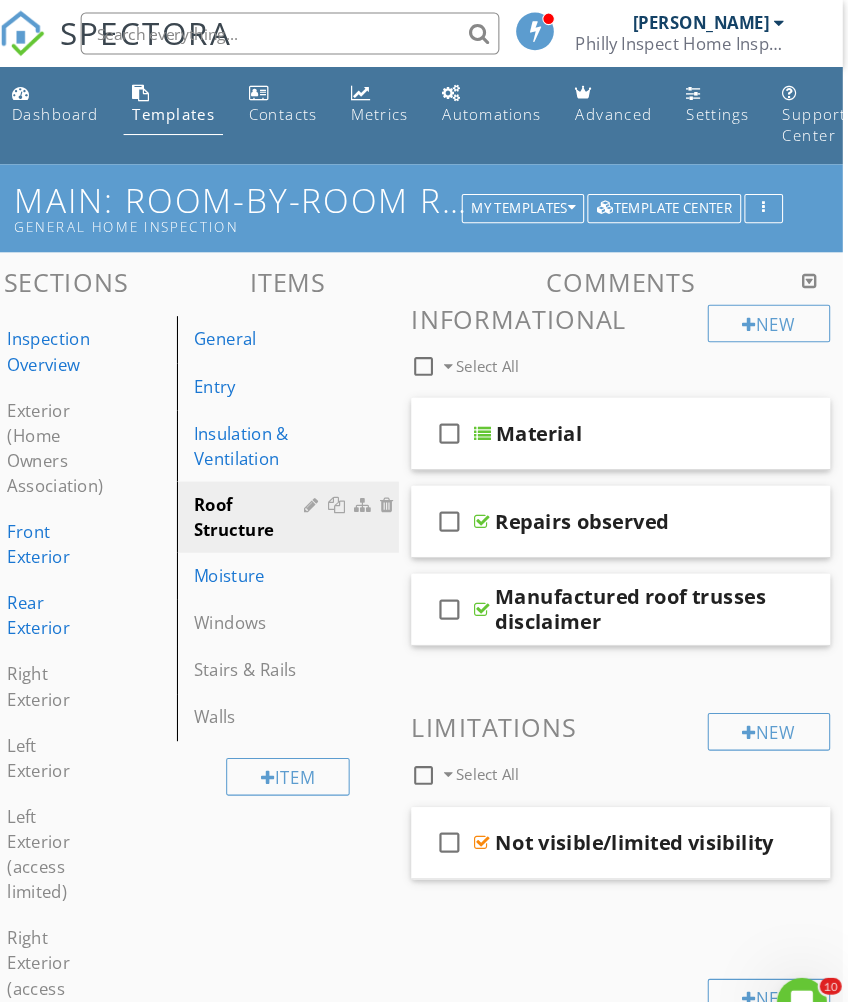 click on "Entry" at bounding box center [278, 369] 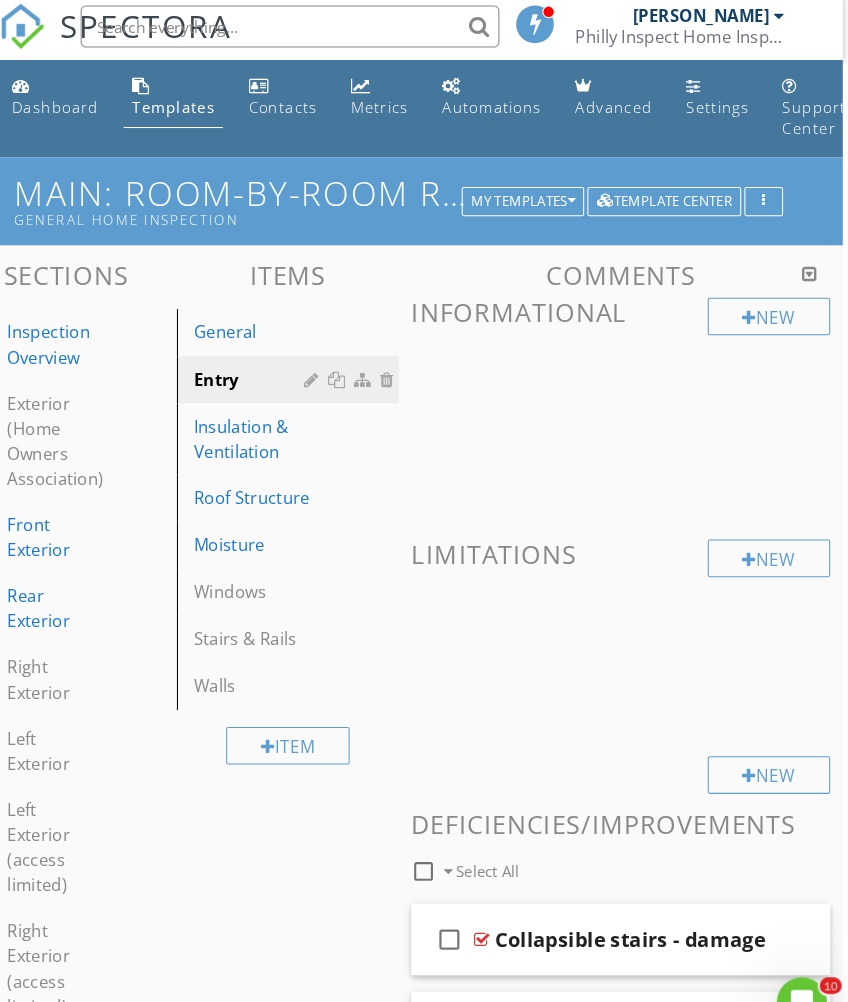 scroll, scrollTop: 0, scrollLeft: 5, axis: horizontal 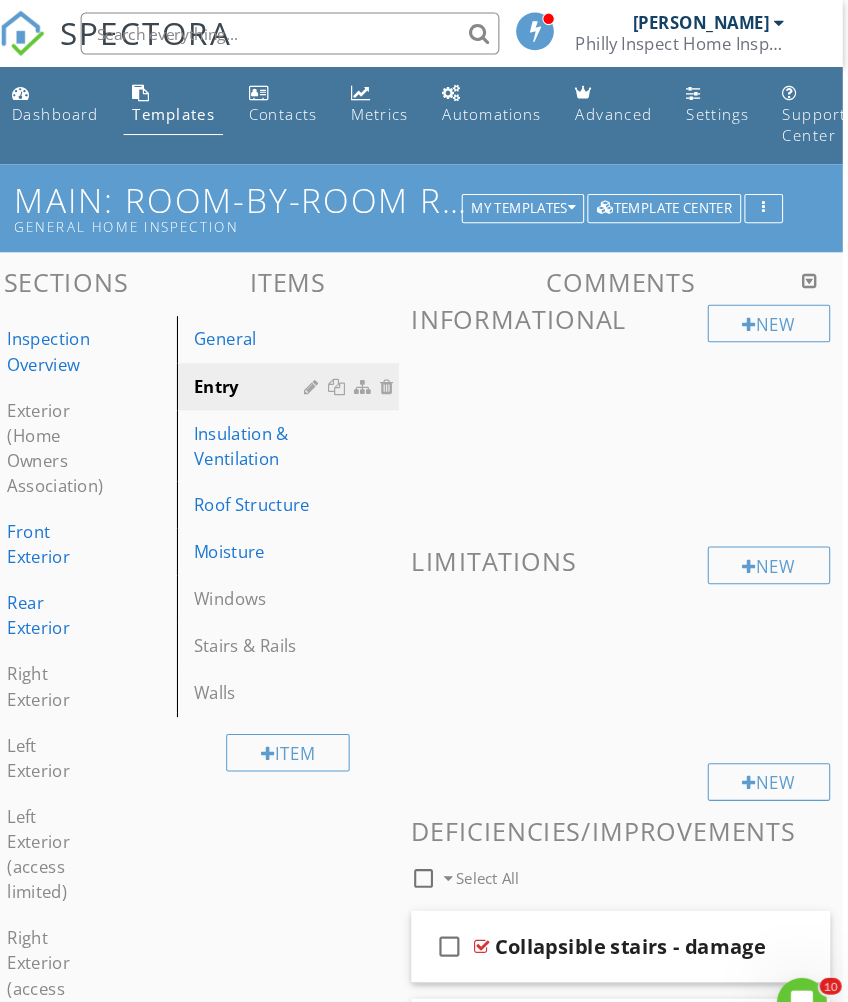 click on "Roof Structure" at bounding box center (278, 482) 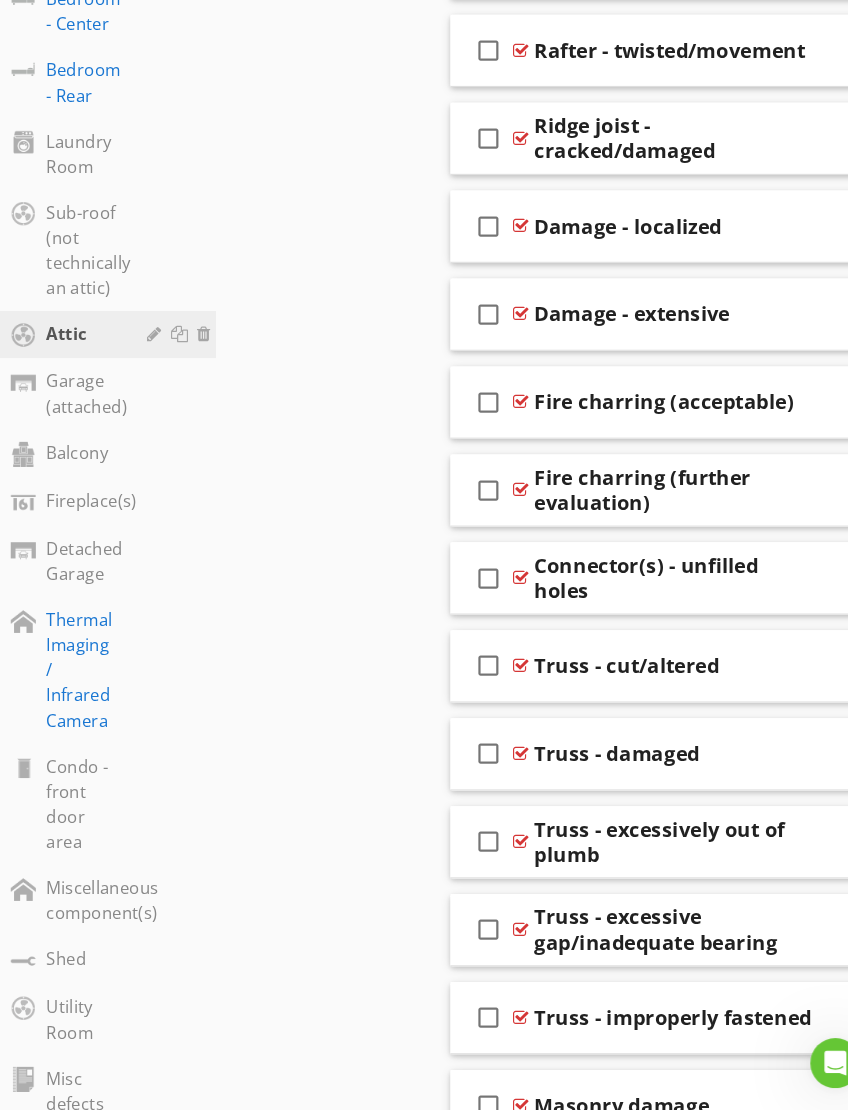 scroll, scrollTop: 2104, scrollLeft: 0, axis: vertical 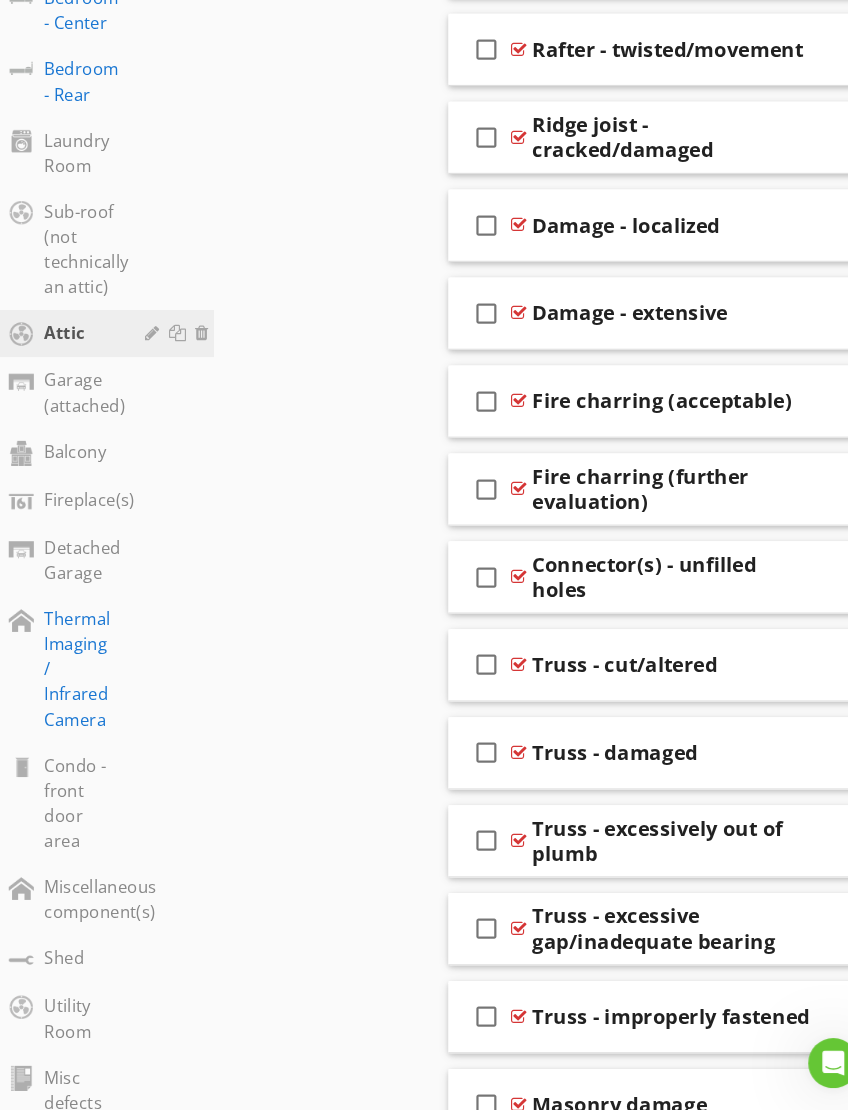 click on "Truss - cut/altered" at bounding box center [604, 686] 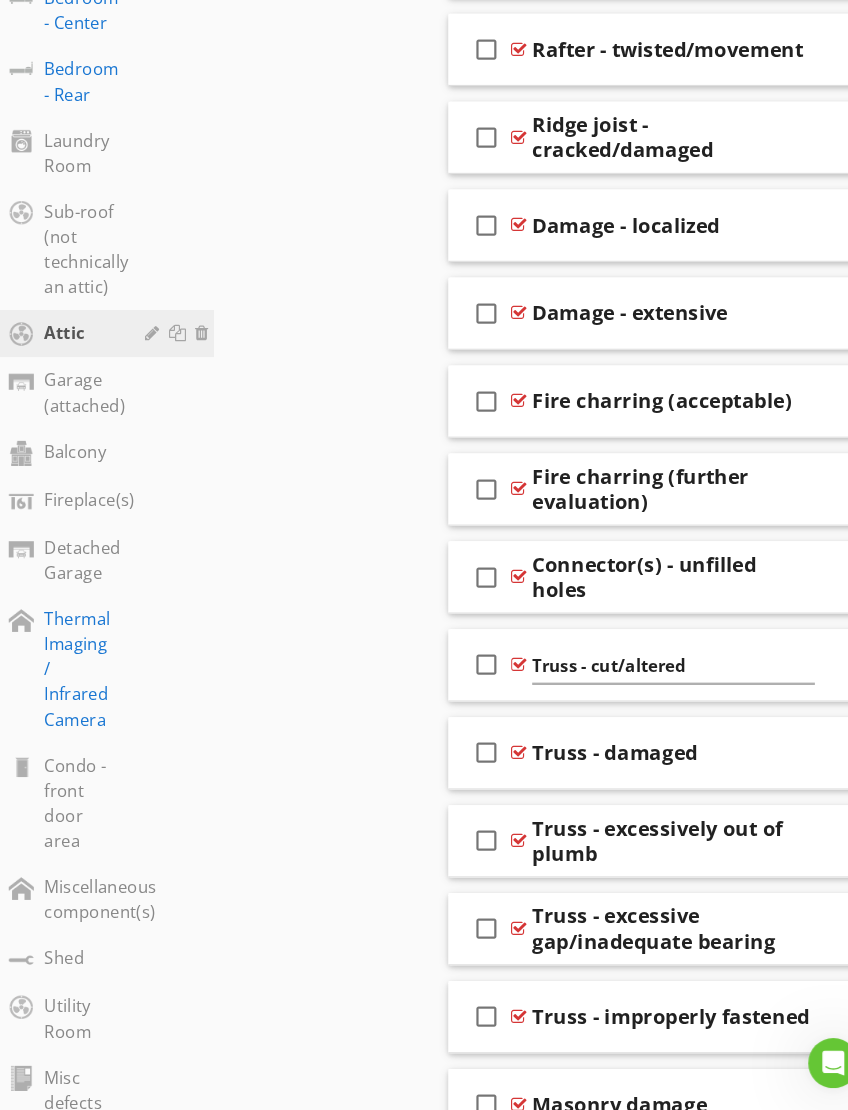 scroll, scrollTop: 2105, scrollLeft: 0, axis: vertical 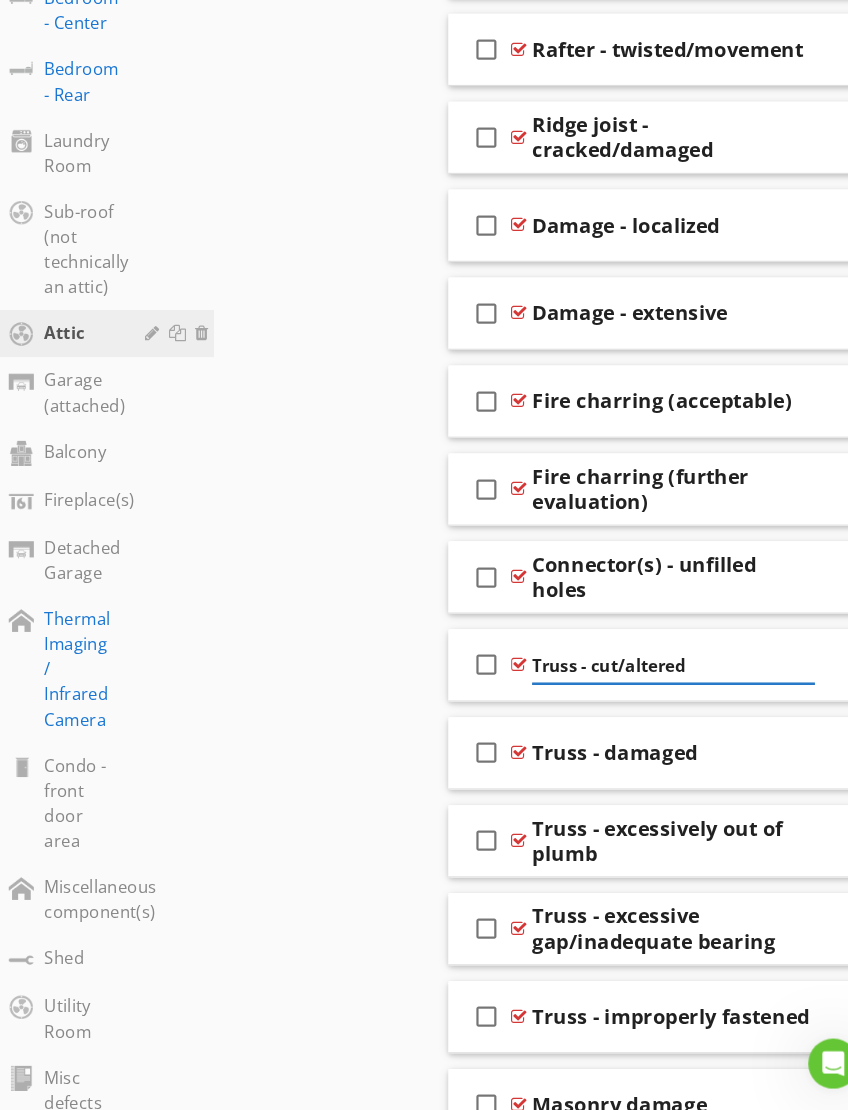 click on "Truss - cut/altered" at bounding box center (651, 686) 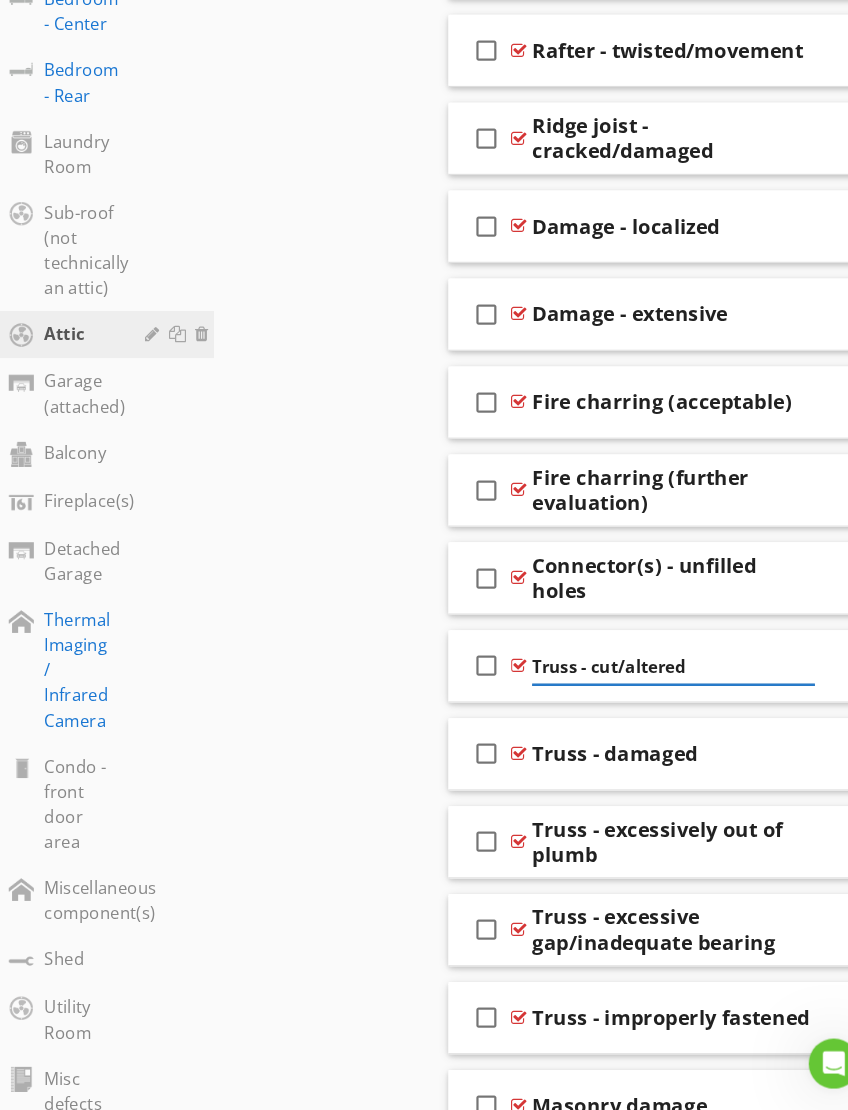 scroll, scrollTop: 2104, scrollLeft: 5, axis: both 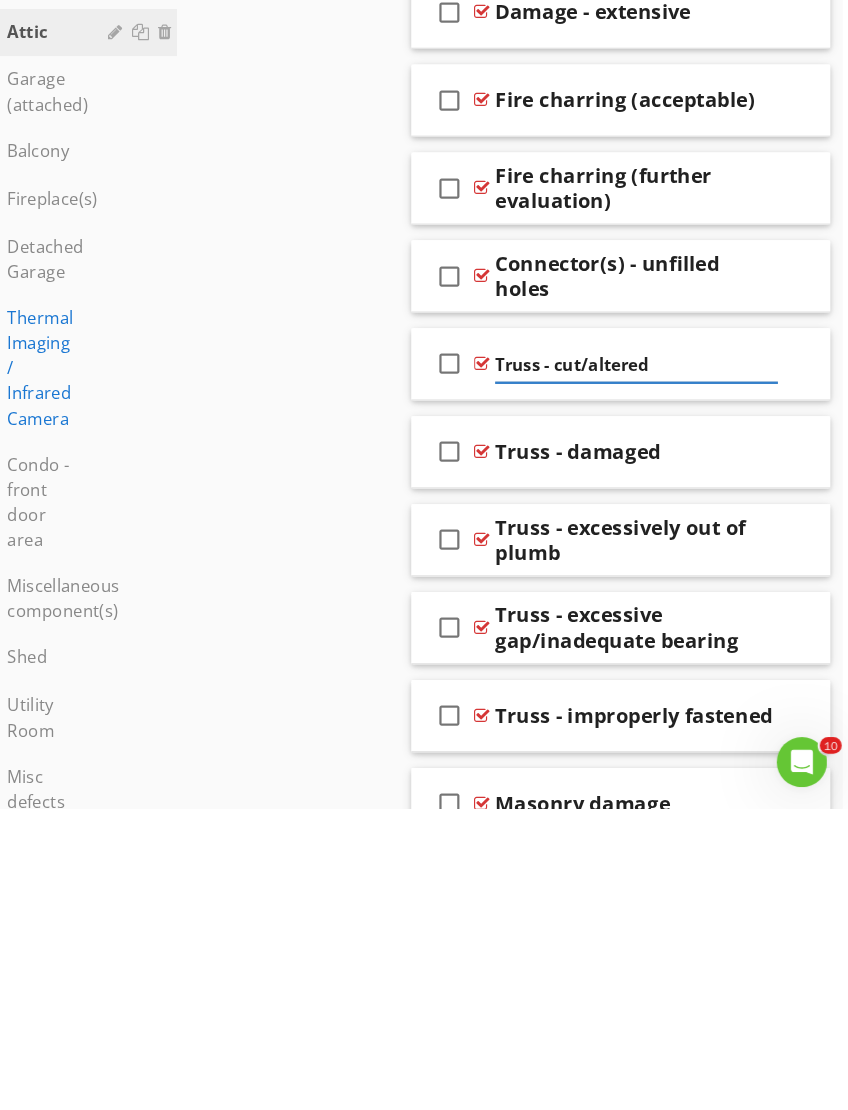 click at bounding box center [498, 686] 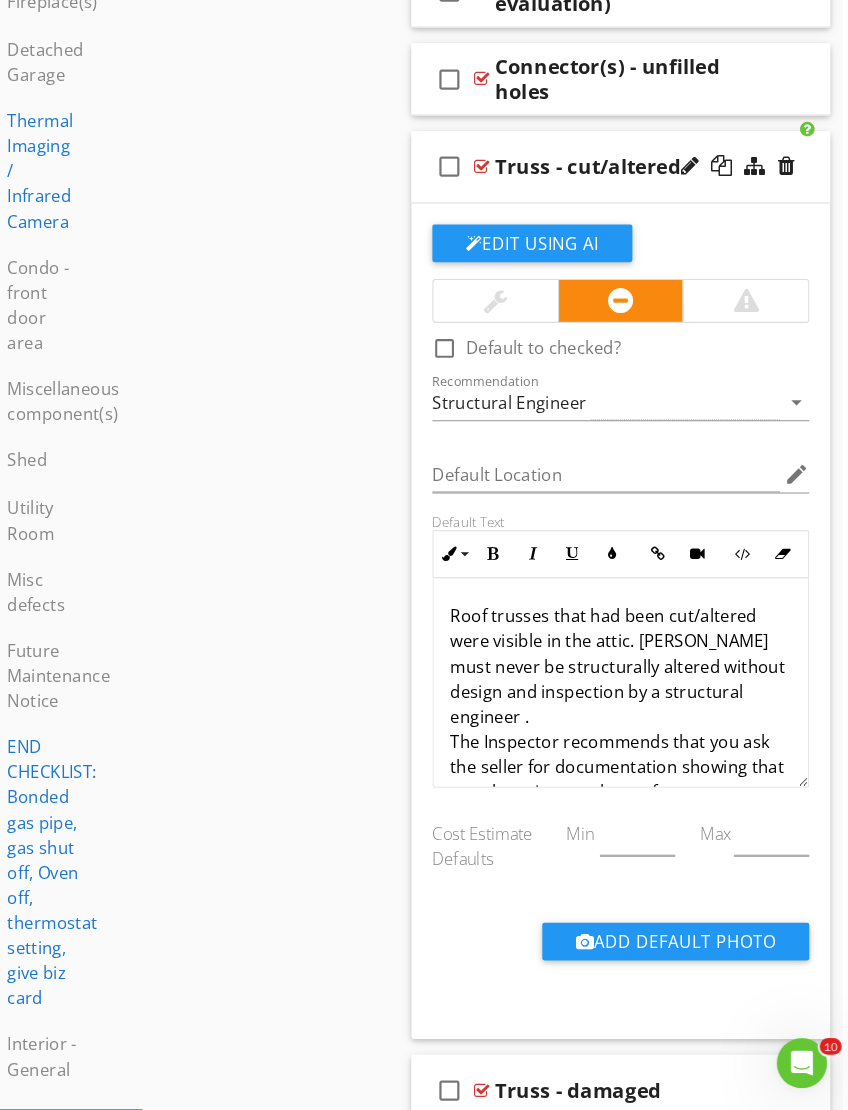 scroll, scrollTop: 2593, scrollLeft: 5, axis: both 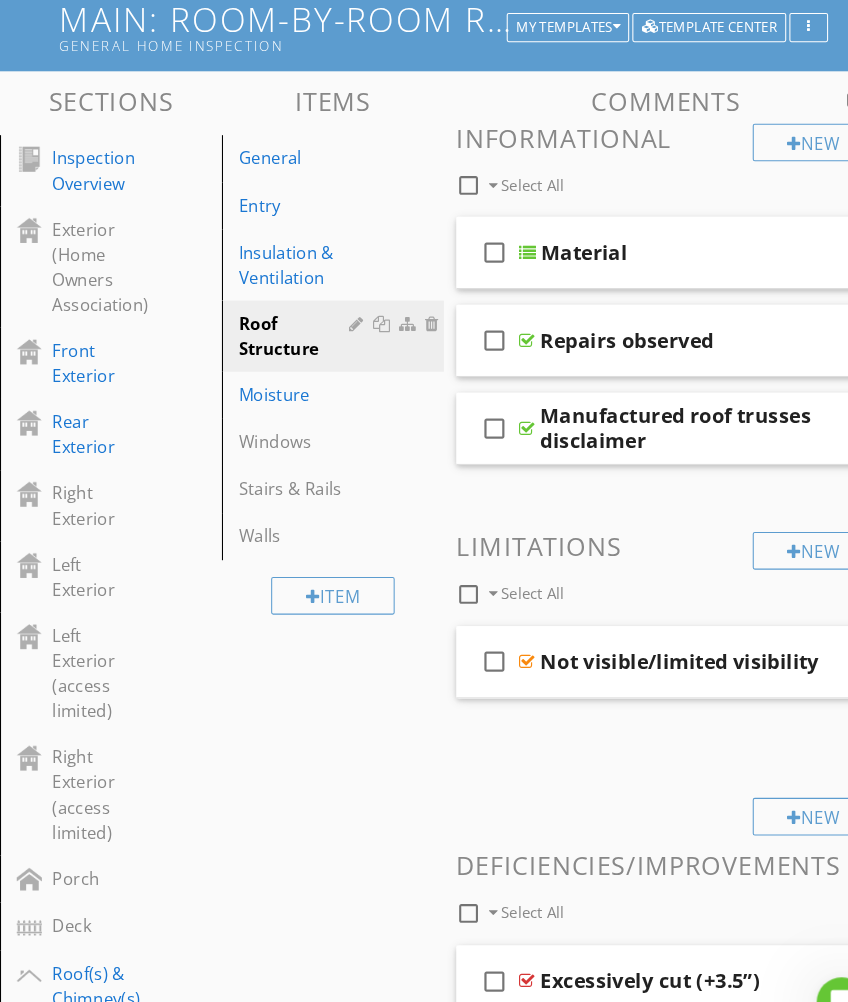 click on "Moisture" at bounding box center (283, 378) 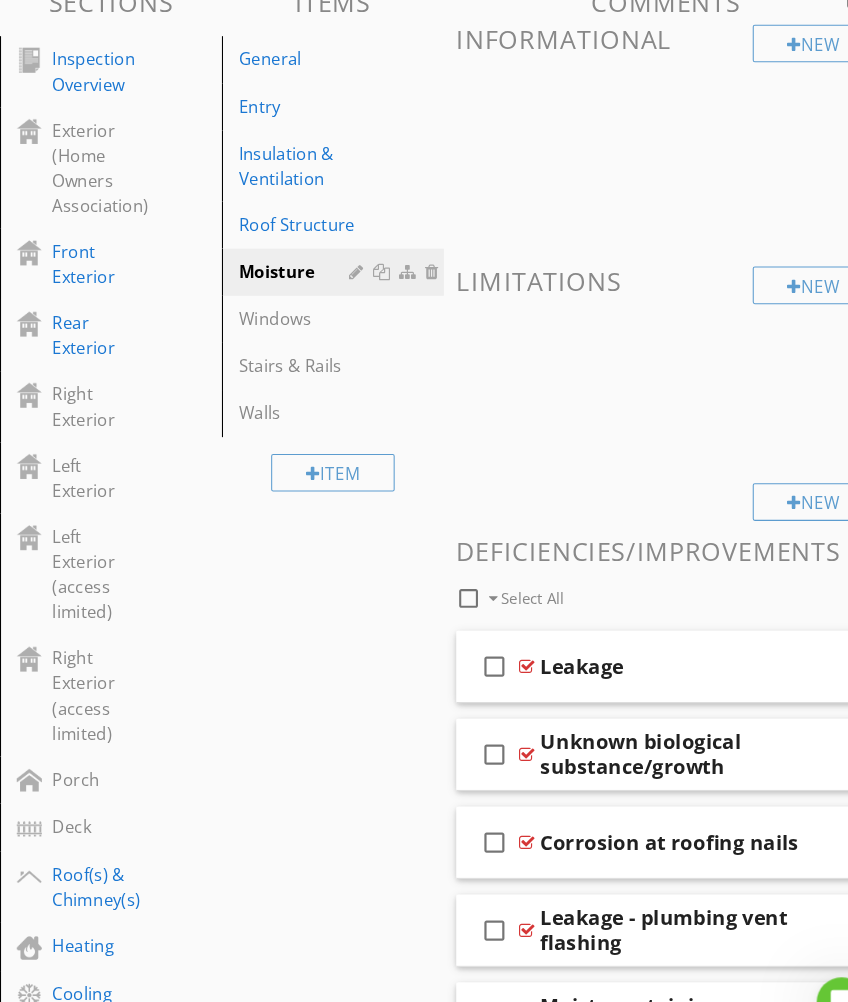 scroll, scrollTop: 256, scrollLeft: 0, axis: vertical 